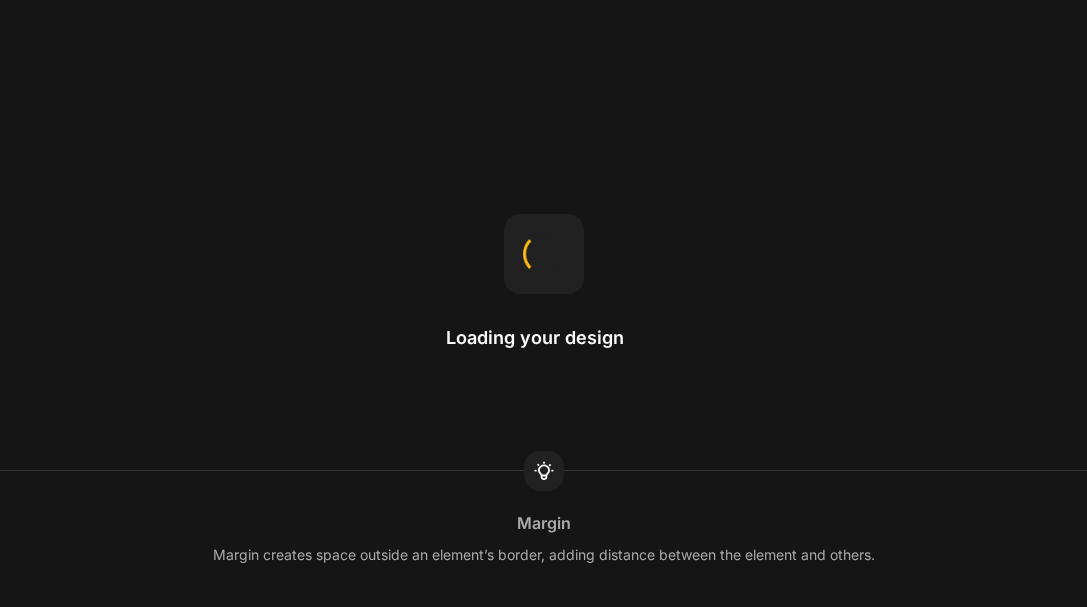 scroll, scrollTop: 0, scrollLeft: 0, axis: both 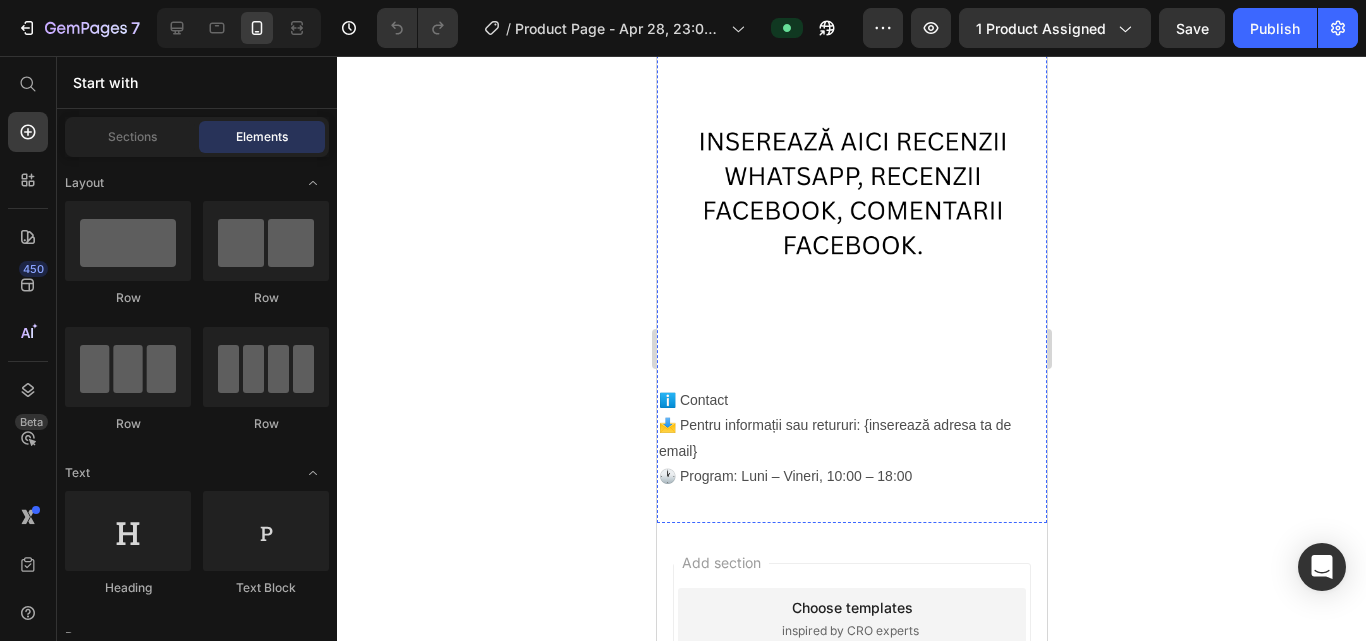 click on "•  Prospețime constantă • Lumini ambientale relaxante • Design compact și elegant • Personalizare aromă • Fără miros de plastic" at bounding box center [851, -388] 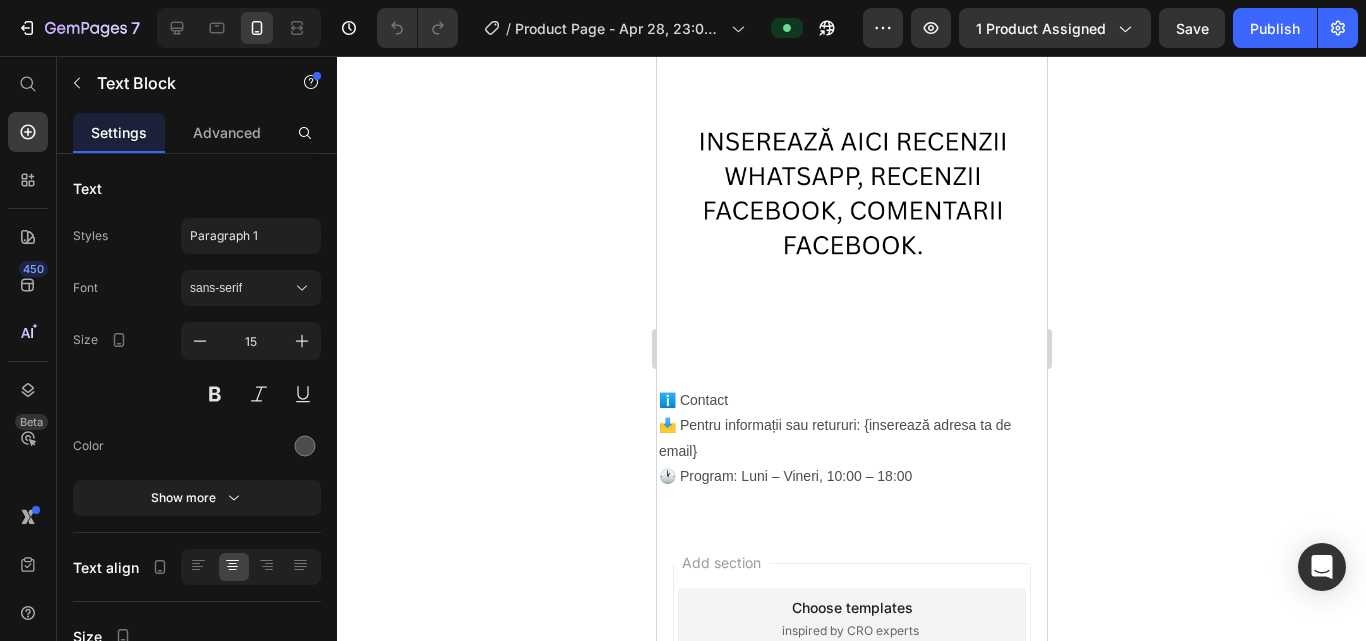 click at bounding box center [790, -503] 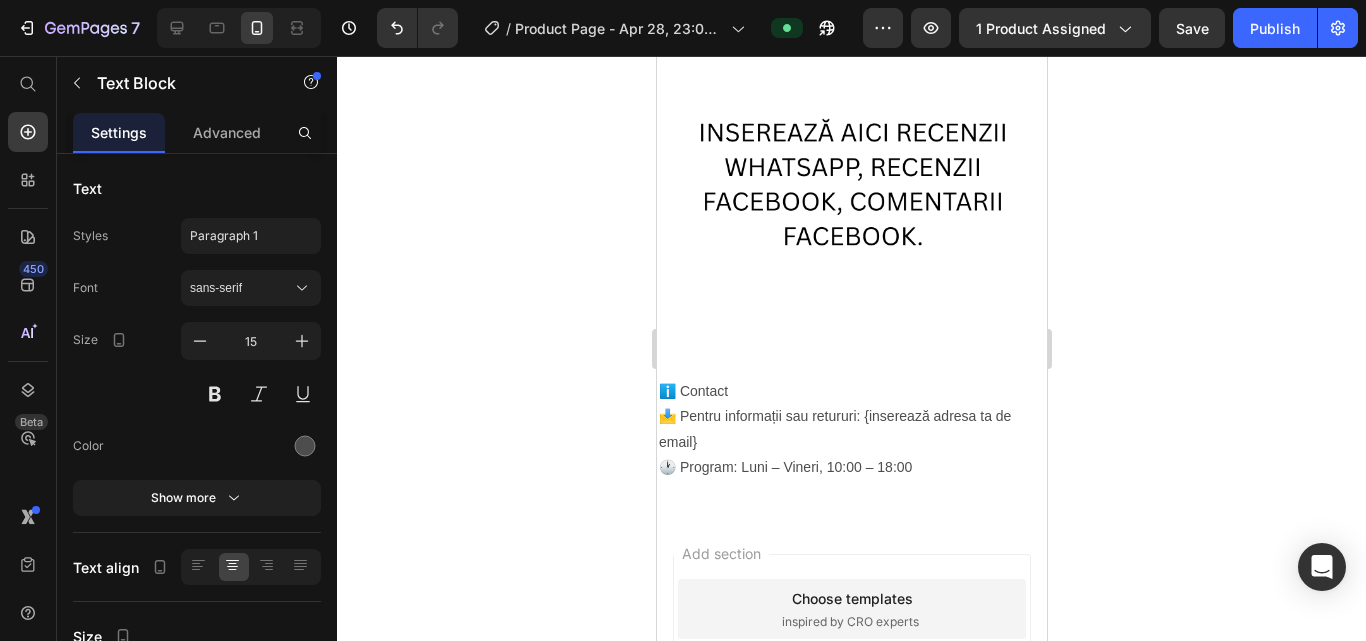 scroll, scrollTop: 2618, scrollLeft: 0, axis: vertical 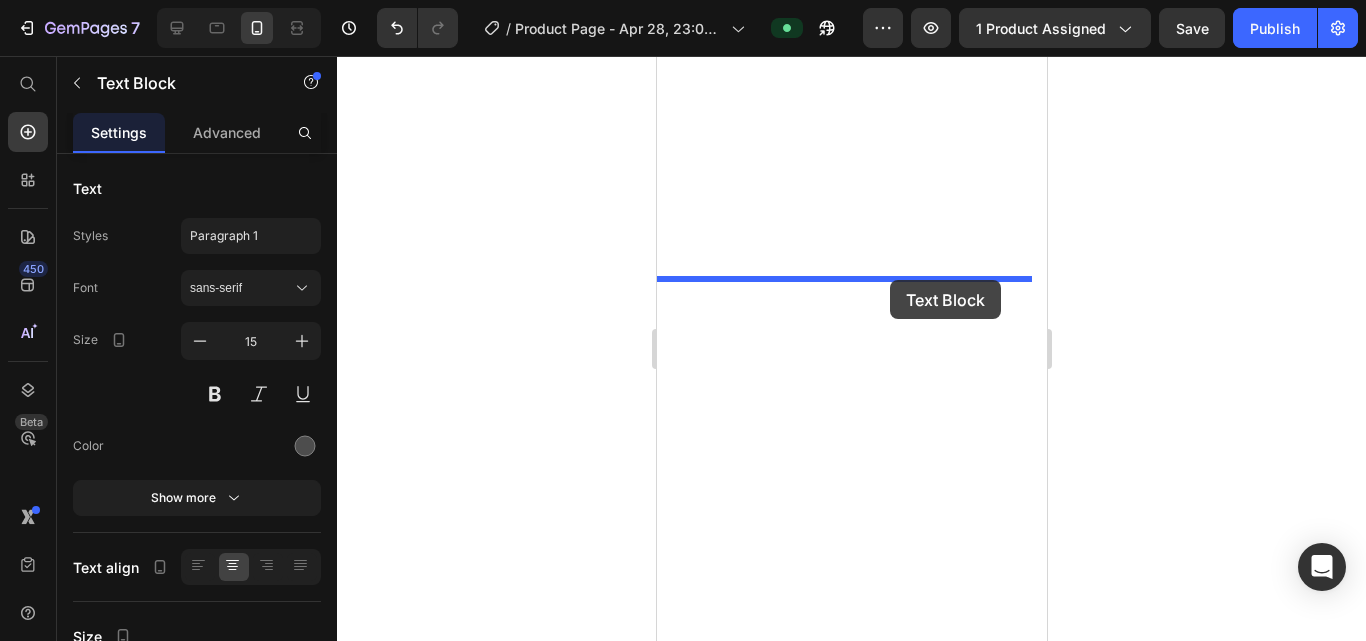 drag, startPoint x: 988, startPoint y: 160, endPoint x: 889, endPoint y: 280, distance: 155.56671 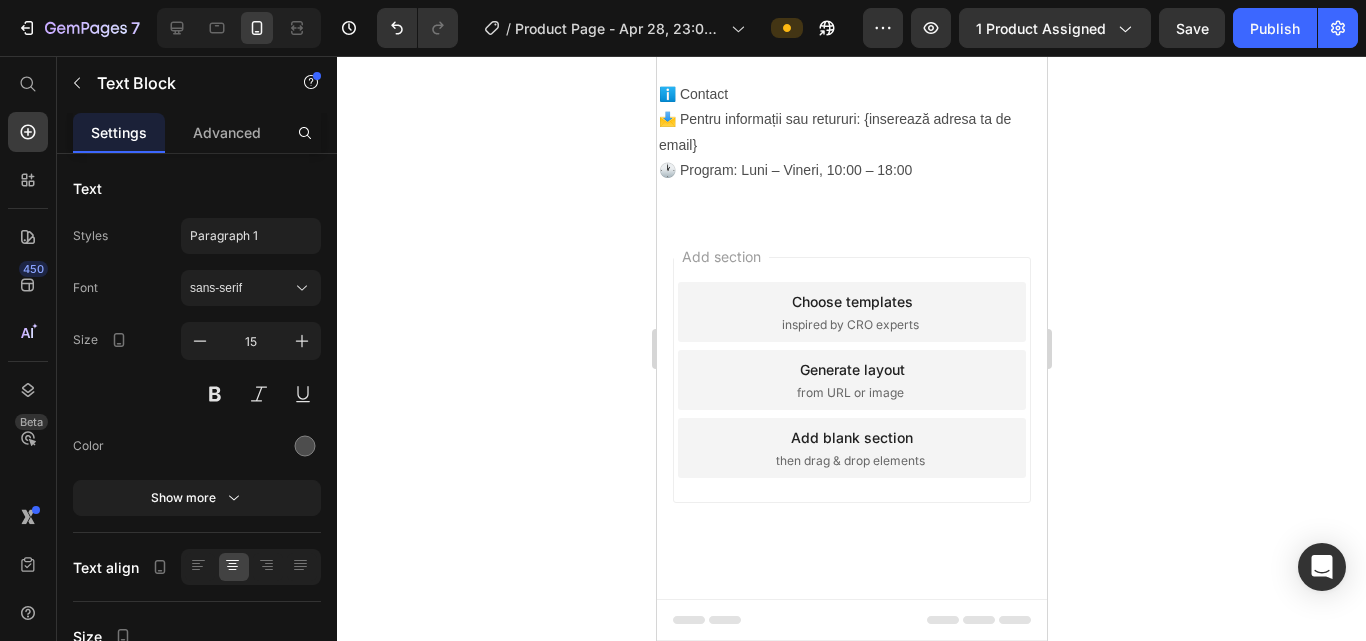 scroll, scrollTop: 3670, scrollLeft: 0, axis: vertical 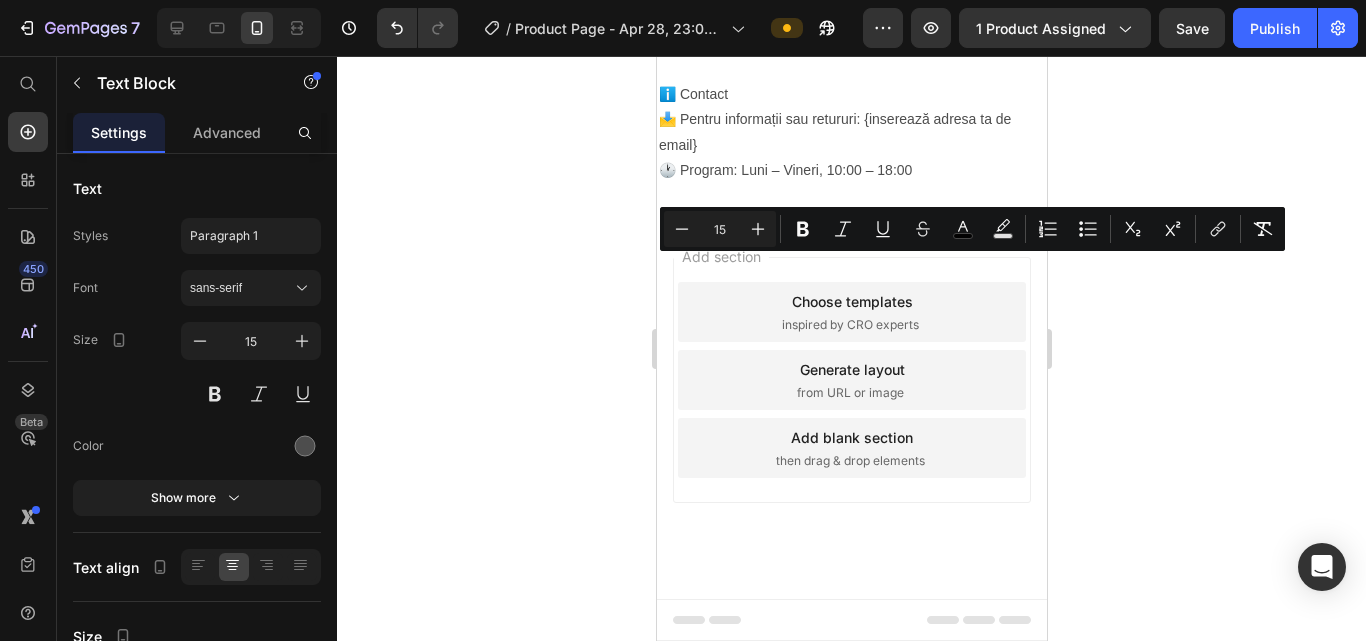 drag, startPoint x: 945, startPoint y: 268, endPoint x: 755, endPoint y: 262, distance: 190.09471 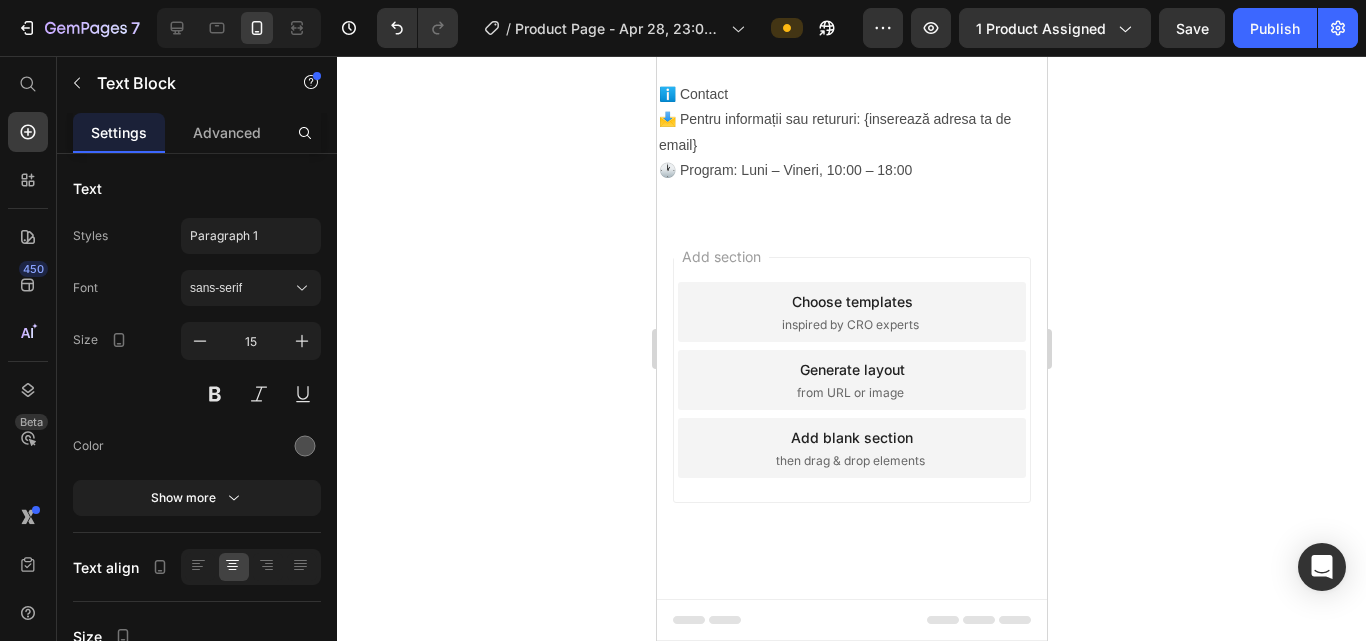 drag, startPoint x: 760, startPoint y: 294, endPoint x: 942, endPoint y: 301, distance: 182.13457 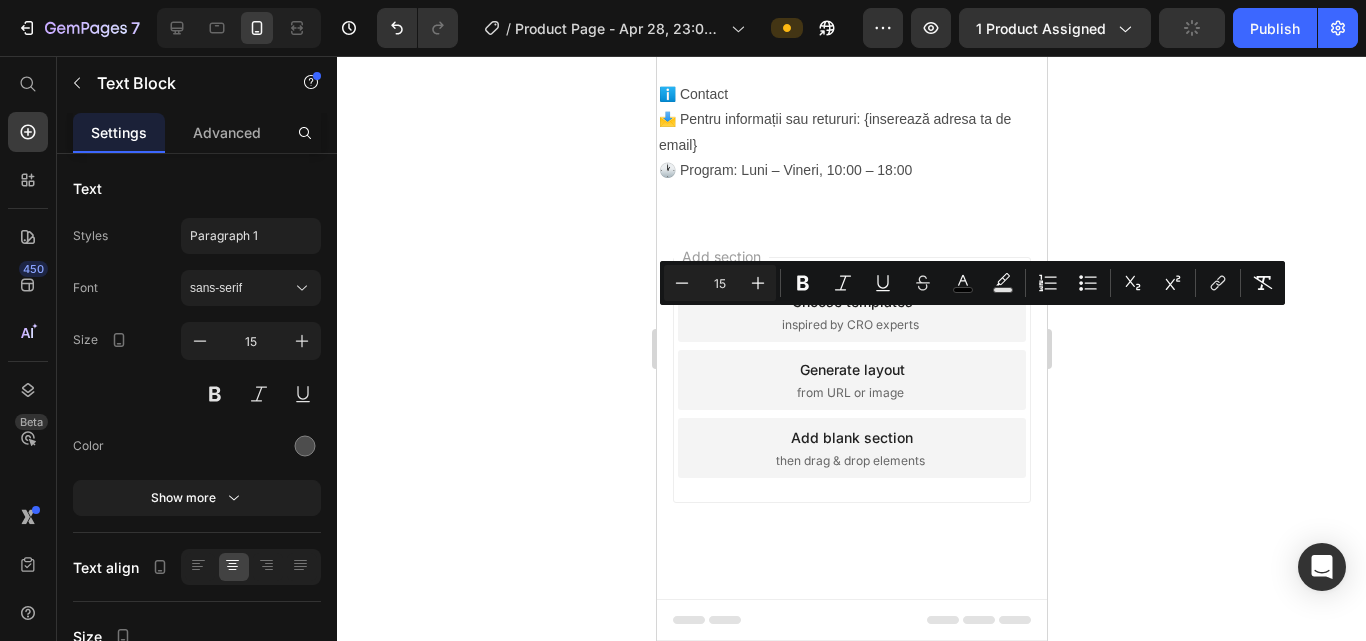 drag, startPoint x: 782, startPoint y: 321, endPoint x: 920, endPoint y: 332, distance: 138.43771 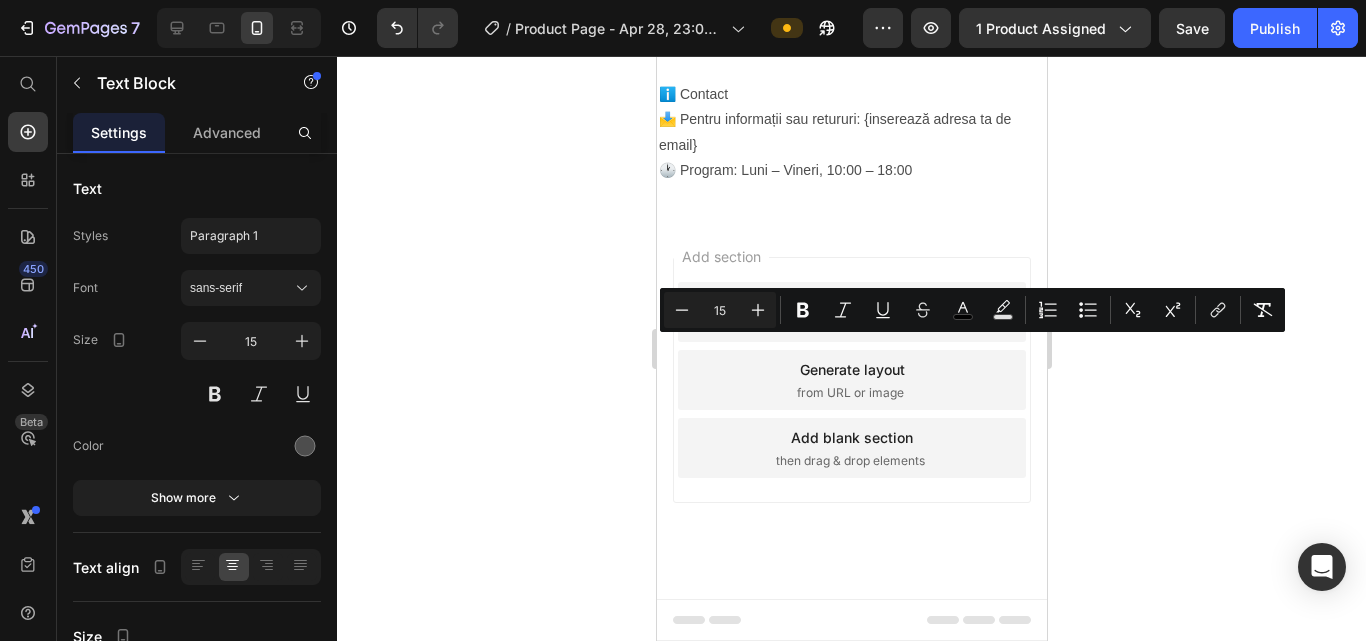 drag, startPoint x: 780, startPoint y: 344, endPoint x: 918, endPoint y: 352, distance: 138.23169 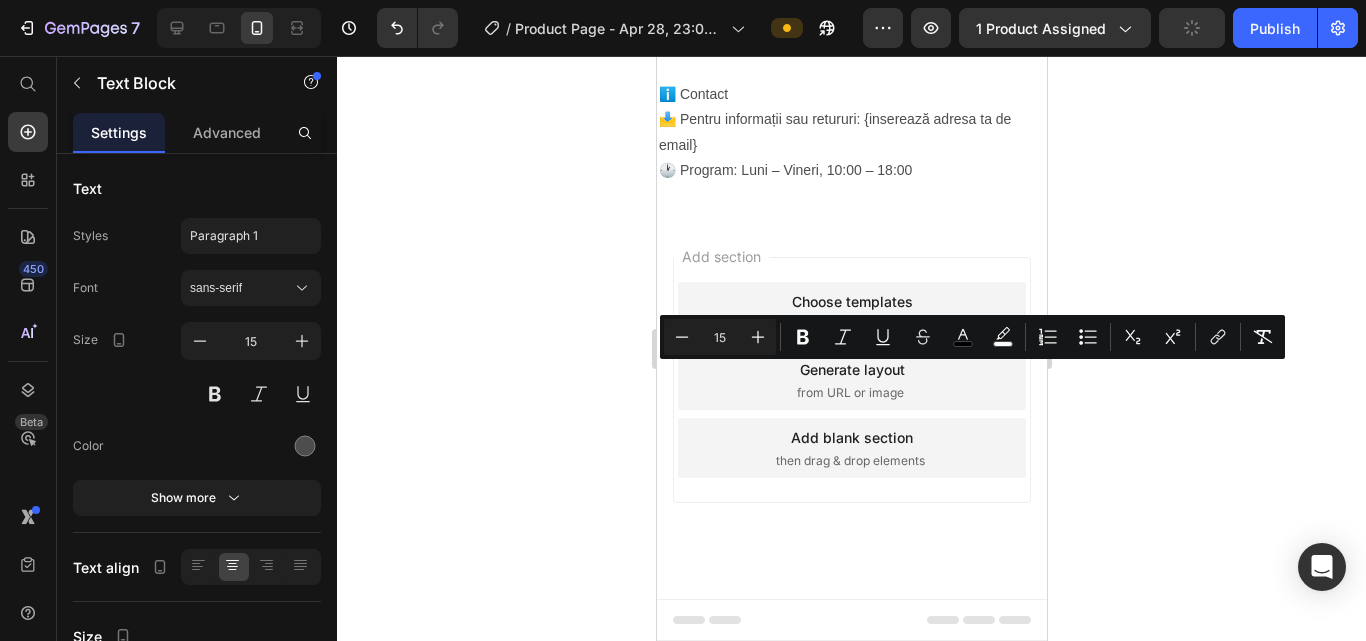 drag, startPoint x: 989, startPoint y: 509, endPoint x: 729, endPoint y: 378, distance: 291.13742 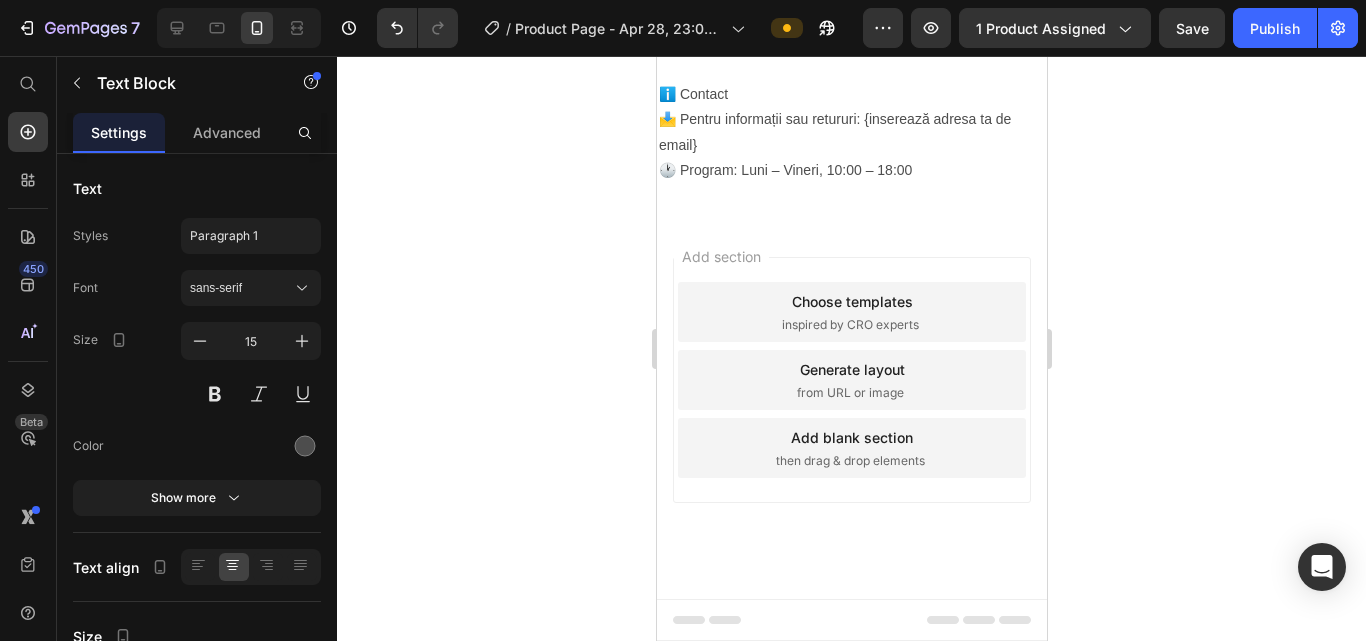 click on "•  Ușor de întreținut •  Funcționează doar la mișcare •  Economisește energie •  Rezervor de parfum lungă durată •  Potrivit pentru orice spațiu" at bounding box center [851, -412] 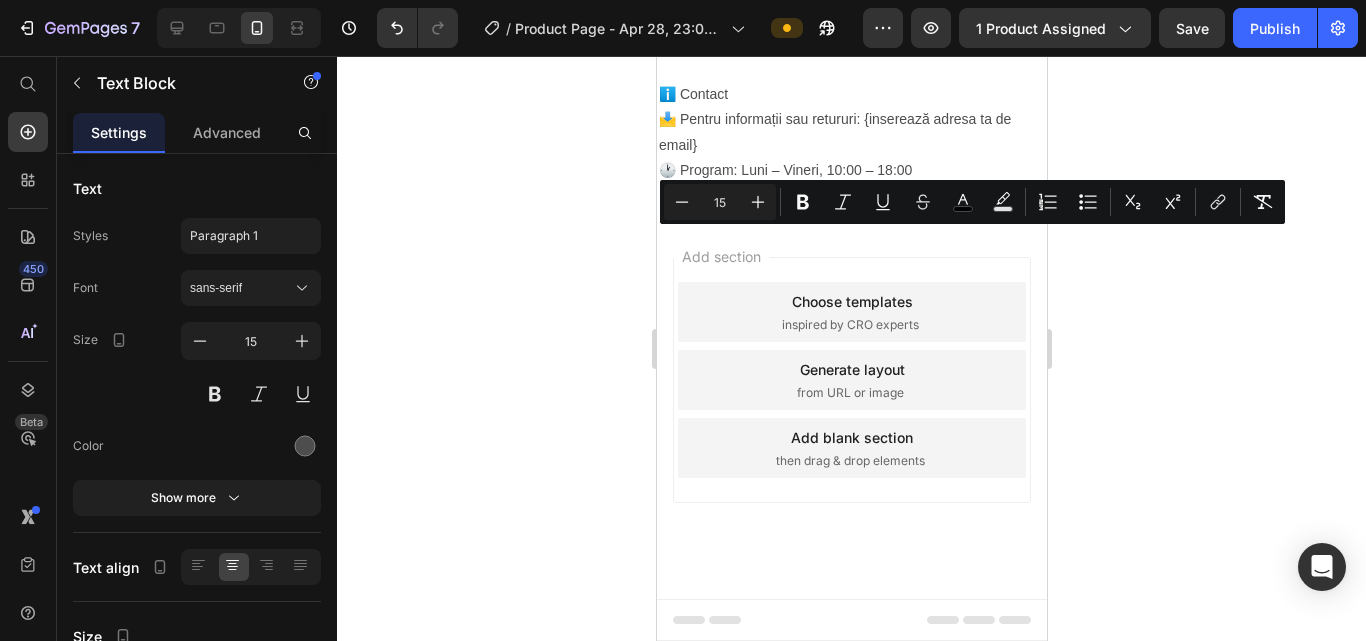 drag, startPoint x: 949, startPoint y: 354, endPoint x: 750, endPoint y: 249, distance: 225.00223 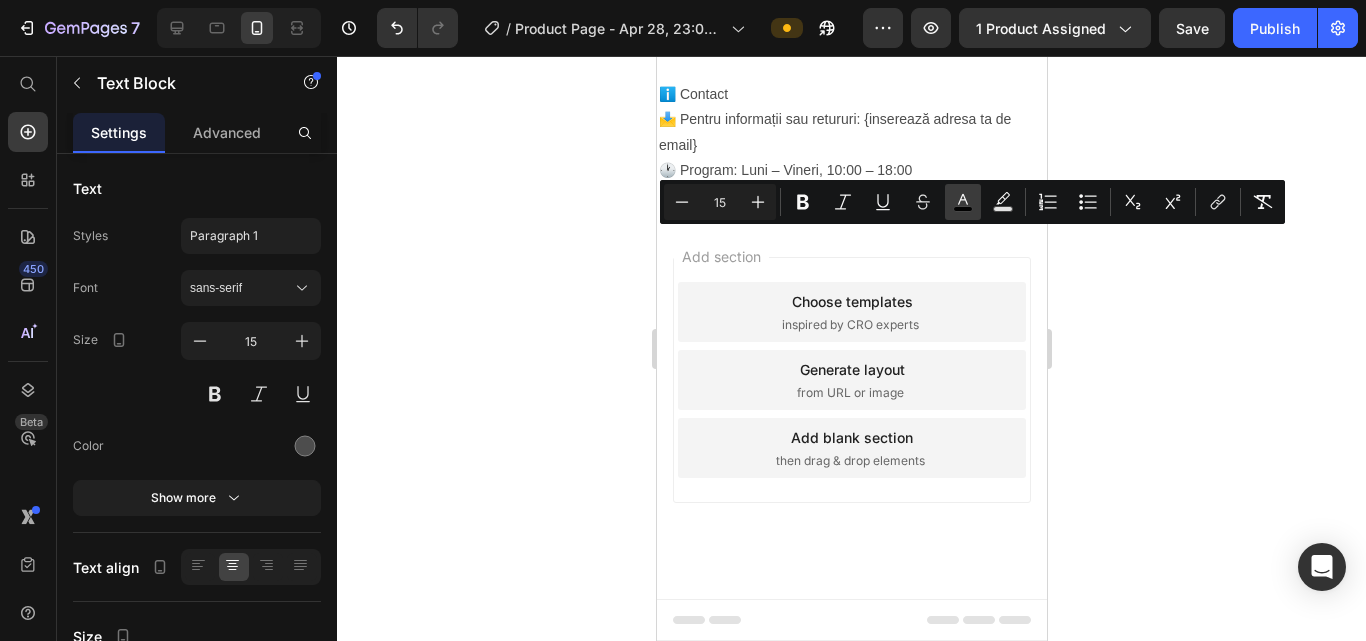 click on "color" at bounding box center (963, 202) 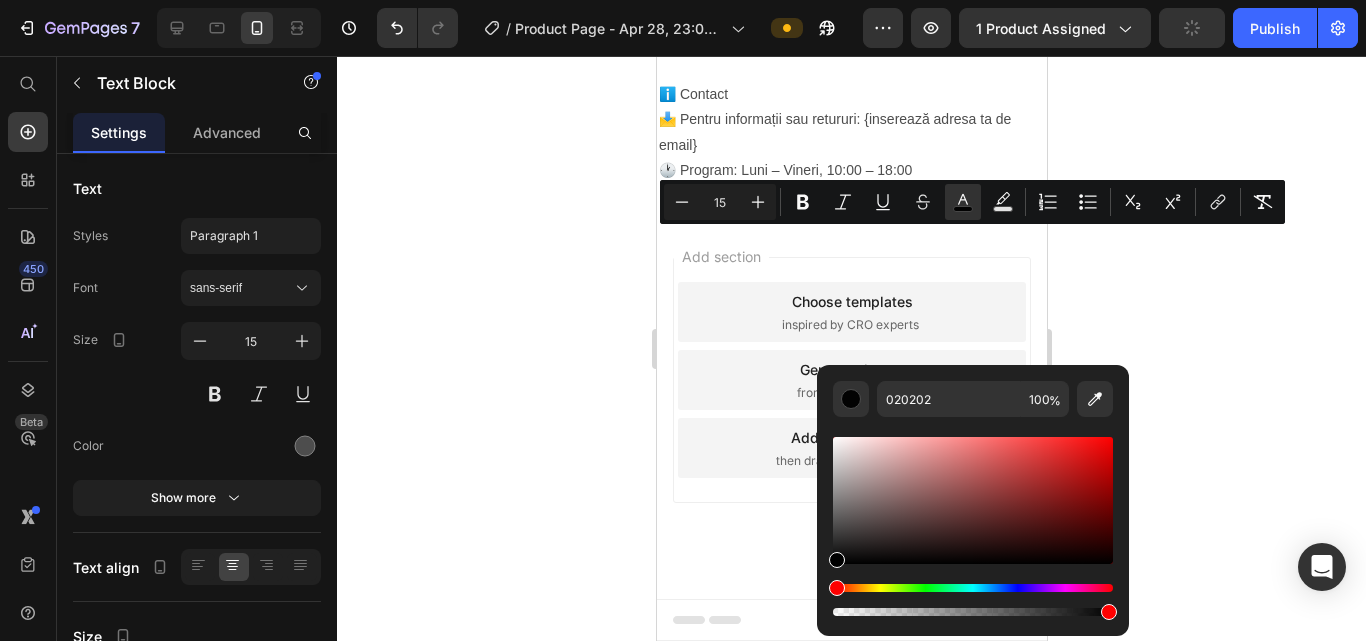 drag, startPoint x: 842, startPoint y: 561, endPoint x: 818, endPoint y: 566, distance: 24.5153 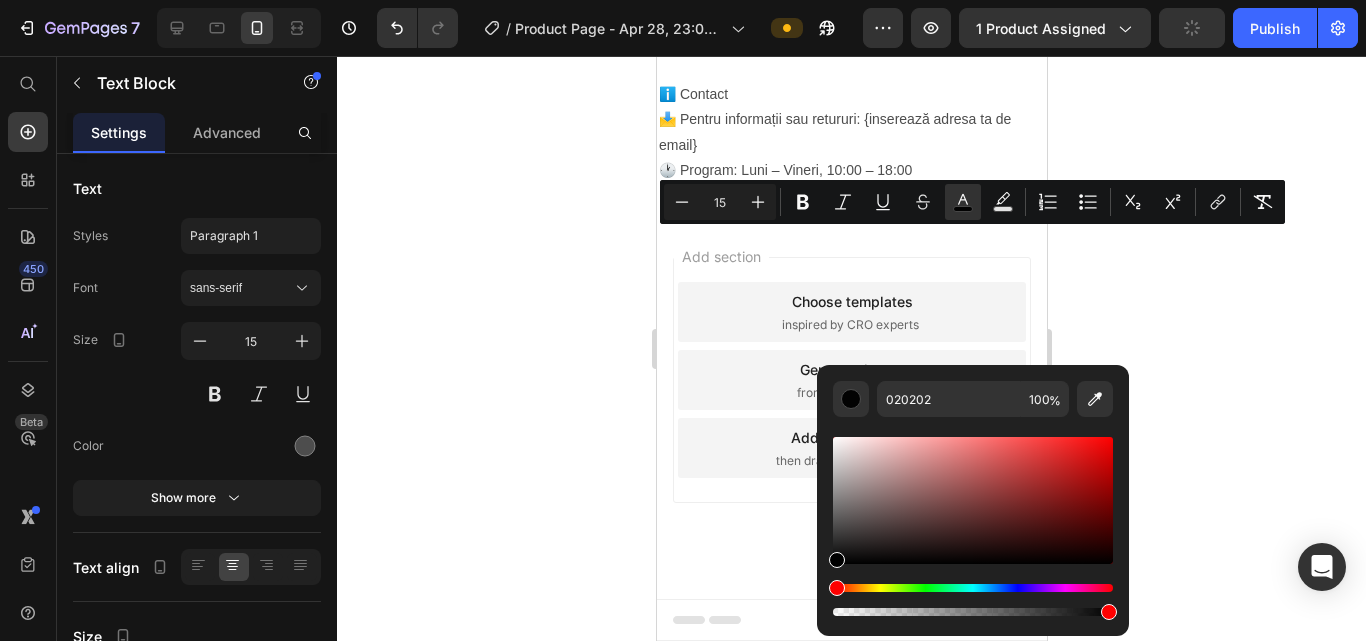 type on "000000" 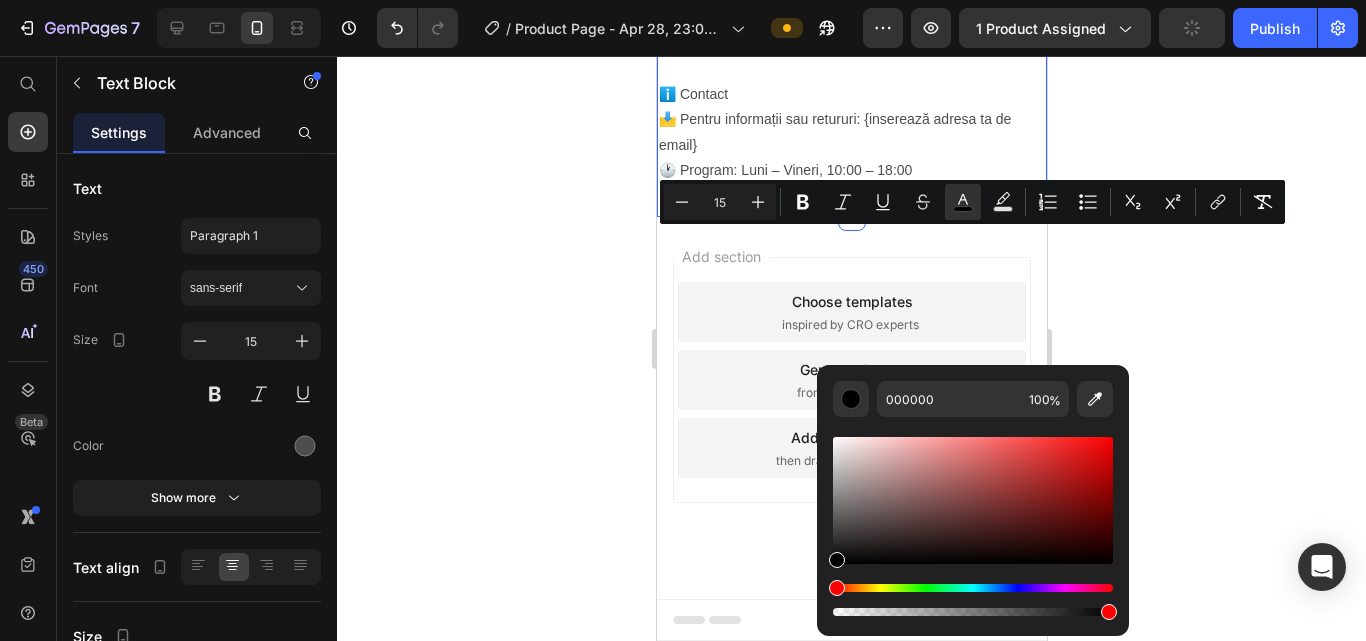 click on "FreshZone - Aparat odorizant profesional Heading Image Product 40% REDUCERE Heading Row
Drop element here Releasit COD Form & Upsells Releasit COD Form & Upsells ^Apasă aici pentru a afla prețul^ Heading Product FreshZone  este odorizantul ideal atât pentru mașină, cât și pentru casă sau baie, transformând fiecare spațiu într-o oază de prospețime și relaxare. Descoperă luxul unui difuzor de arome de top, care îți oferă o experiență olfactivă de neuitat în fiecare loc în care îl folosești. Special conceput pentru a se potrivi în suportul de pahar al mașinii,  FreshZone  combină designul modern cu tehnologia avansată de difuzare ultrasonică. Text Block Image ✅  Elimină mirosurile neplăcute din  mașină, casă sau baie FreshZone aduce prospețime constant, atât în timpul călătoriilor, cât și acasă, pentru un ambient mereu plăcut și fresh. ✅  Tehnologie silențioasă și personalizabilă ✅  Automode inteligent – pornește și se oprește singur" at bounding box center (851, -1189) 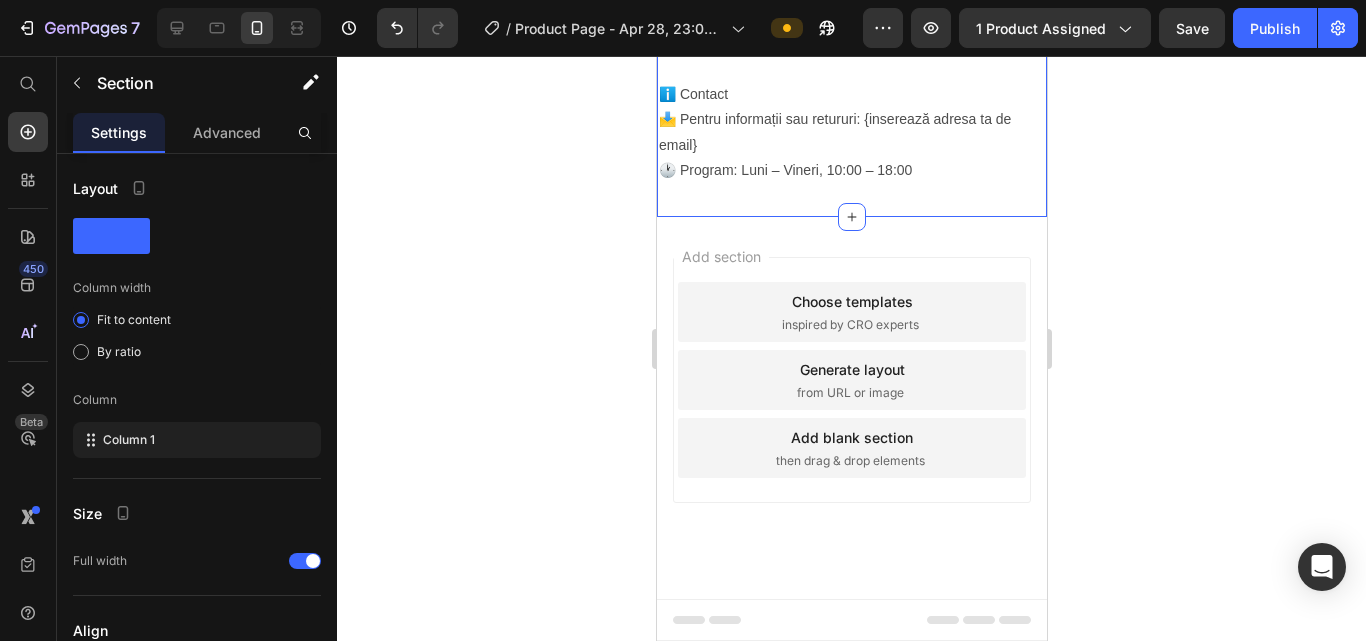 click 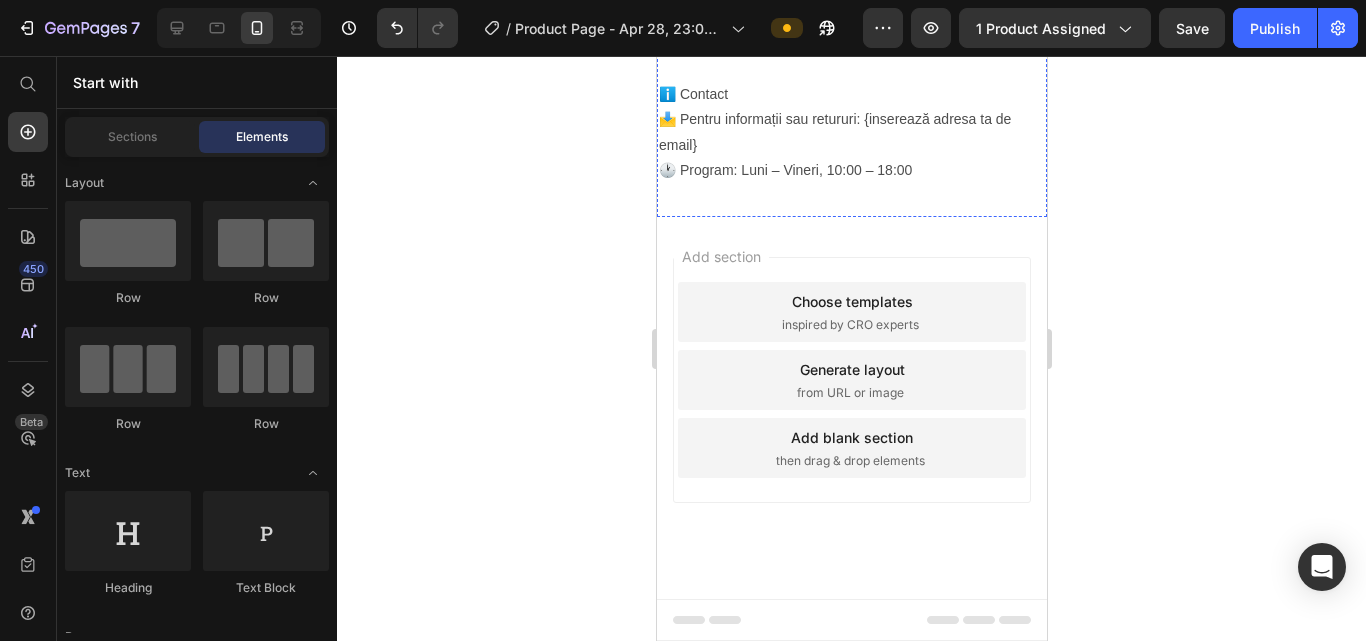 click on "• Ușor de întreținut • Funcționează doar la mișcare • Economisește energie • Rezervor de parfum lungă durată • Potrivit pentru orice spațiu" at bounding box center [851, -412] 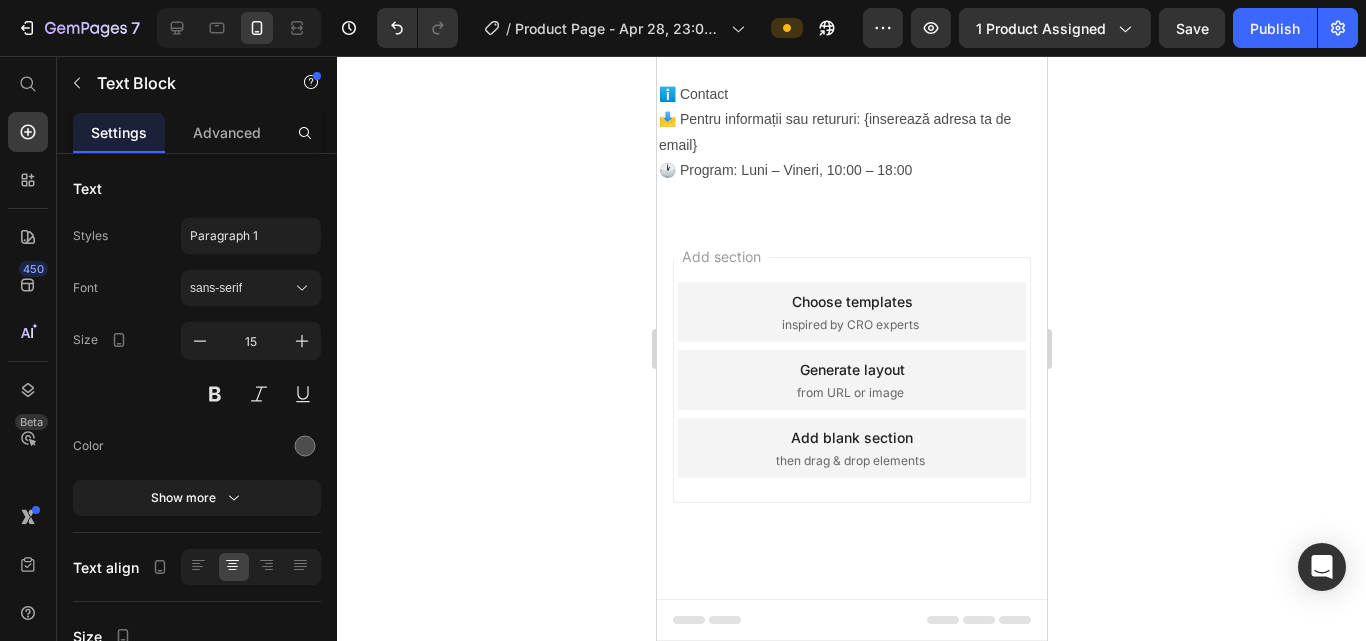 click on "Beneficii imediate:" at bounding box center (860, -493) 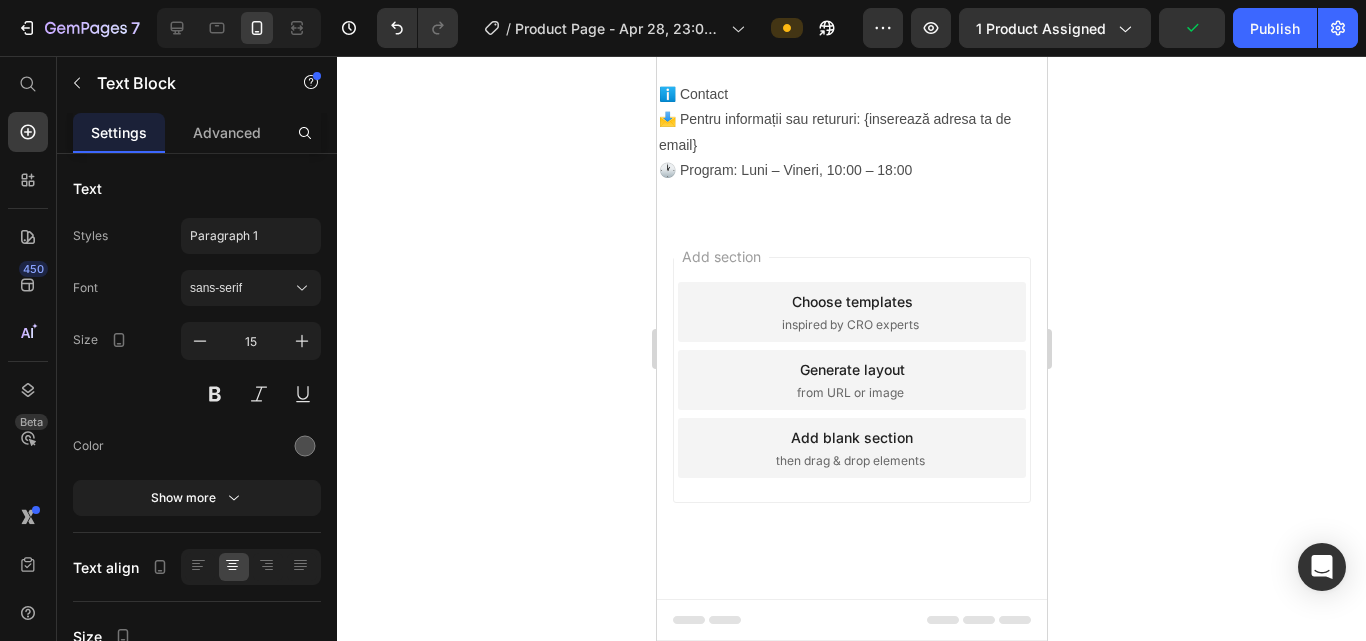 click 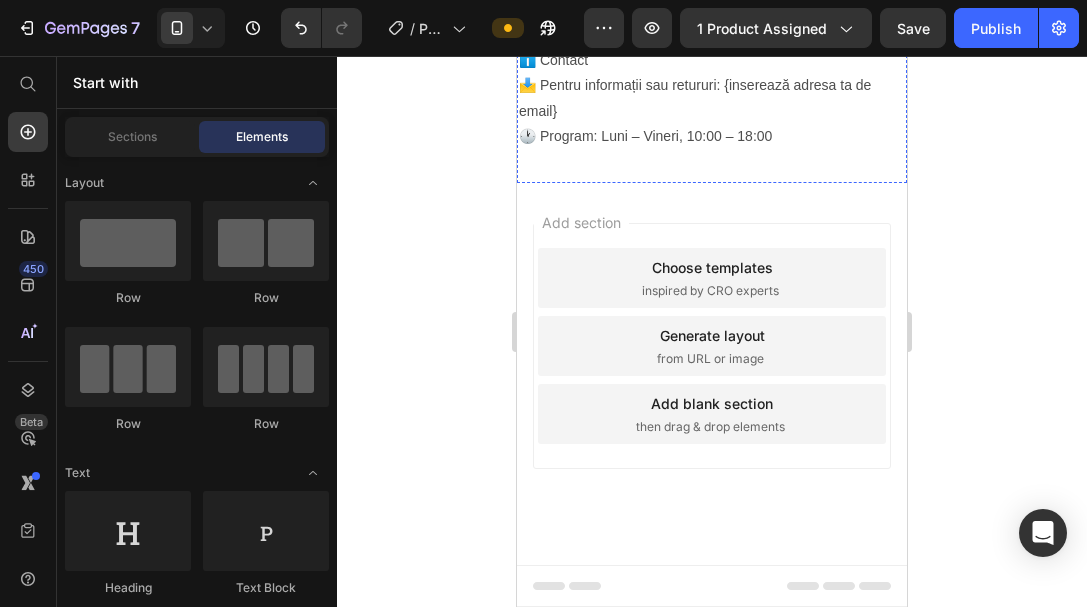 scroll, scrollTop: 4000, scrollLeft: 0, axis: vertical 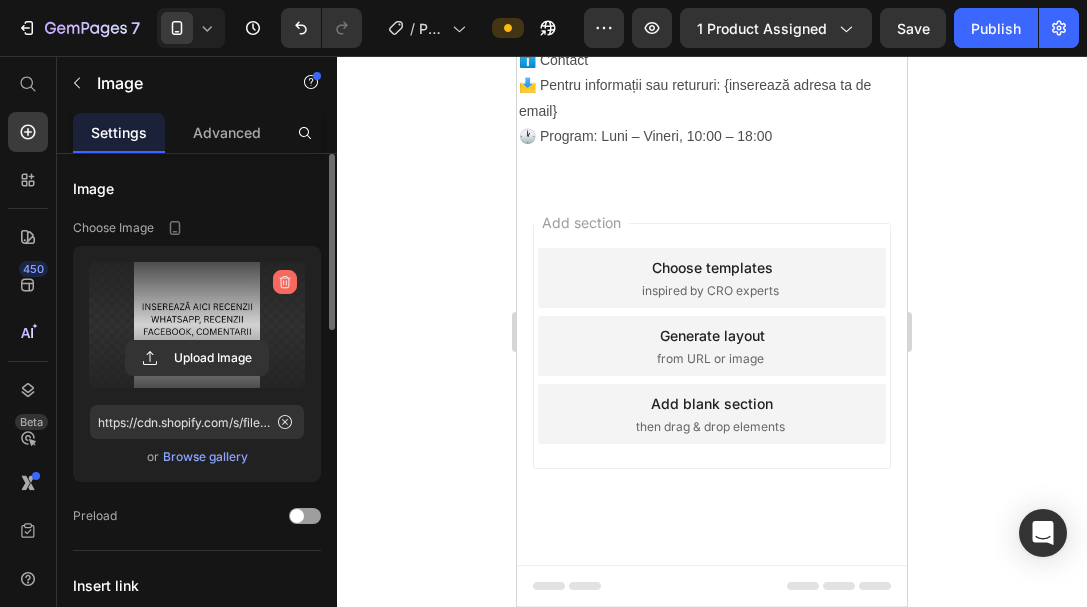 click at bounding box center [285, 282] 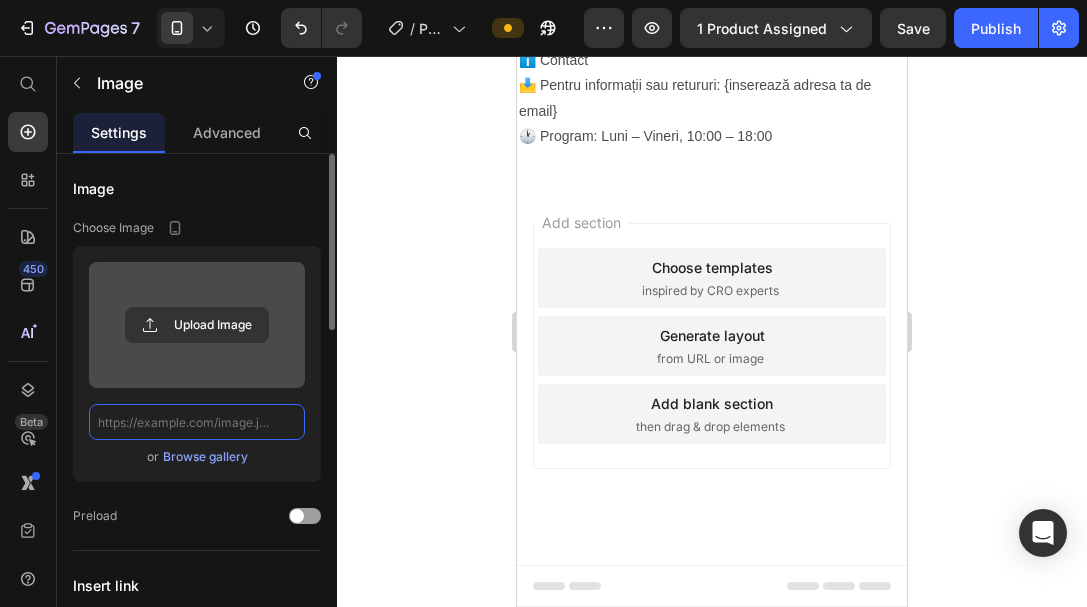 scroll, scrollTop: 0, scrollLeft: 0, axis: both 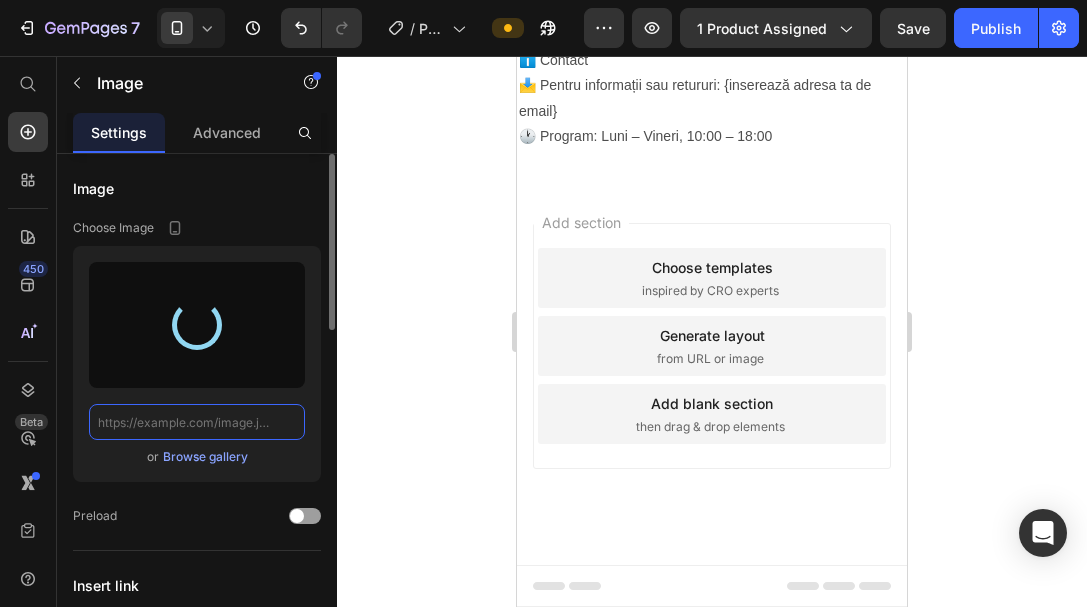 type on "https://cdn.shopify.com/s/files/1/0962/0809/3525/files/gempages_574820113367172325-849919f2-e36f-48aa-b983-ebdc93d3ea04.png" 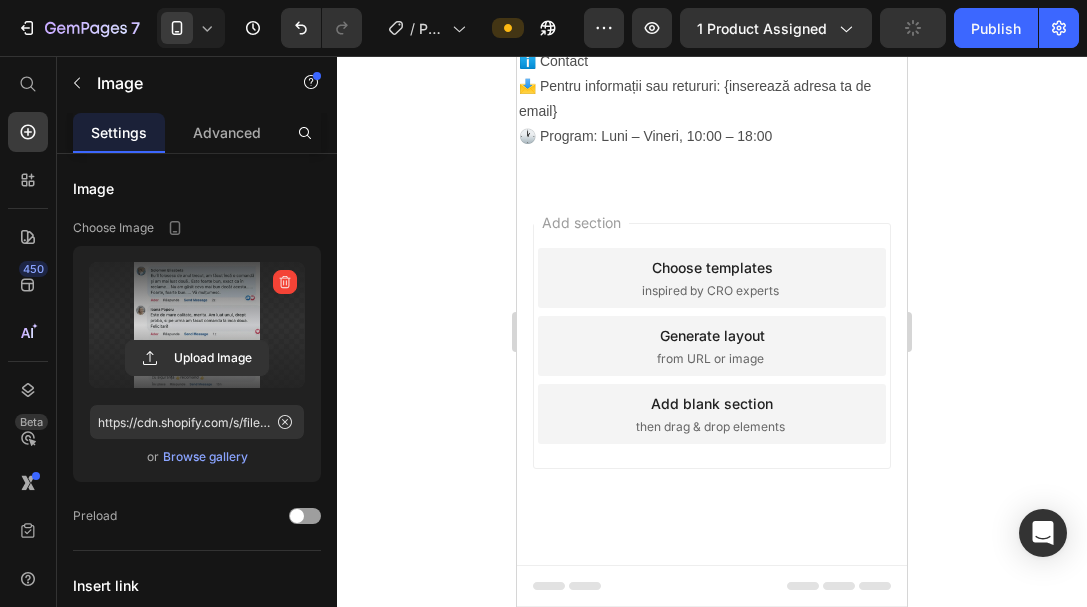 click 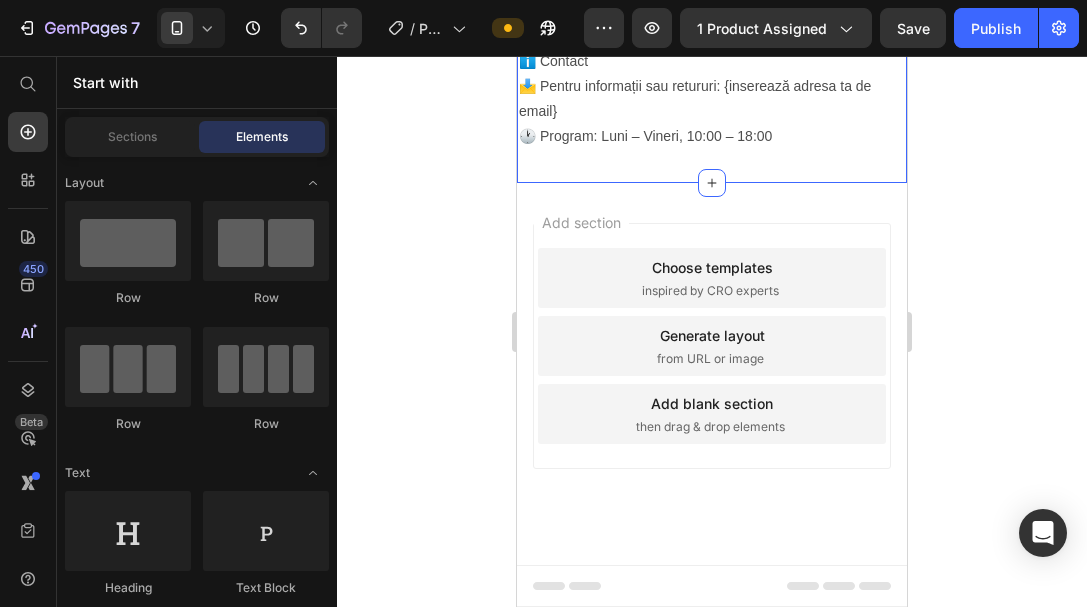 scroll, scrollTop: 3500, scrollLeft: 0, axis: vertical 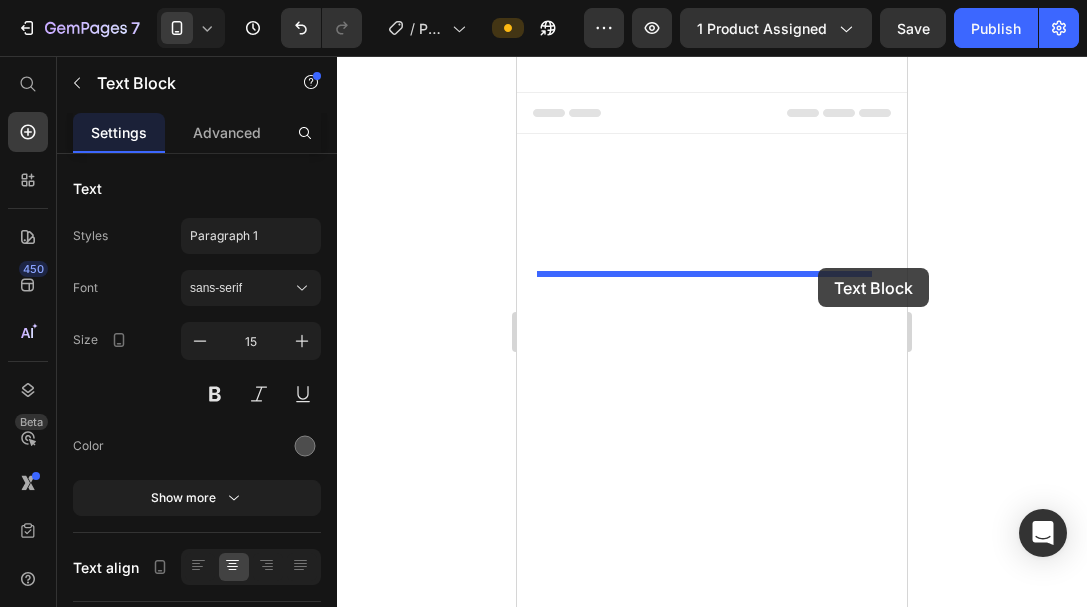 drag, startPoint x: 839, startPoint y: 394, endPoint x: 818, endPoint y: 268, distance: 127.738014 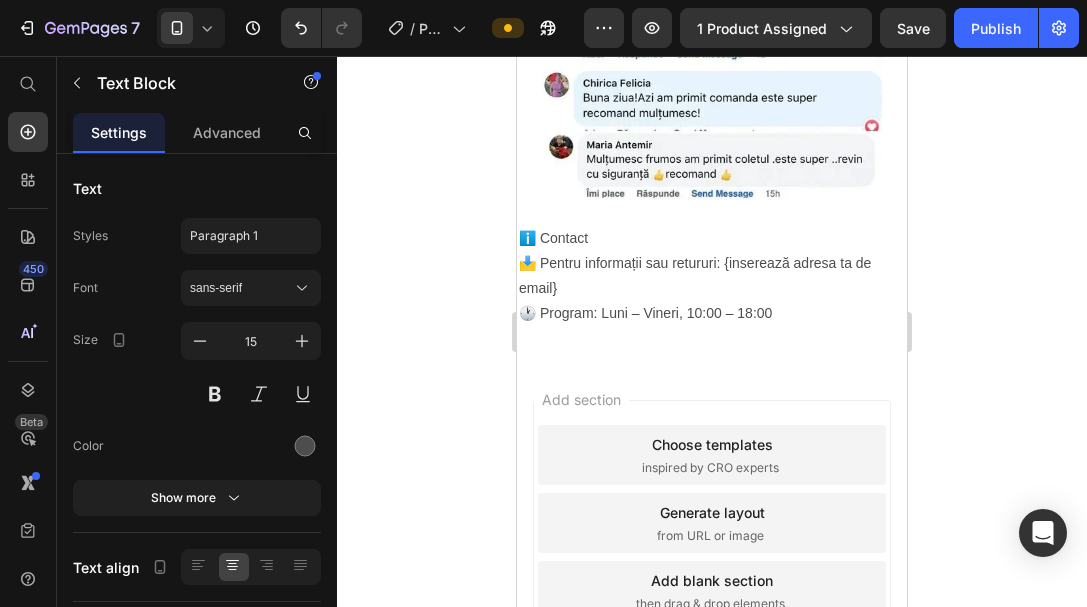 click 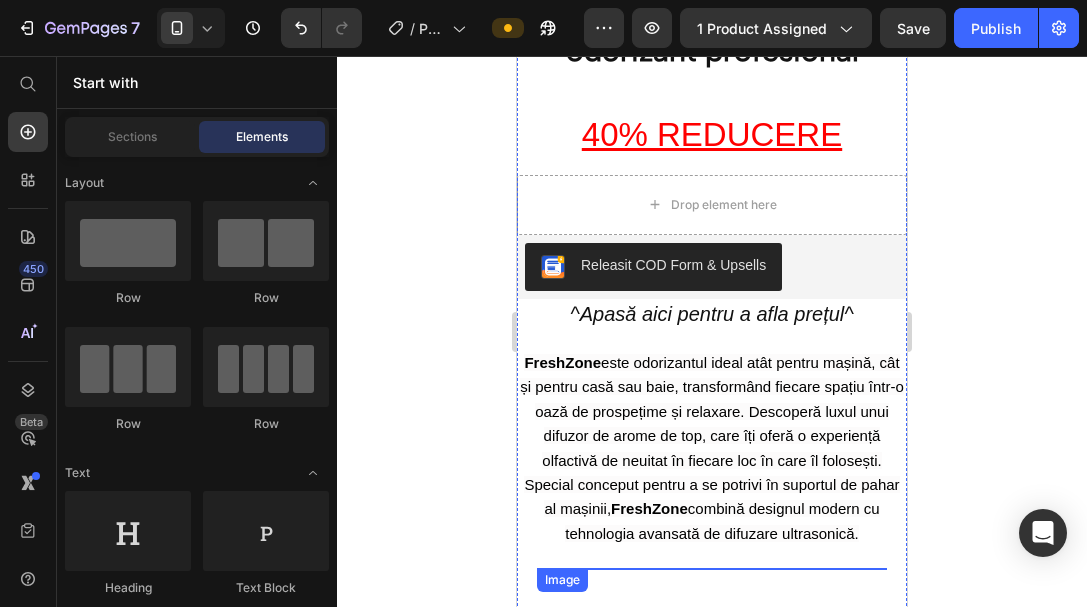 scroll, scrollTop: 0, scrollLeft: 0, axis: both 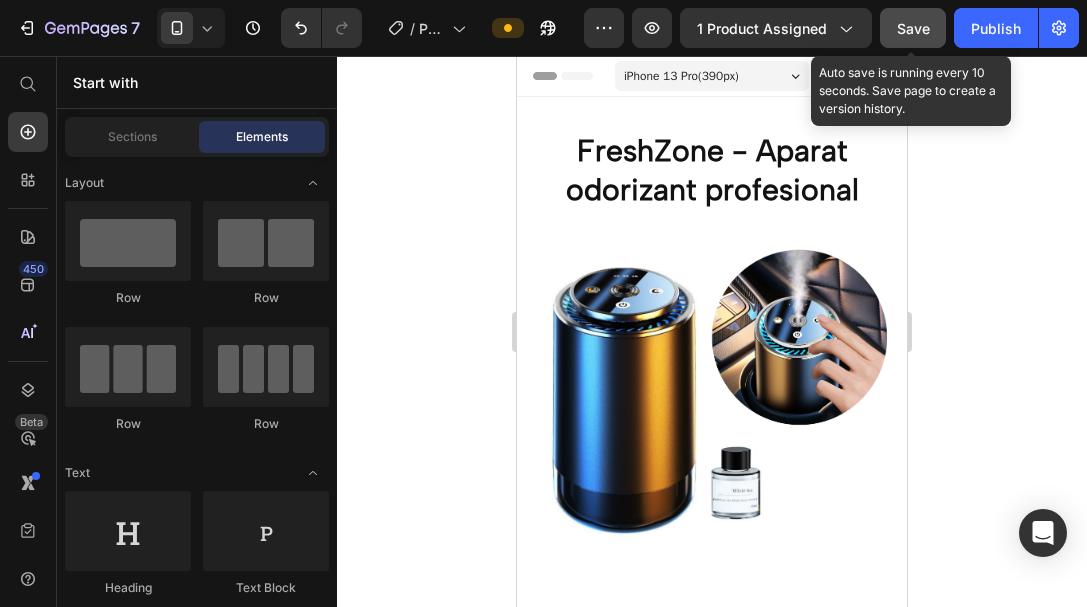 click on "Save" at bounding box center (913, 28) 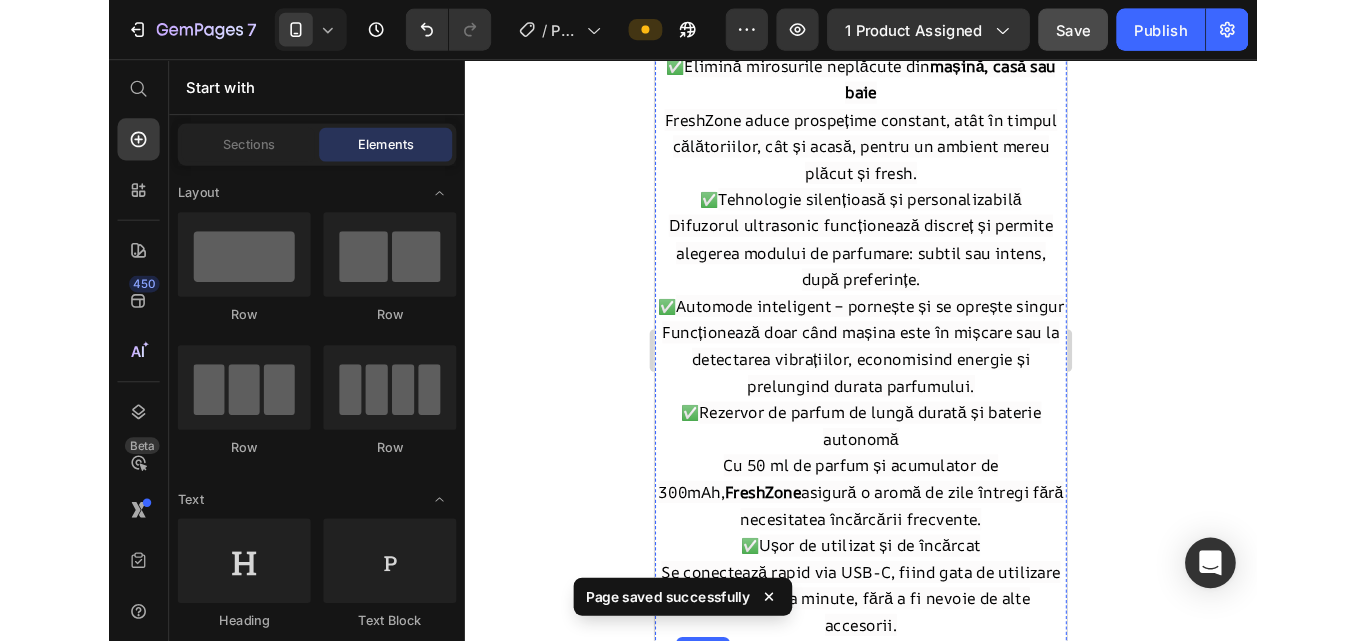 scroll, scrollTop: 1600, scrollLeft: 0, axis: vertical 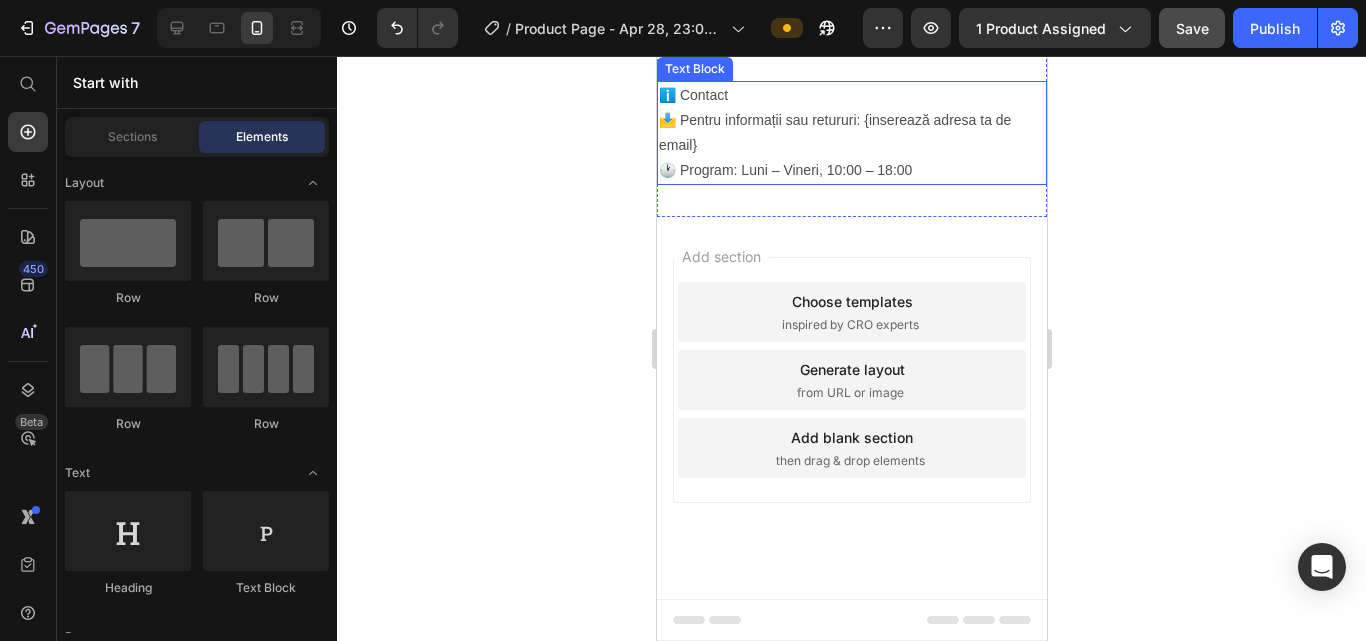 click on "📩 Pentru informații sau retururi: {inserează adresa ta de email} 🕐 Program: Luni – Vineri, 10:00 – 18:00" at bounding box center [851, 146] 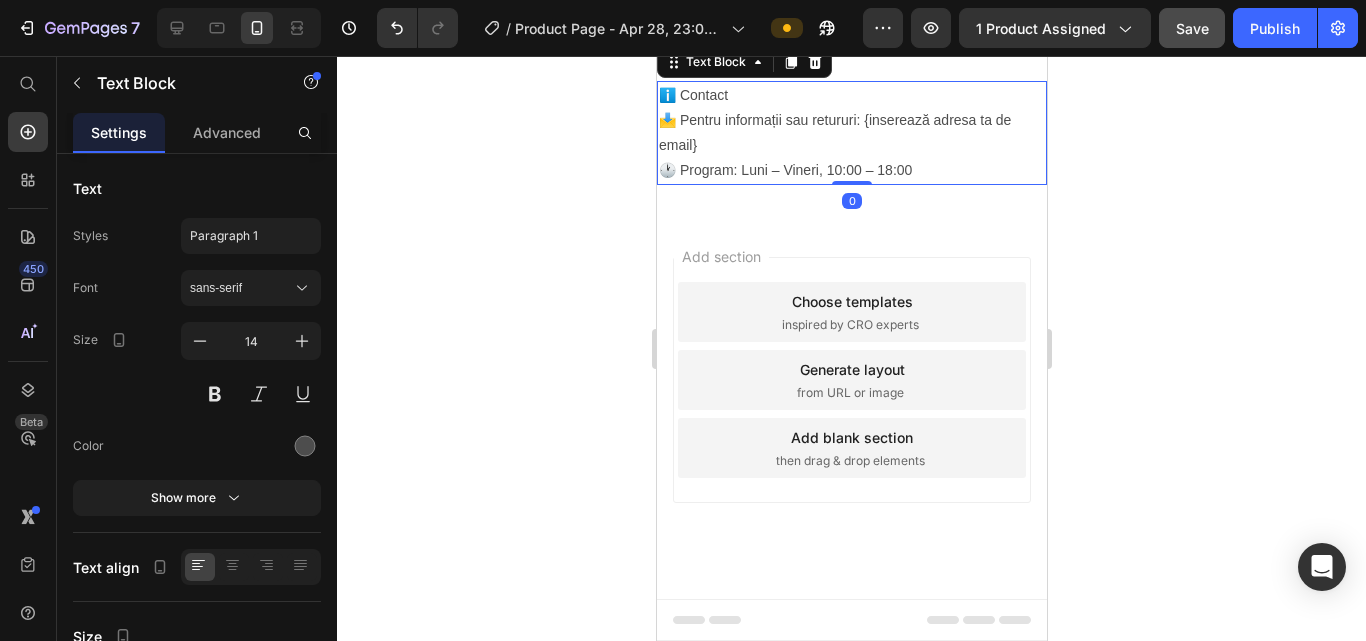 click on "📩 Pentru informații sau retururi: {inserează adresa ta de email} 🕐 Program: Luni – Vineri, 10:00 – 18:00" at bounding box center [851, 146] 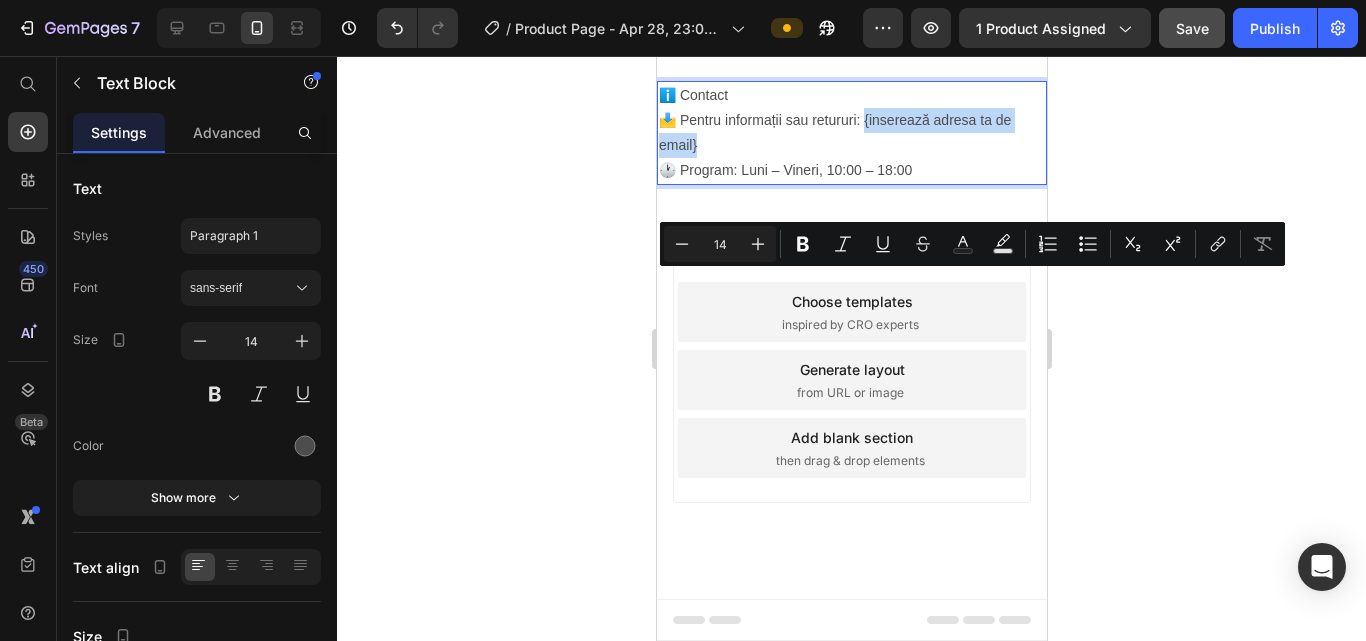 drag, startPoint x: 866, startPoint y: 283, endPoint x: 974, endPoint y: 309, distance: 111.085556 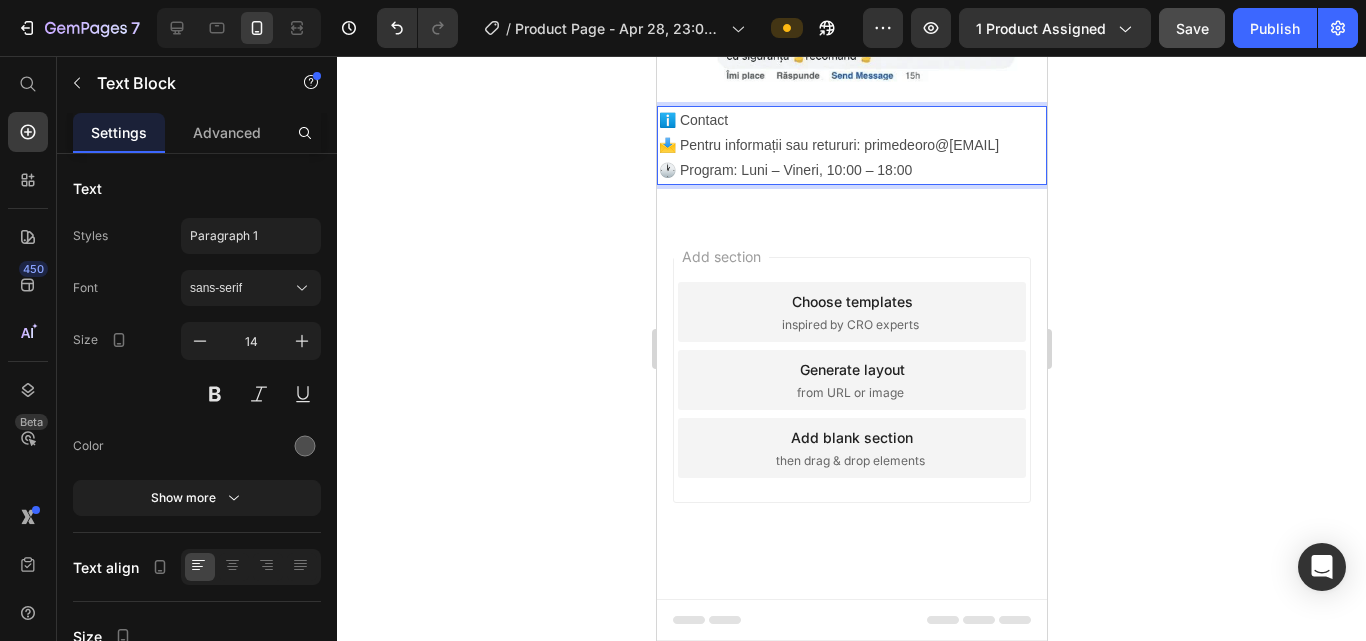 click on "📩 Pentru informații sau retururi: primedeoro@gmail.com 🕐 Program: Luni – Vineri, 10:00 – 18:00" at bounding box center [851, 158] 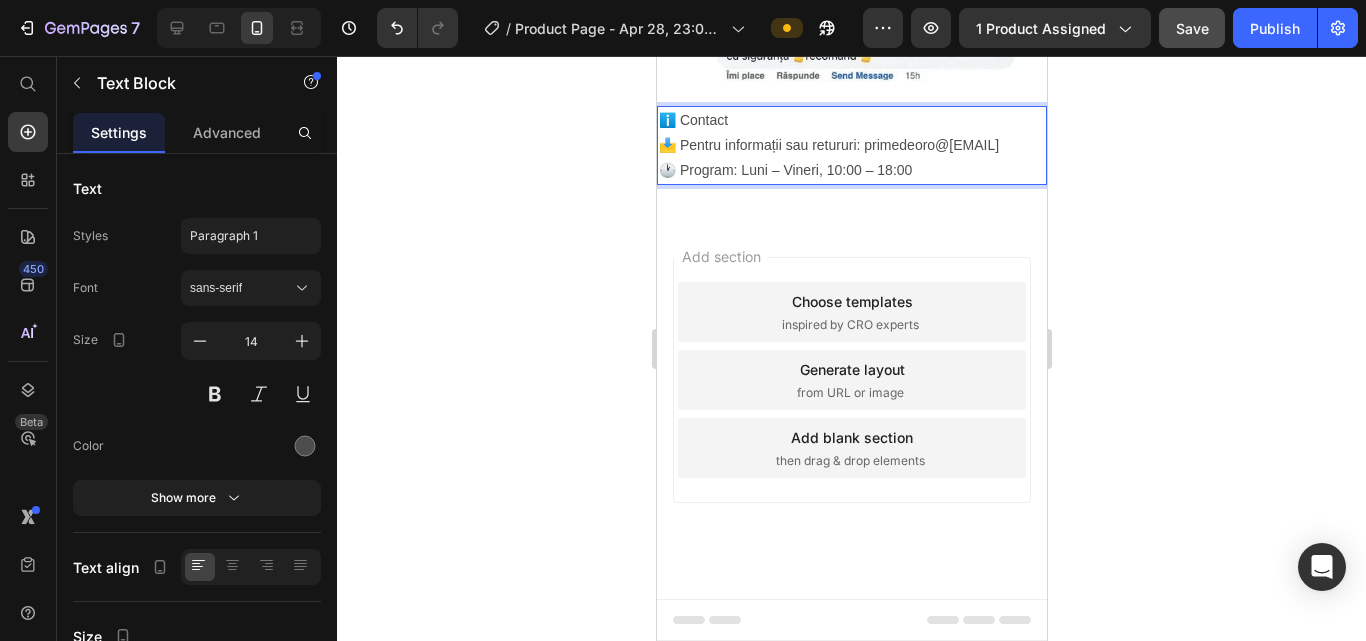 scroll, scrollTop: 4338, scrollLeft: 0, axis: vertical 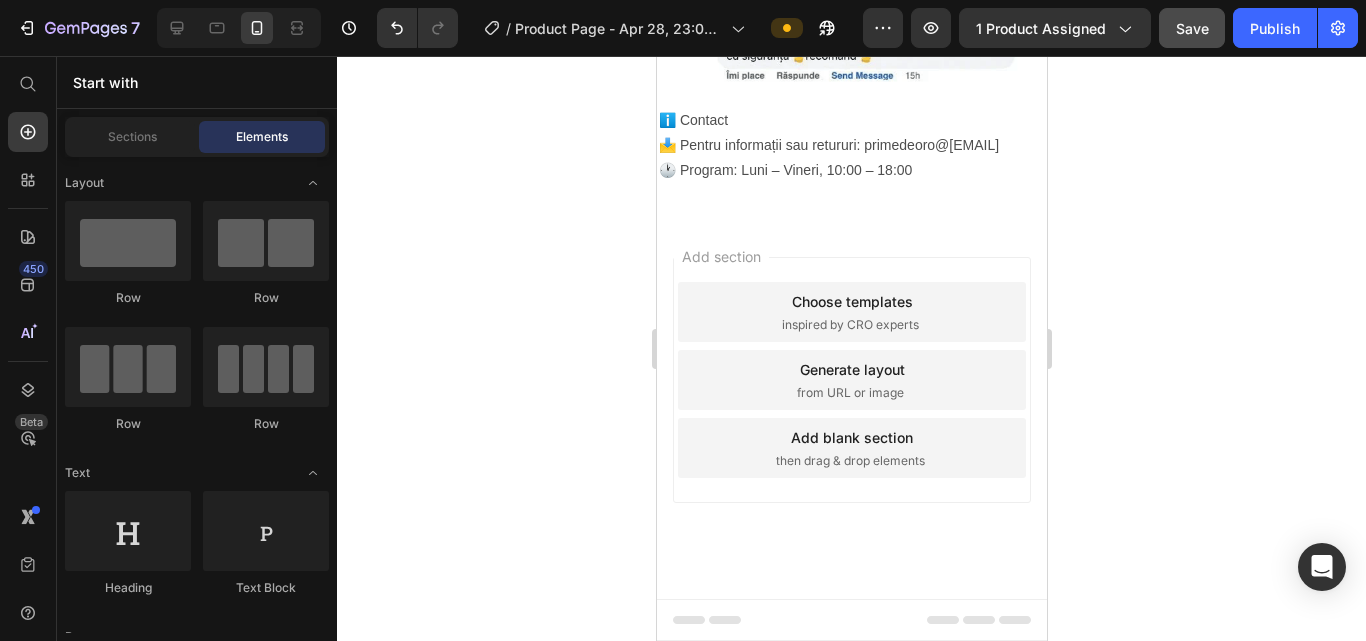 click on "Choose templates" at bounding box center [851, 301] 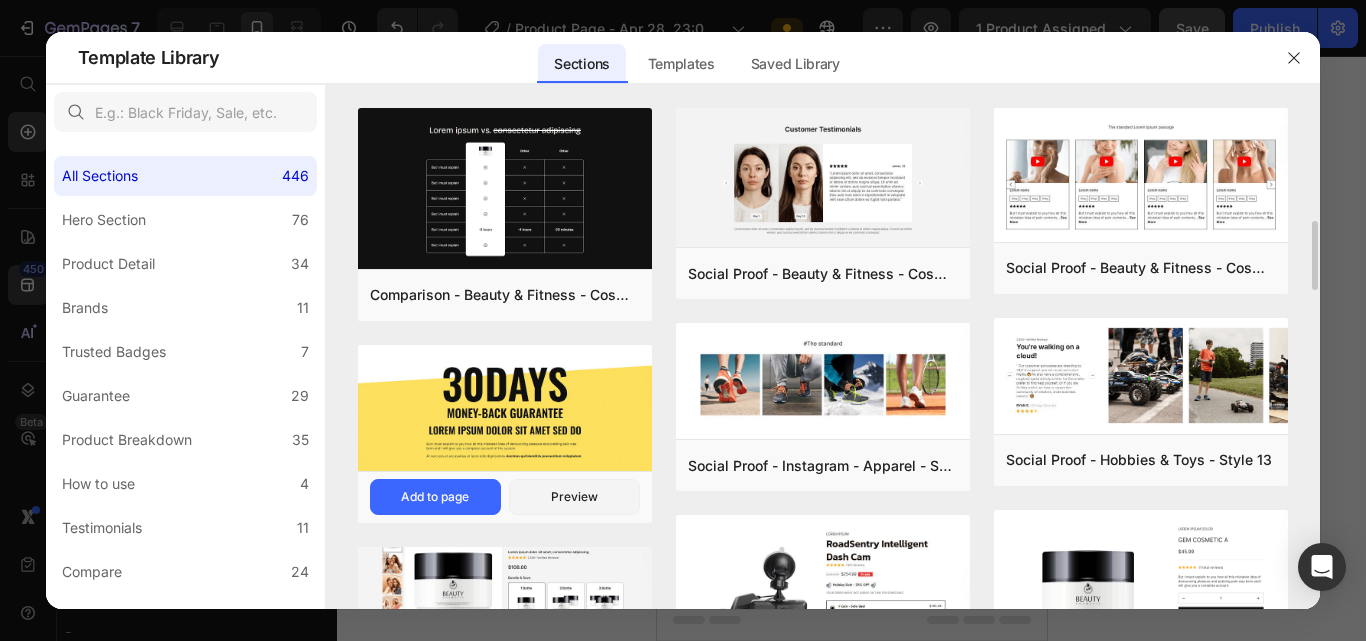 scroll, scrollTop: 300, scrollLeft: 0, axis: vertical 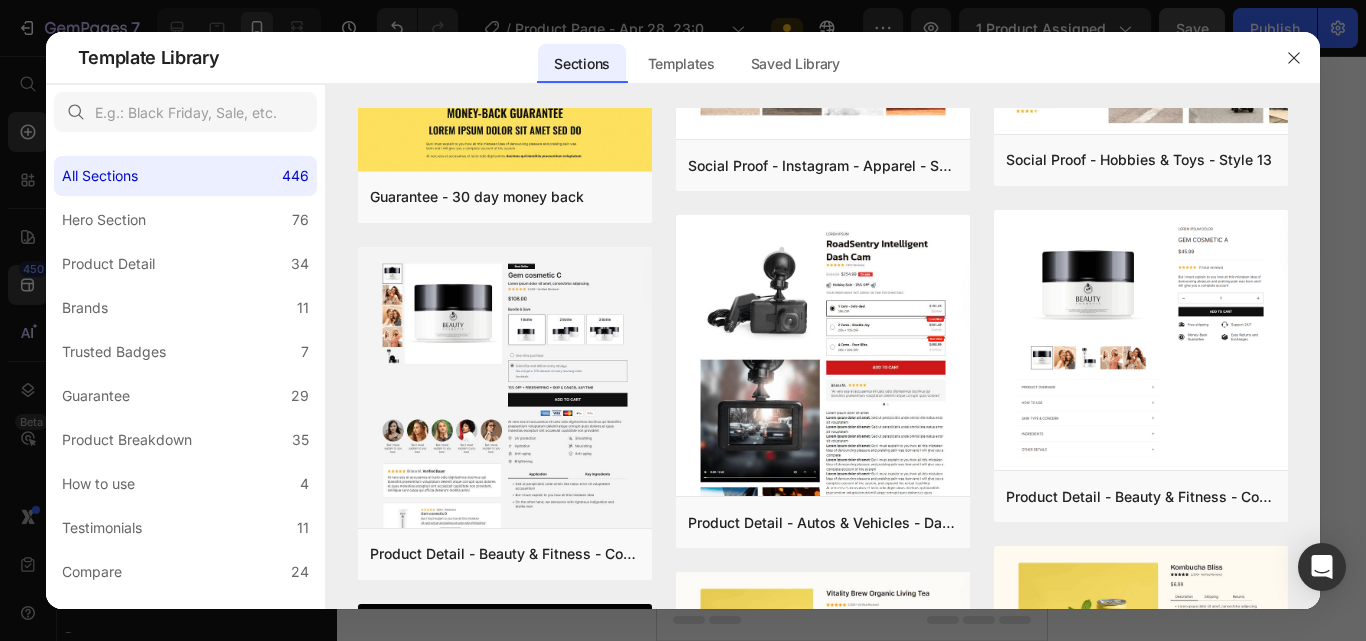 click at bounding box center [1294, 58] 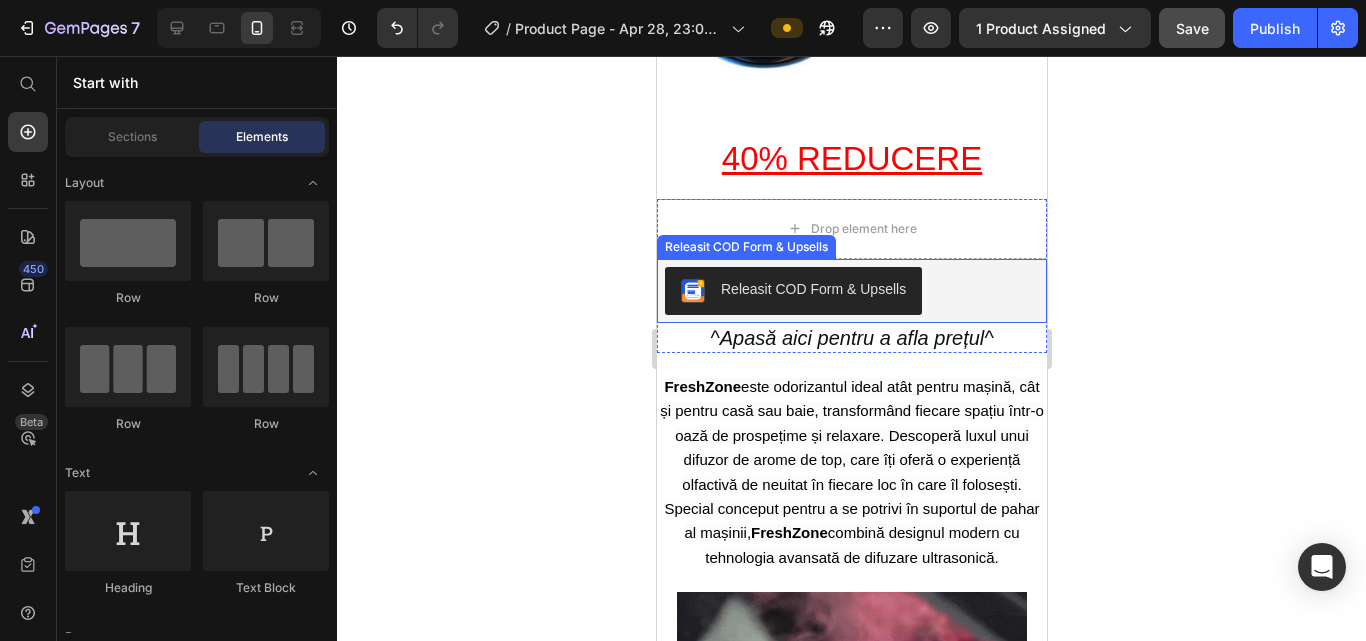 scroll, scrollTop: 500, scrollLeft: 0, axis: vertical 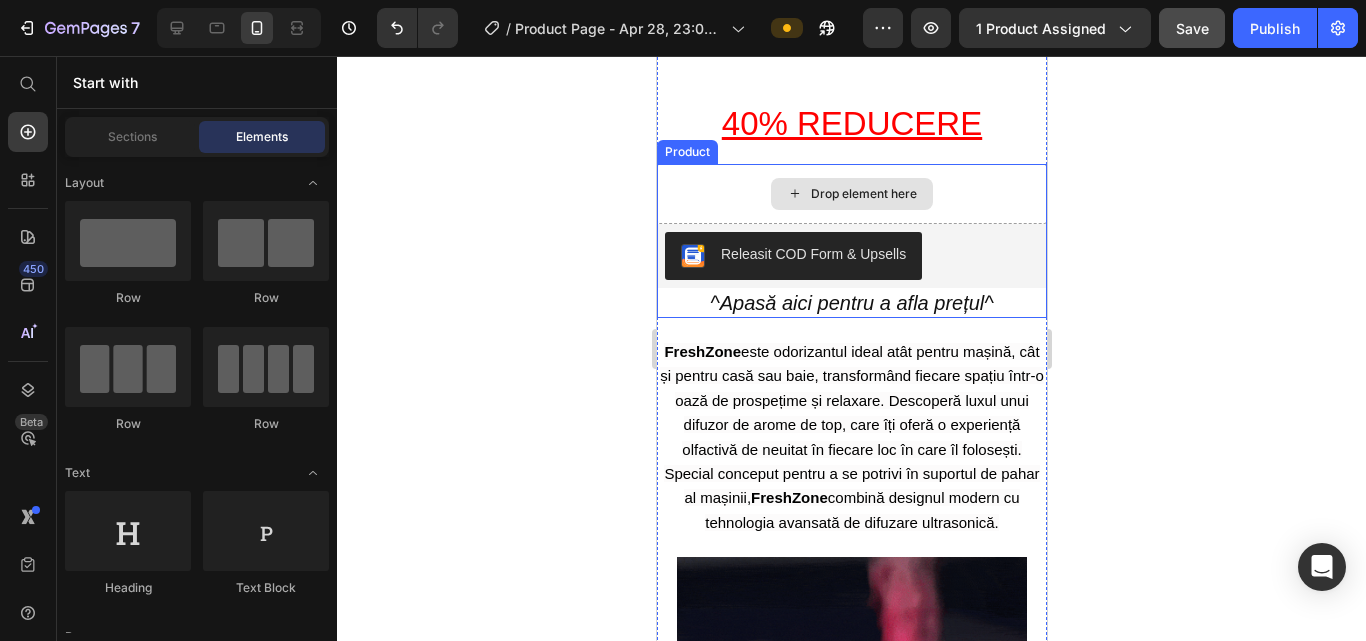 click on "Drop element here" at bounding box center (851, 194) 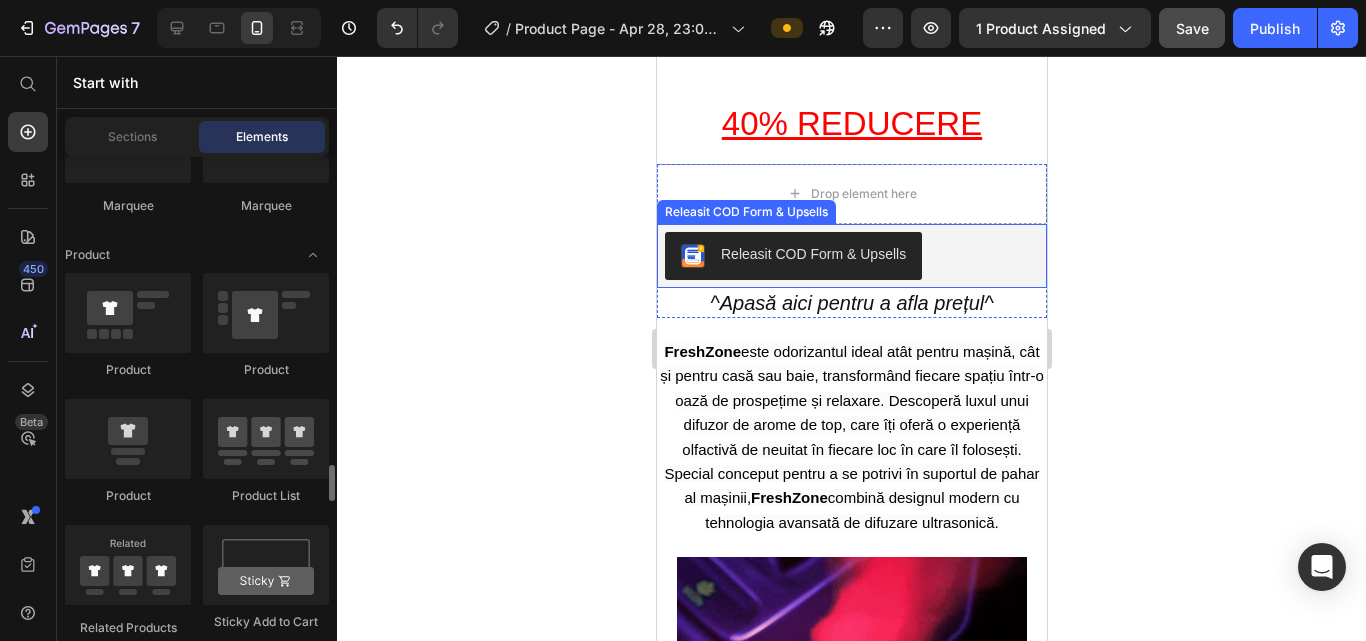 scroll, scrollTop: 2700, scrollLeft: 0, axis: vertical 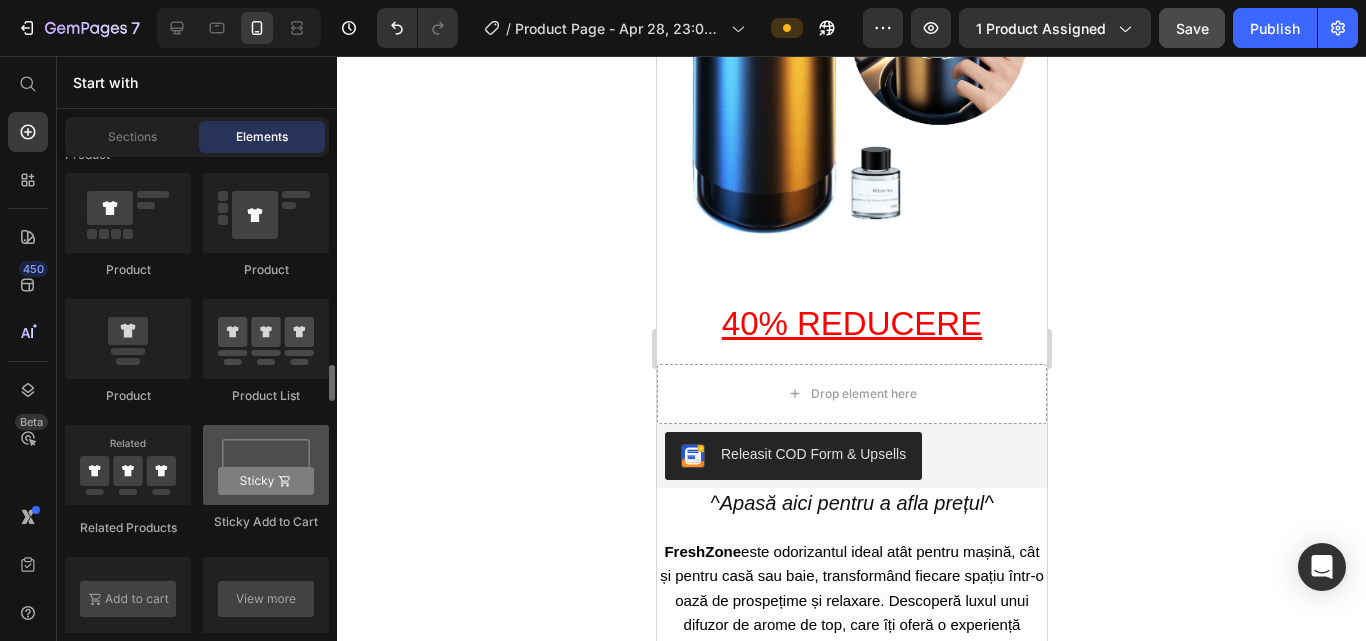 click at bounding box center (266, 465) 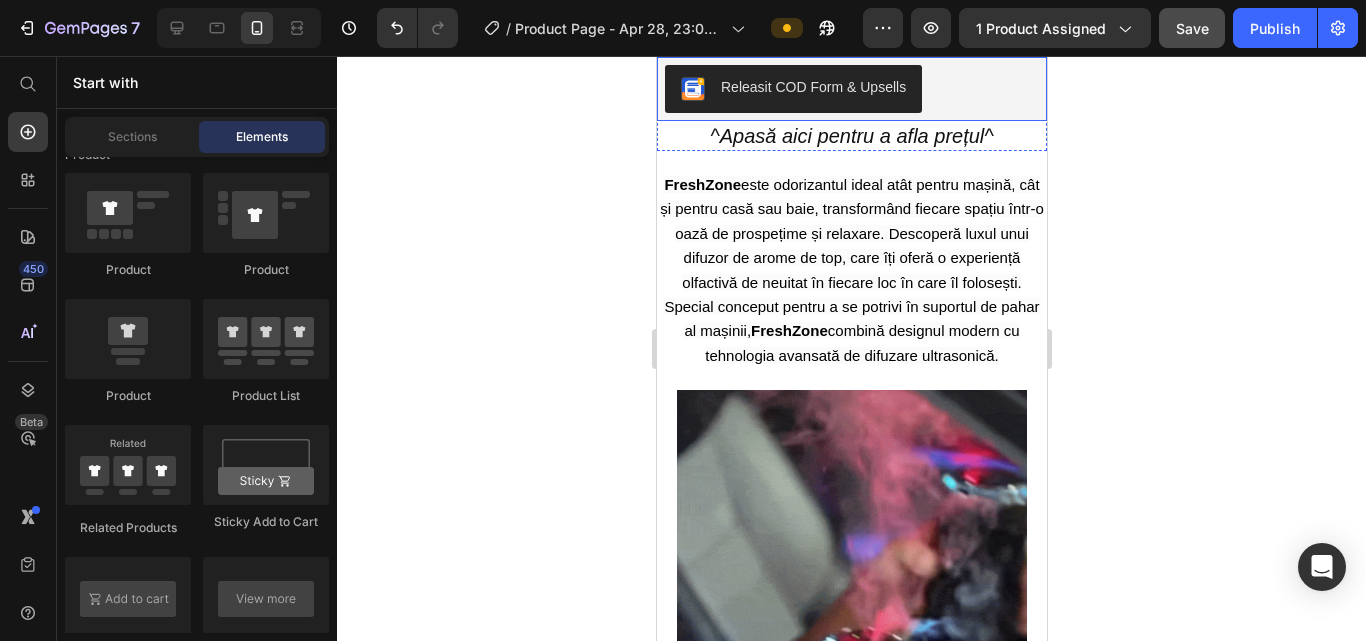 scroll, scrollTop: 700, scrollLeft: 0, axis: vertical 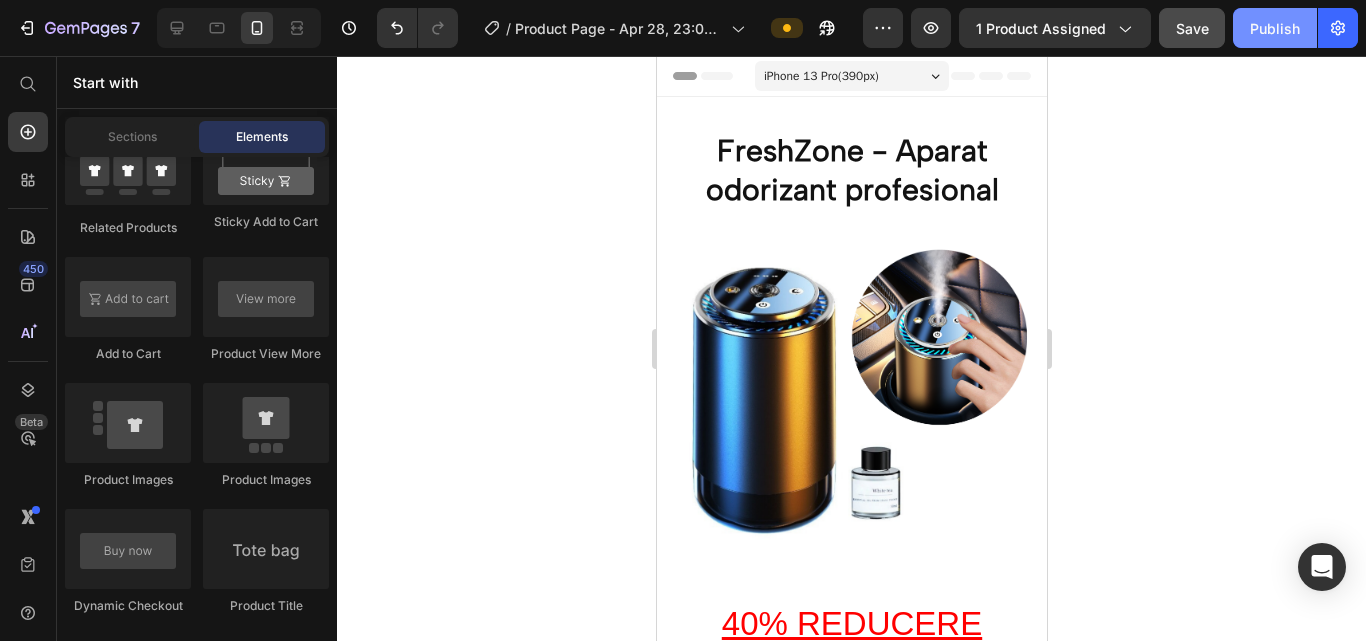 click on "Publish" at bounding box center [1275, 28] 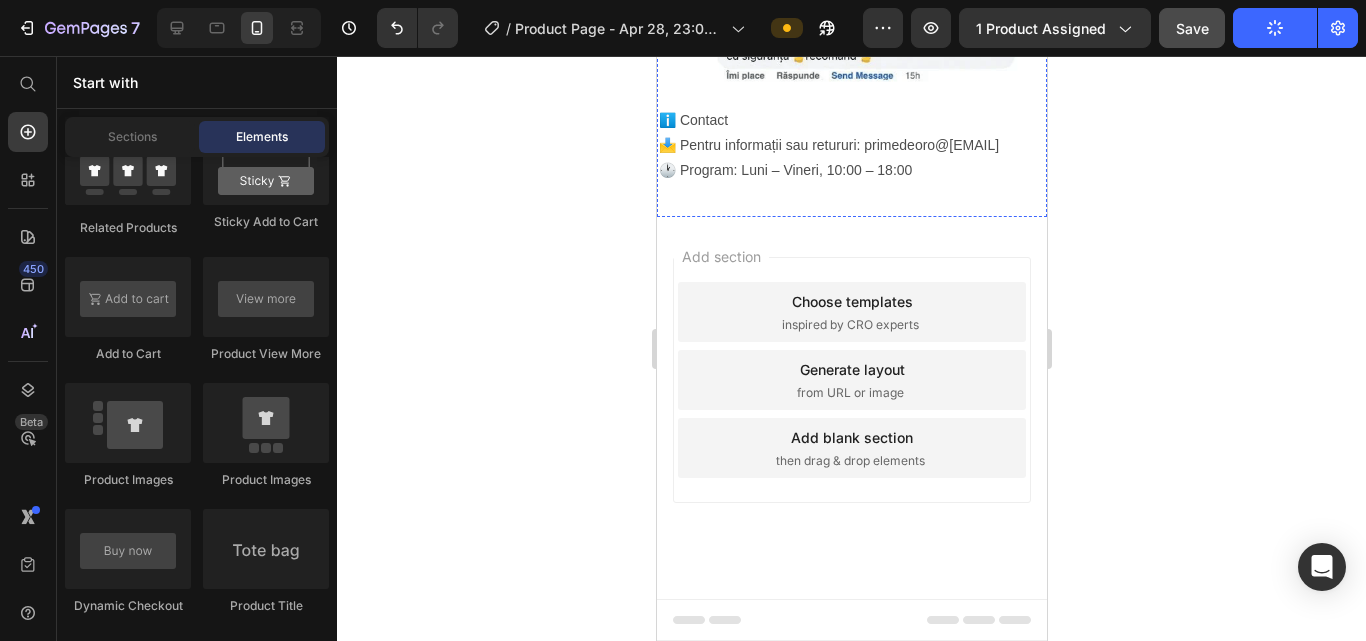 scroll, scrollTop: 3838, scrollLeft: 0, axis: vertical 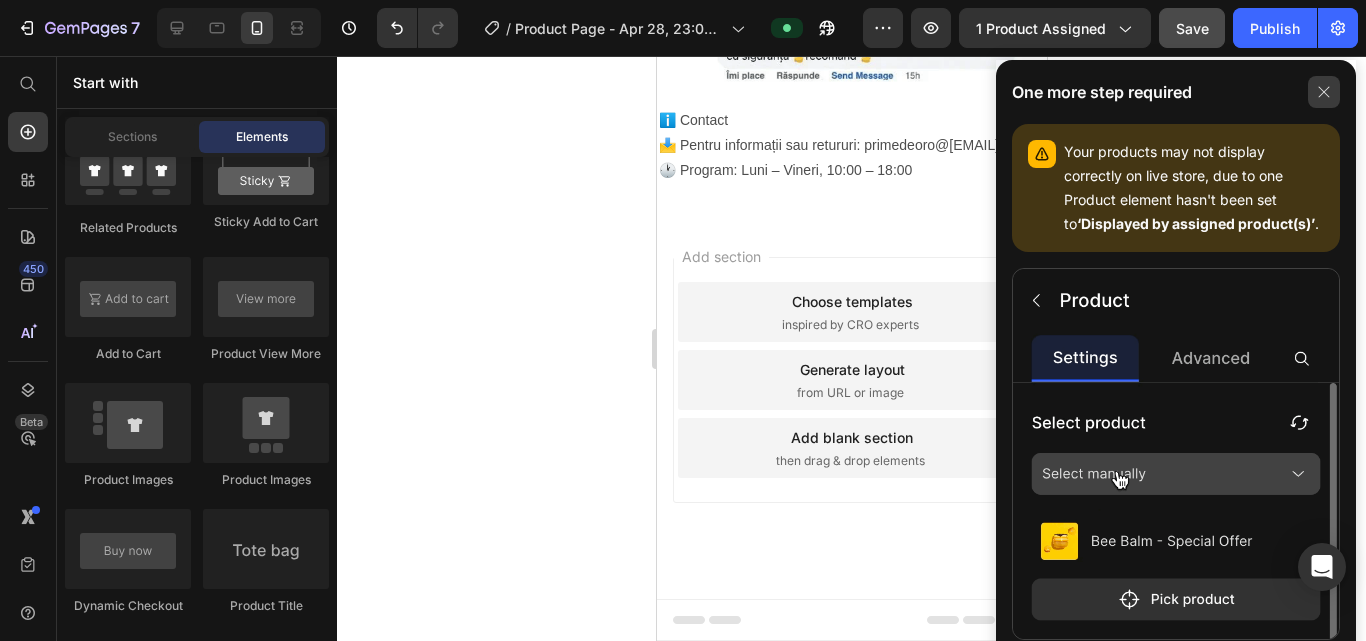 click 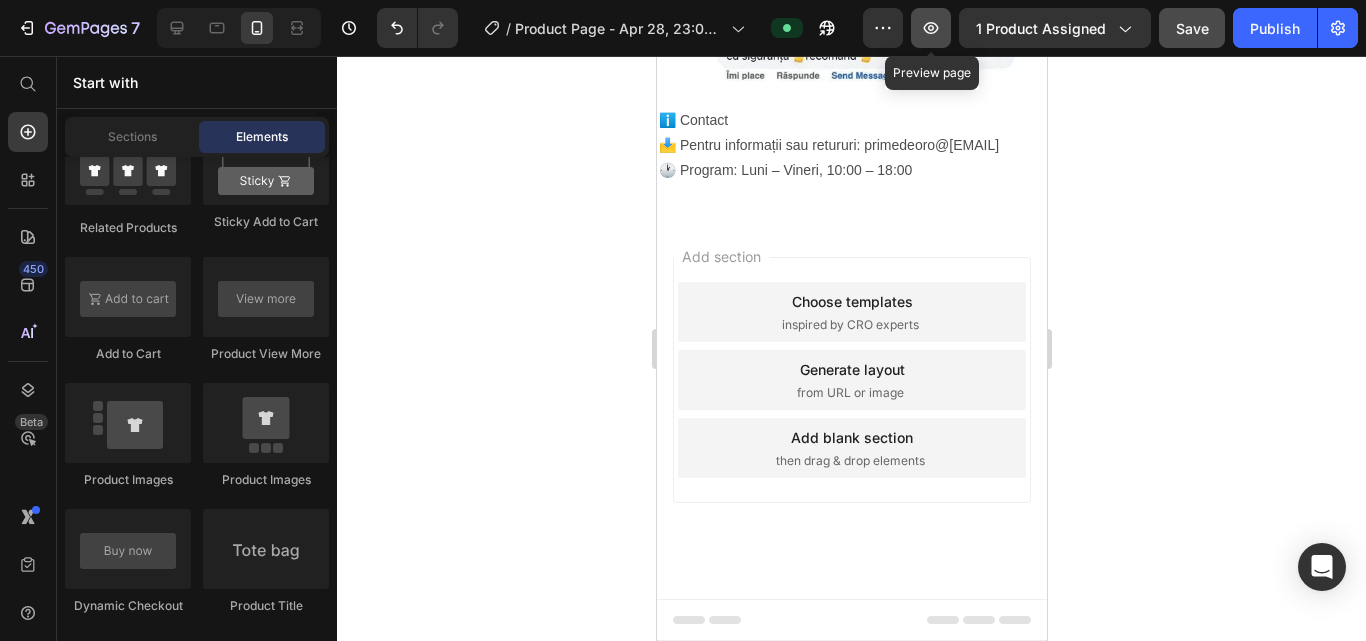 click 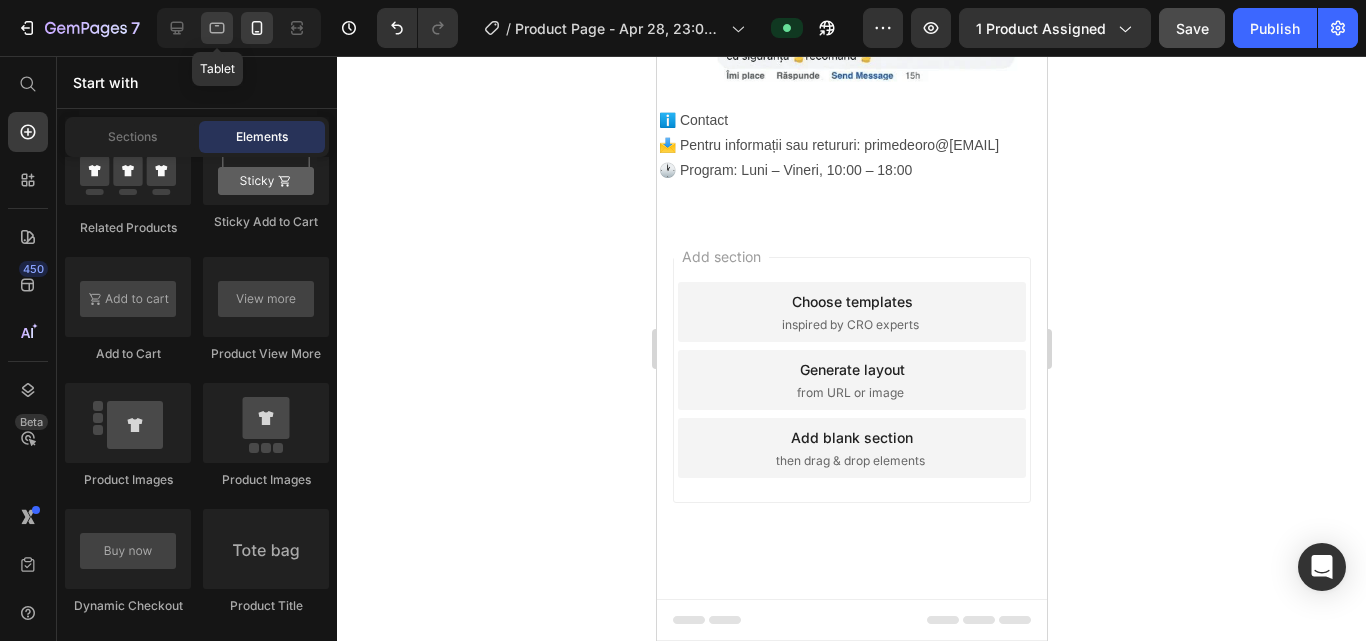 click 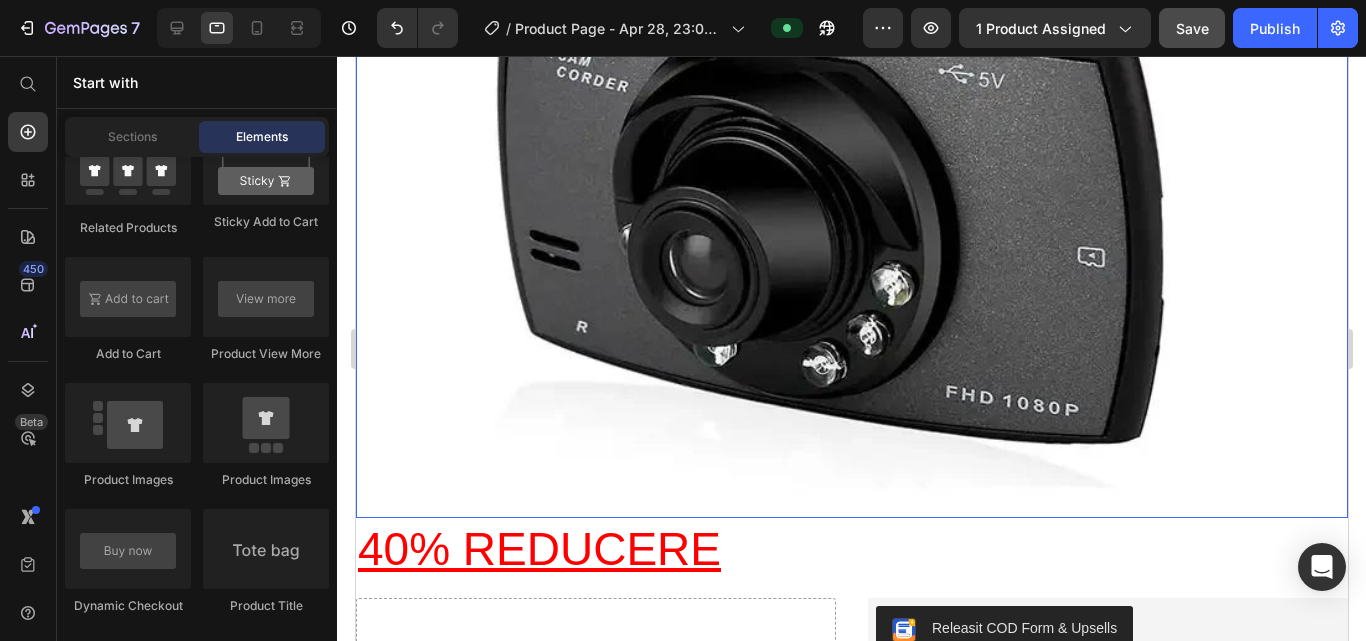 scroll, scrollTop: 700, scrollLeft: 0, axis: vertical 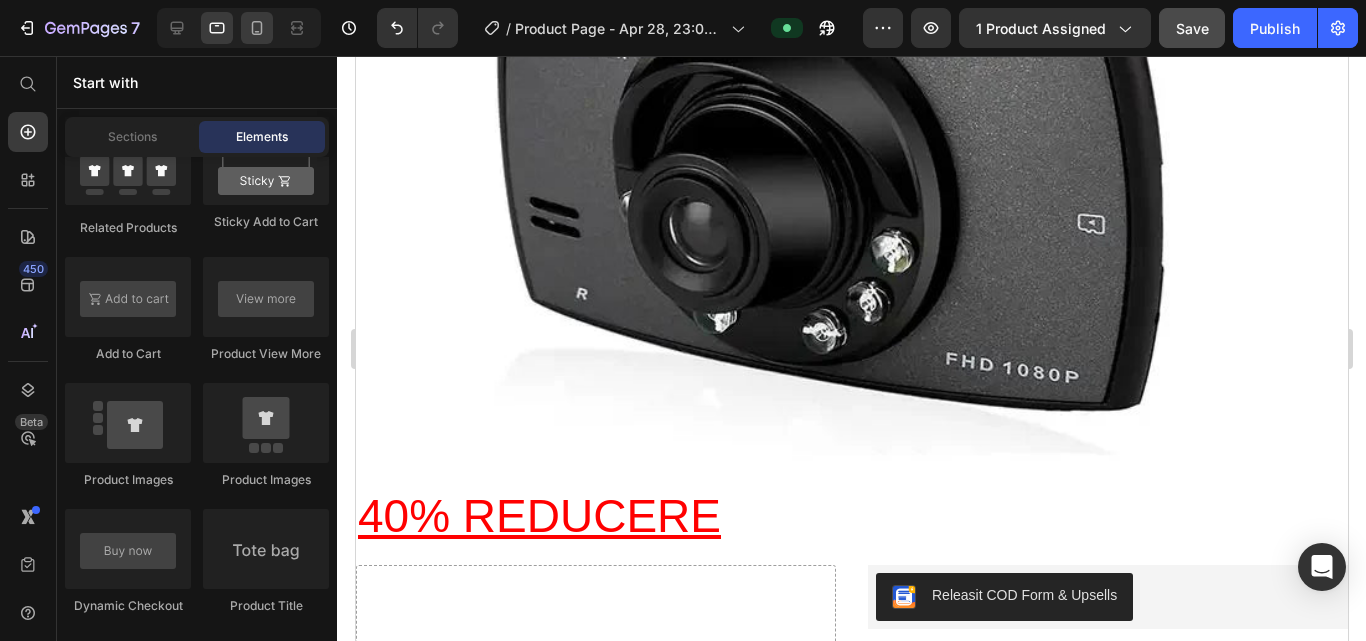 drag, startPoint x: 237, startPoint y: 15, endPoint x: 249, endPoint y: 17, distance: 12.165525 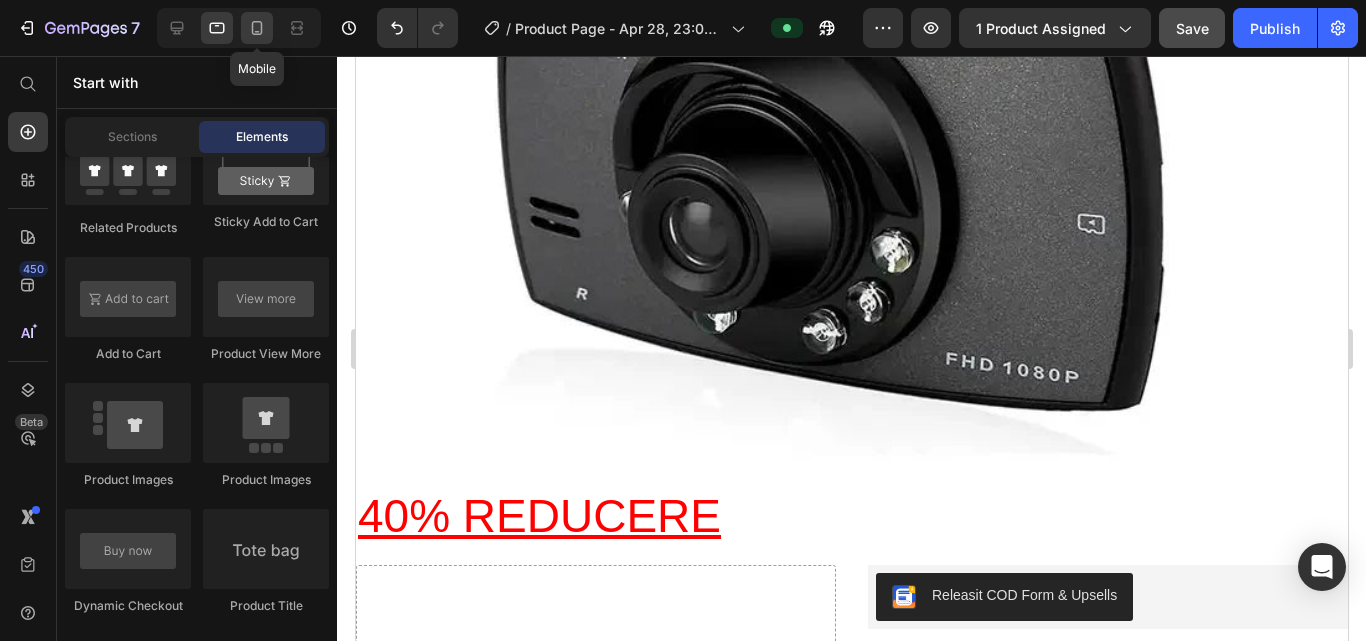 click 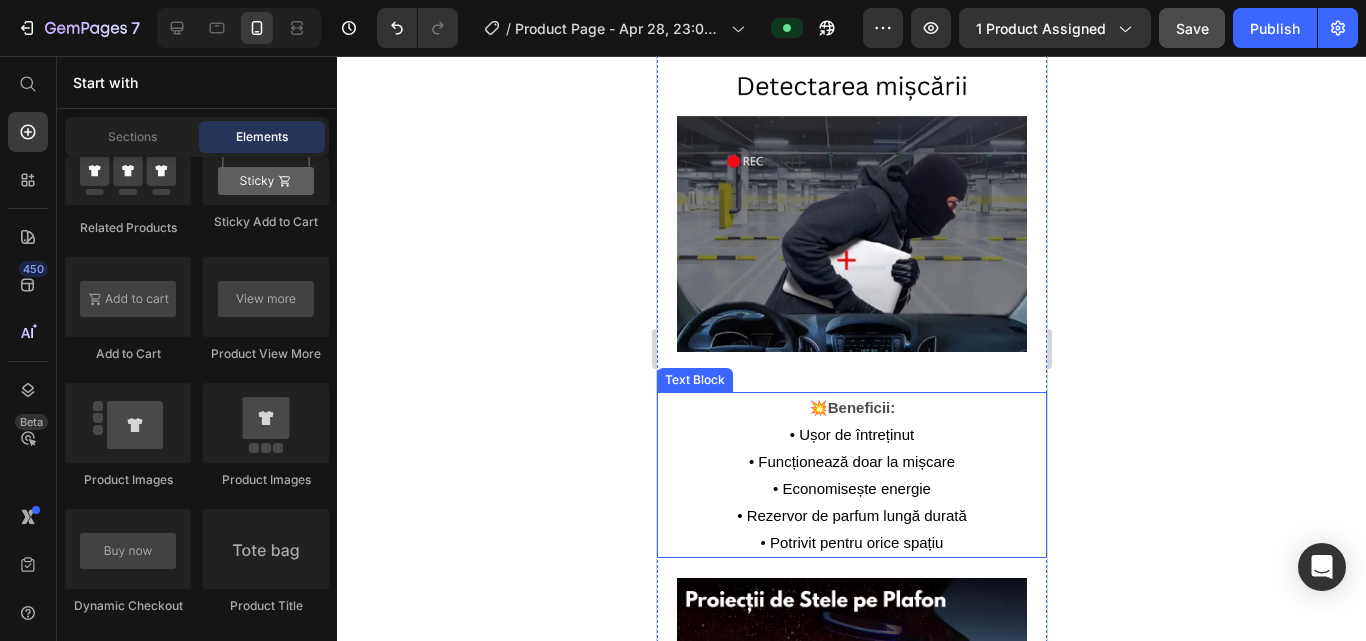 scroll, scrollTop: 3200, scrollLeft: 0, axis: vertical 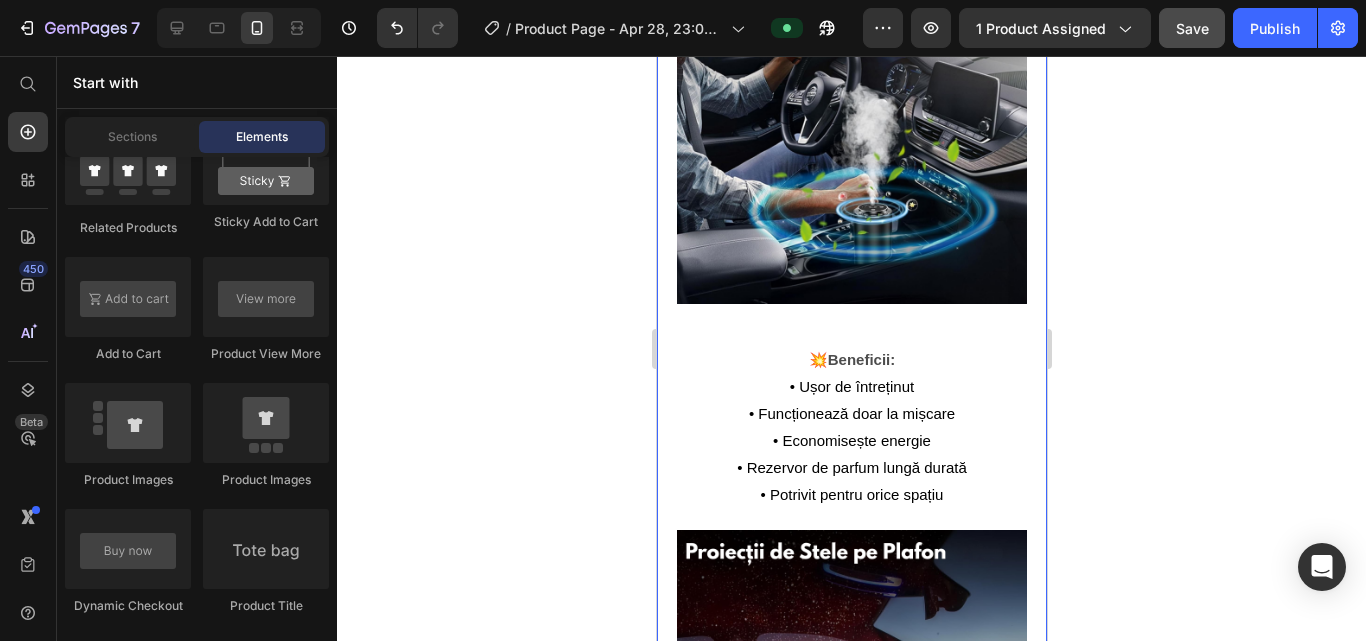 click on "FreshZone - Aparat odorizant profesional Heading Image Product 40% REDUCERE Heading Row
Drop element here Releasit COD Form & Upsells Releasit COD Form & Upsells ^Apasă aici pentru a afla prețul^ Heading Product FreshZone  este odorizantul ideal atât pentru mașină, cât și pentru casă sau baie, transformând fiecare spațiu într-o oază de prospețime și relaxare. Descoperă luxul unui difuzor de arome de top, care îți oferă o experiență olfactivă de neuitat în fiecare loc în care îl folosești. Special conceput pentru a se potrivi în suportul de pahar al mașinii,  FreshZone  combină designul modern cu tehnologia avansată de difuzare ultrasonică. Text Block Image ✅  Elimină mirosurile neplăcute din  mașină, casă sau baie FreshZone aduce prospețime constant, atât în timpul călătoriilor, cât și acasă, pentru un ambient mereu plăcut și fresh. ✅  Tehnologie silențioasă și personalizabilă ✅  Automode inteligent – pornește și se oprește singur" at bounding box center (851, -834) 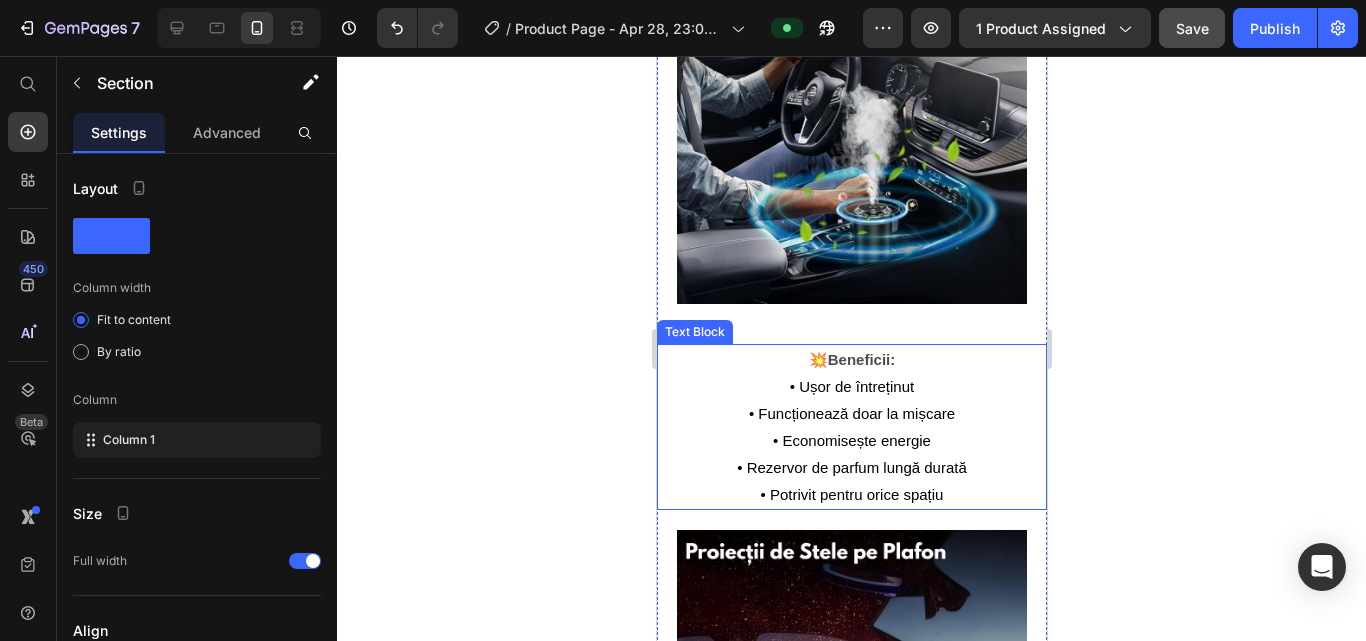 click on "💥  Beneficii:" at bounding box center [851, 359] 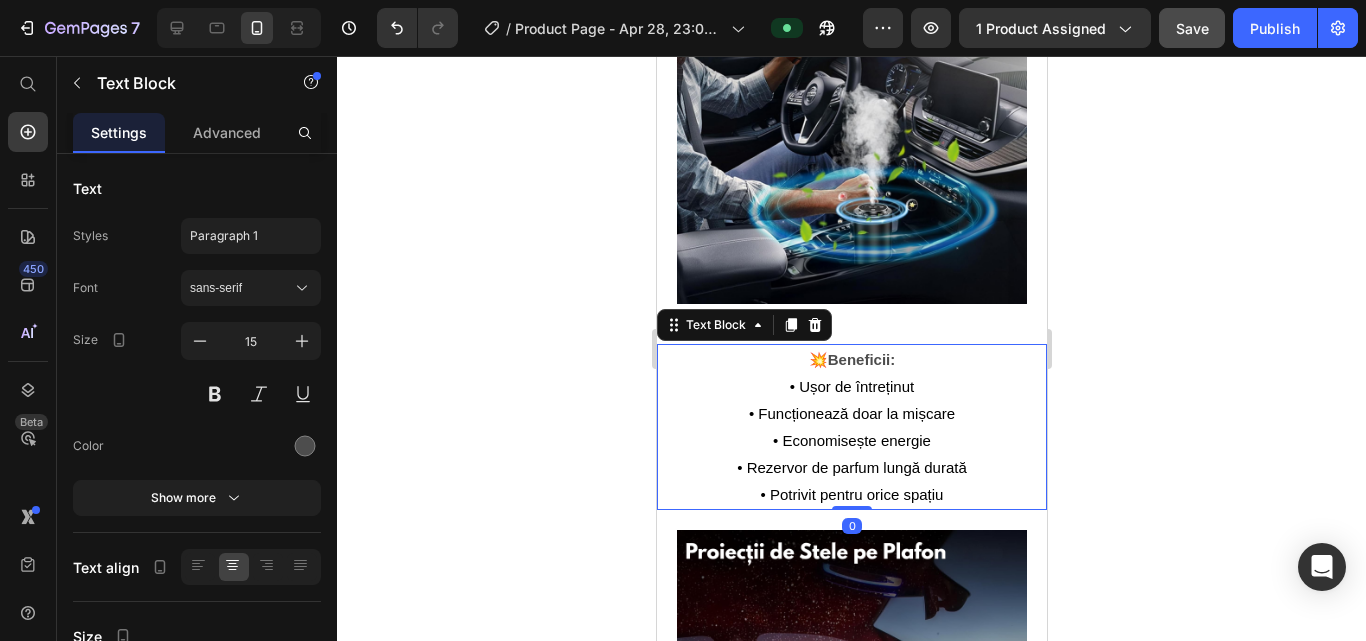 click on "FreshZone - Aparat odorizant profesional Heading Image Product 40% REDUCERE Heading Row
Drop element here Releasit COD Form & Upsells Releasit COD Form & Upsells ^Apasă aici pentru a afla prețul^ Heading Product FreshZone  este odorizantul ideal atât pentru mașină, cât și pentru casă sau baie, transformând fiecare spațiu într-o oază de prospețime și relaxare. Descoperă luxul unui difuzor de arome de top, care îți oferă o experiență olfactivă de neuitat în fiecare loc în care îl folosești. Special conceput pentru a se potrivi în suportul de pahar al mașinii,  FreshZone  combină designul modern cu tehnologia avansată de difuzare ultrasonică. Text Block Image ✅  Elimină mirosurile neplăcute din  mașină, casă sau baie FreshZone aduce prospețime constant, atât în timpul călătoriilor, cât și acasă, pentru un ambient mereu plăcut și fresh. ✅  Tehnologie silențioasă și personalizabilă ✅  Automode inteligent – pornește și se oprește singur" at bounding box center (851, -834) 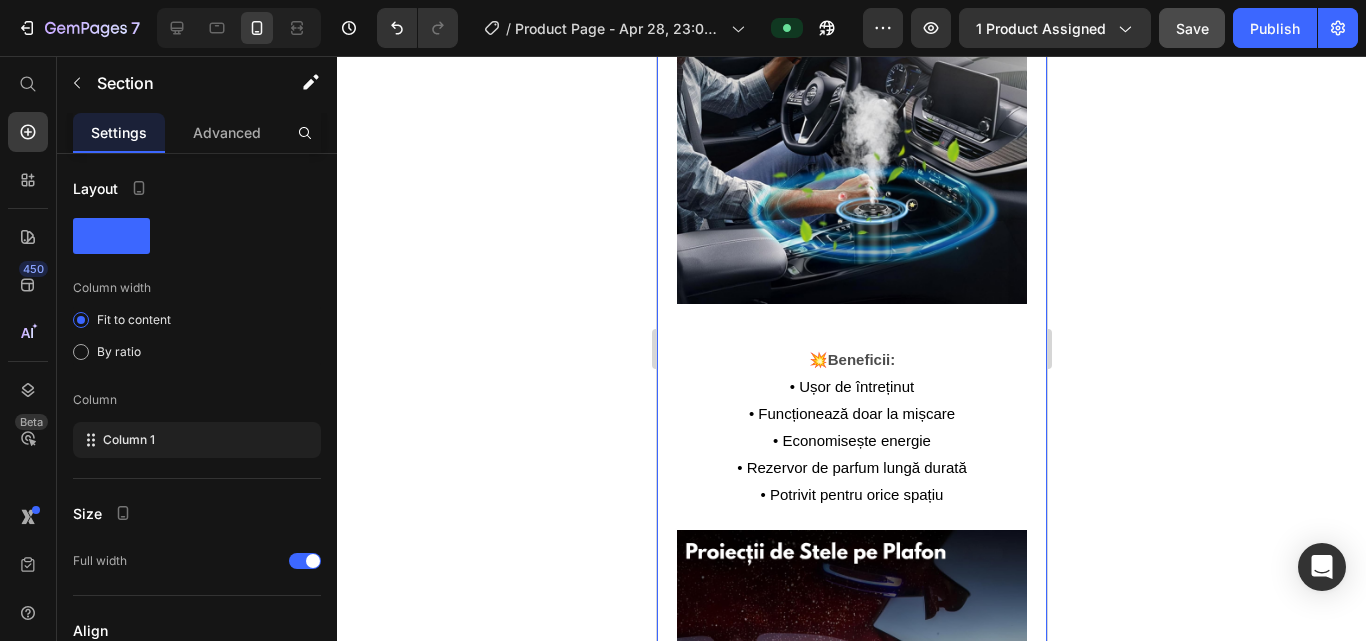 click on "FreshZone - Aparat odorizant profesional Heading Image Product 40% REDUCERE Heading Row
Drop element here Releasit COD Form & Upsells Releasit COD Form & Upsells ^Apasă aici pentru a afla prețul^ Heading Product FreshZone  este odorizantul ideal atât pentru mașină, cât și pentru casă sau baie, transformând fiecare spațiu într-o oază de prospețime și relaxare. Descoperă luxul unui difuzor de arome de top, care îți oferă o experiență olfactivă de neuitat în fiecare loc în care îl folosești. Special conceput pentru a se potrivi în suportul de pahar al mașinii,  FreshZone  combină designul modern cu tehnologia avansată de difuzare ultrasonică. Text Block Image ✅  Elimină mirosurile neplăcute din  mașină, casă sau baie FreshZone aduce prospețime constant, atât în timpul călătoriilor, cât și acasă, pentru un ambient mereu plăcut și fresh. ✅  Tehnologie silențioasă și personalizabilă ✅  Automode inteligent – pornește și se oprește singur" at bounding box center (851, -834) 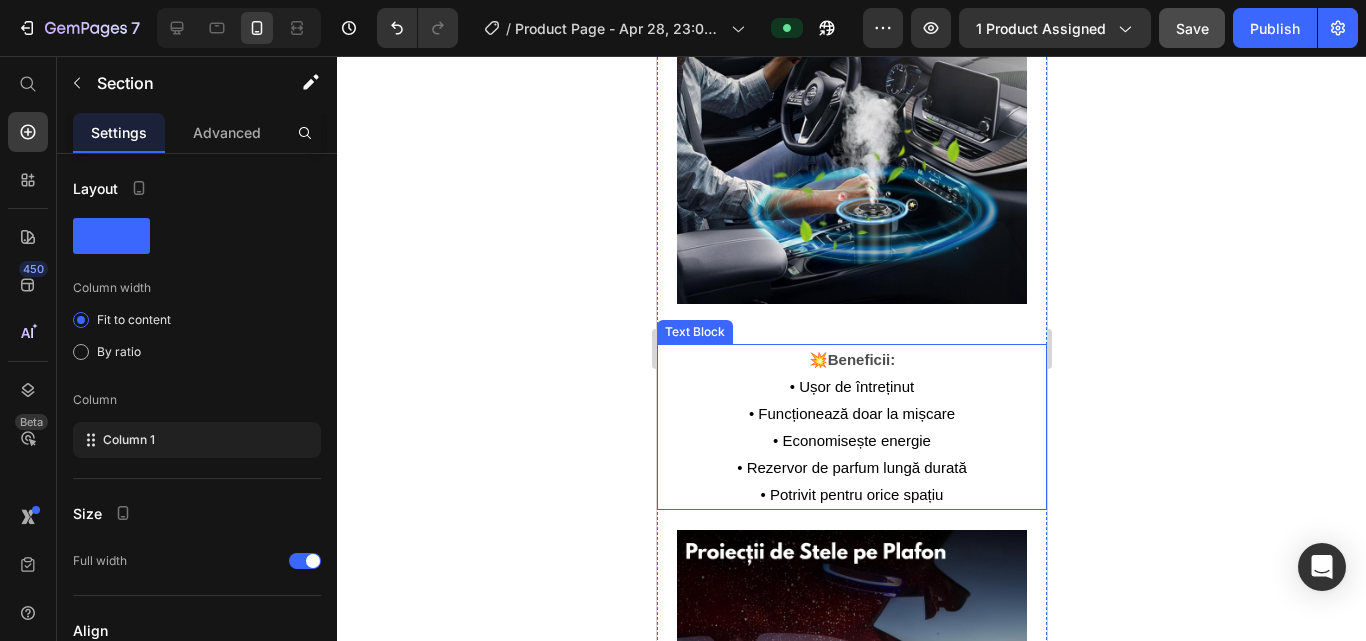 click on "• Ușor de întreținut" at bounding box center [851, 386] 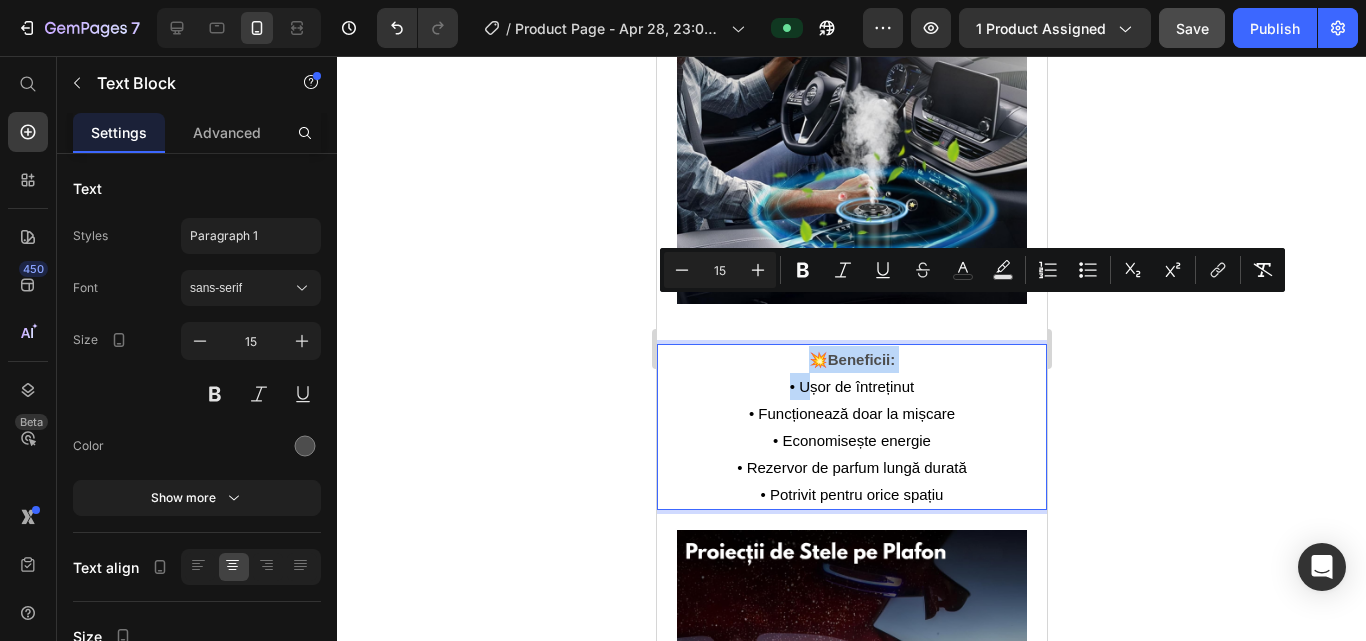 drag, startPoint x: 802, startPoint y: 348, endPoint x: 807, endPoint y: 315, distance: 33.37664 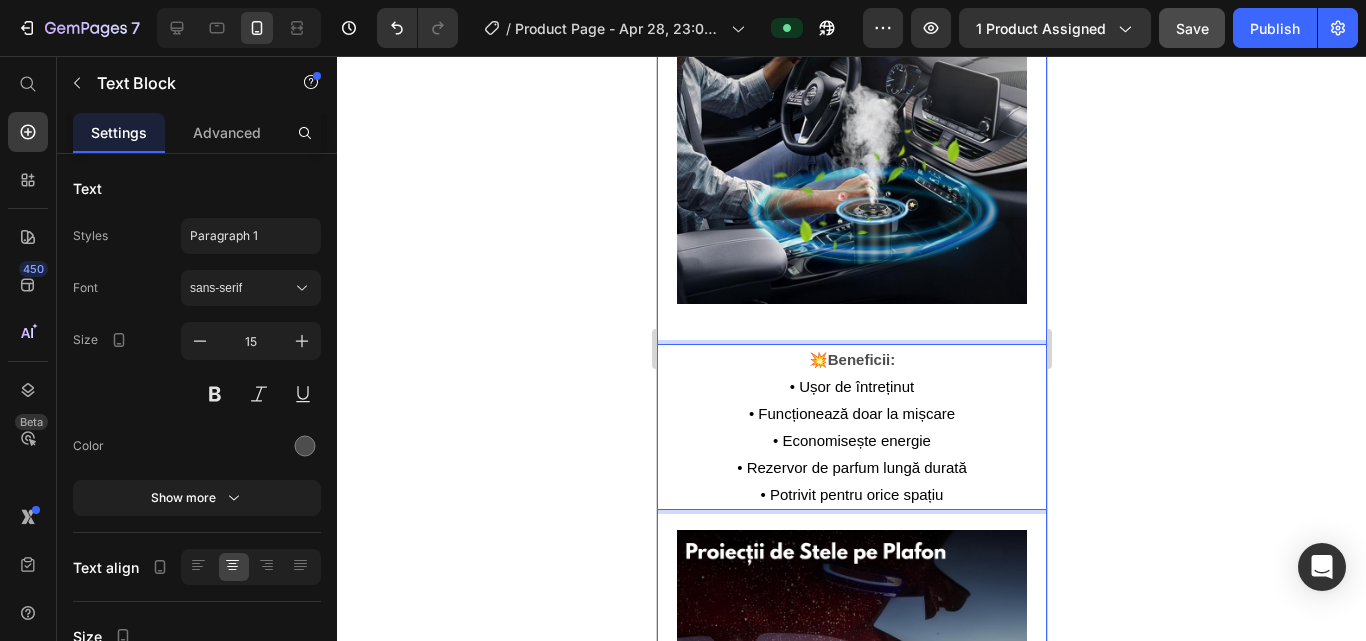 drag, startPoint x: 745, startPoint y: 321, endPoint x: 745, endPoint y: 265, distance: 56 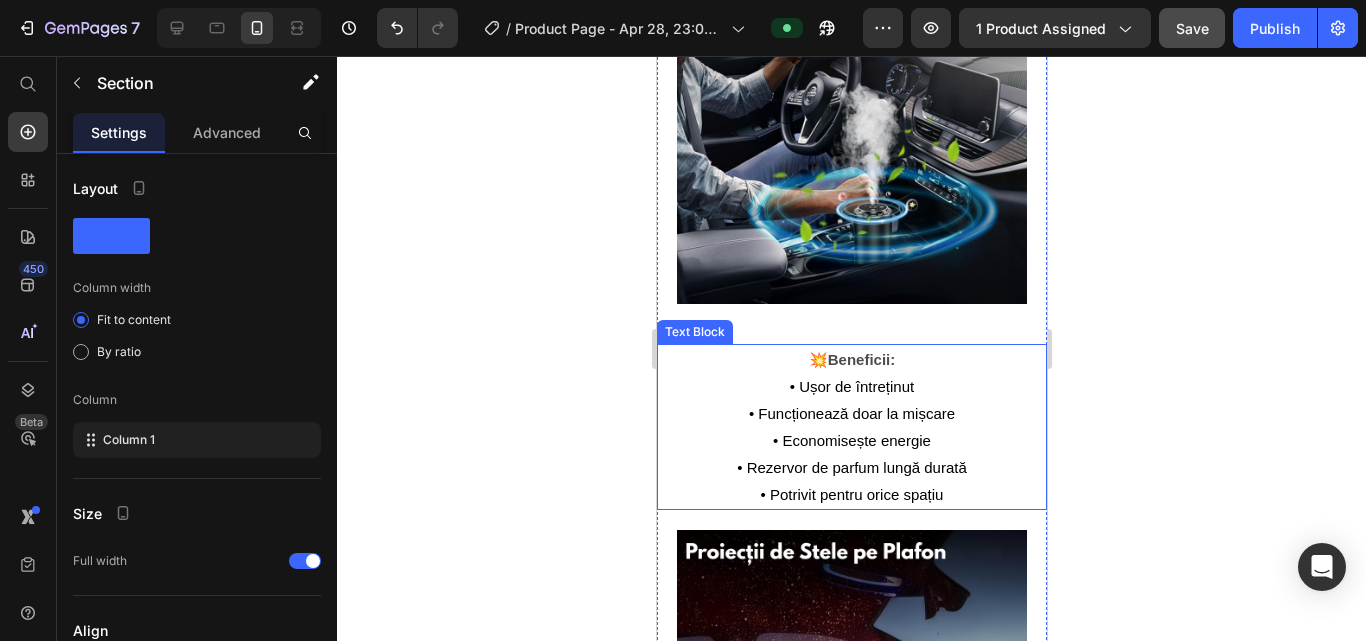 click on "💥  Beneficii:" at bounding box center [851, 359] 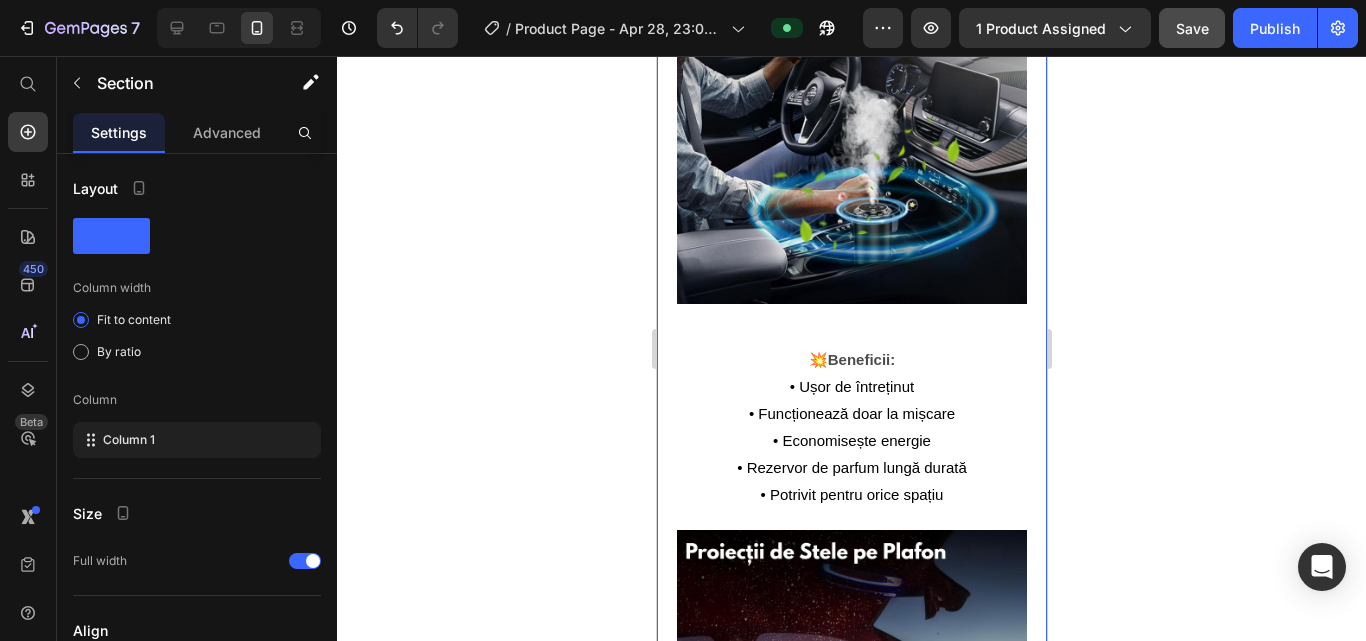 click on "FreshZone - Aparat odorizant profesional Heading Image Product 40% REDUCERE Heading Row
Drop element here Releasit COD Form & Upsells Releasit COD Form & Upsells ^Apasă aici pentru a afla prețul^ Heading Product FreshZone  este odorizantul ideal atât pentru mașină, cât și pentru casă sau baie, transformând fiecare spațiu într-o oază de prospețime și relaxare. Descoperă luxul unui difuzor de arome de top, care îți oferă o experiență olfactivă de neuitat în fiecare loc în care îl folosești. Special conceput pentru a se potrivi în suportul de pahar al mașinii,  FreshZone  combină designul modern cu tehnologia avansată de difuzare ultrasonică. Text Block Image ✅  Elimină mirosurile neplăcute din  mașină, casă sau baie FreshZone aduce prospețime constant, atât în timpul călătoriilor, cât și acasă, pentru un ambient mereu plăcut și fresh. ✅  Tehnologie silențioasă și personalizabilă ✅  Automode inteligent – pornește și se oprește singur" at bounding box center [851, -834] 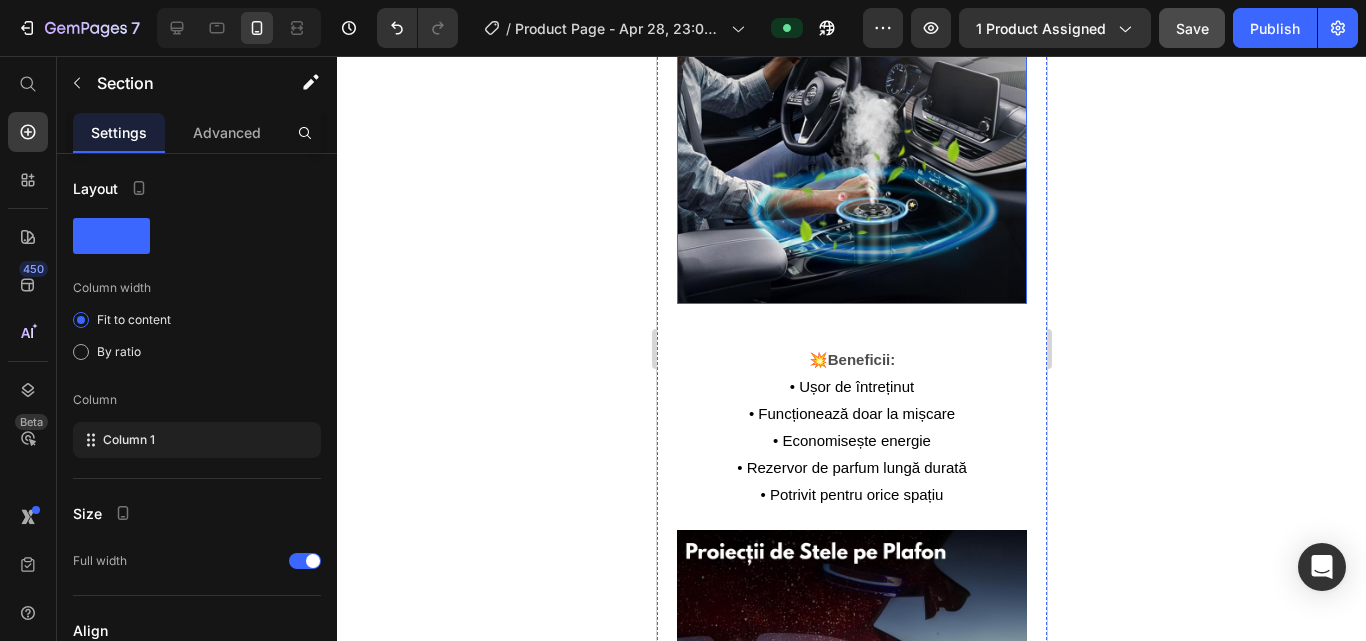 click at bounding box center [851, 129] 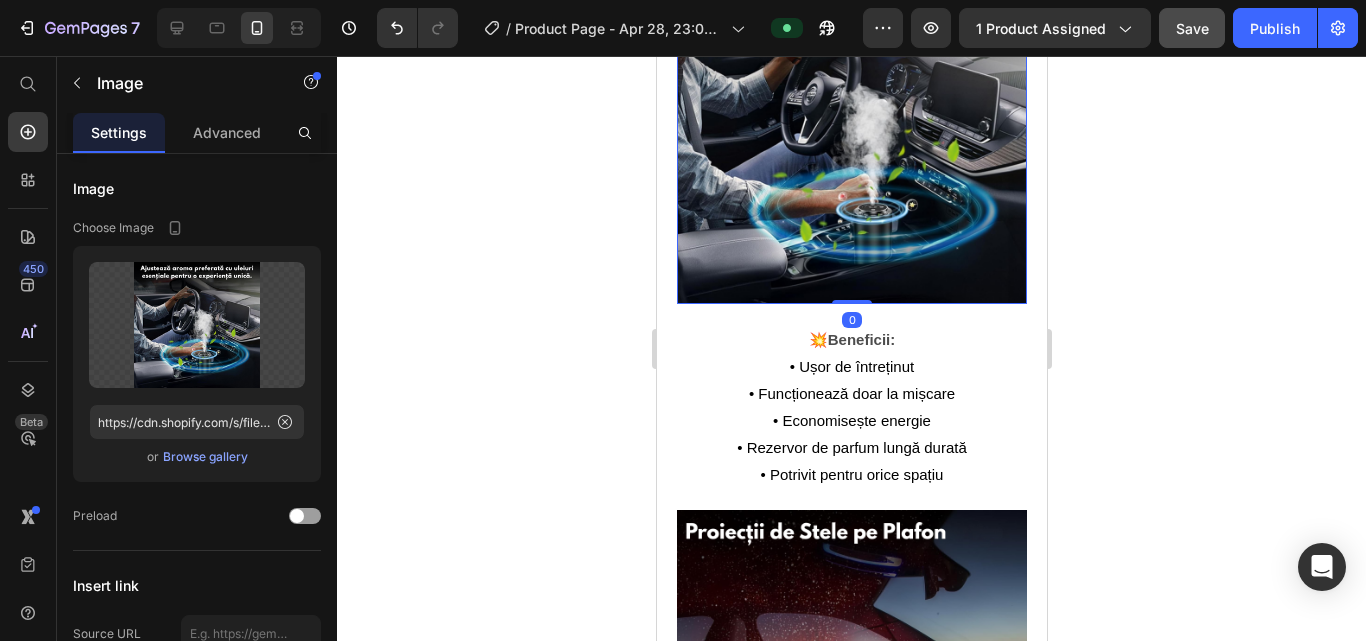 drag, startPoint x: 846, startPoint y: 273, endPoint x: 847, endPoint y: 236, distance: 37.01351 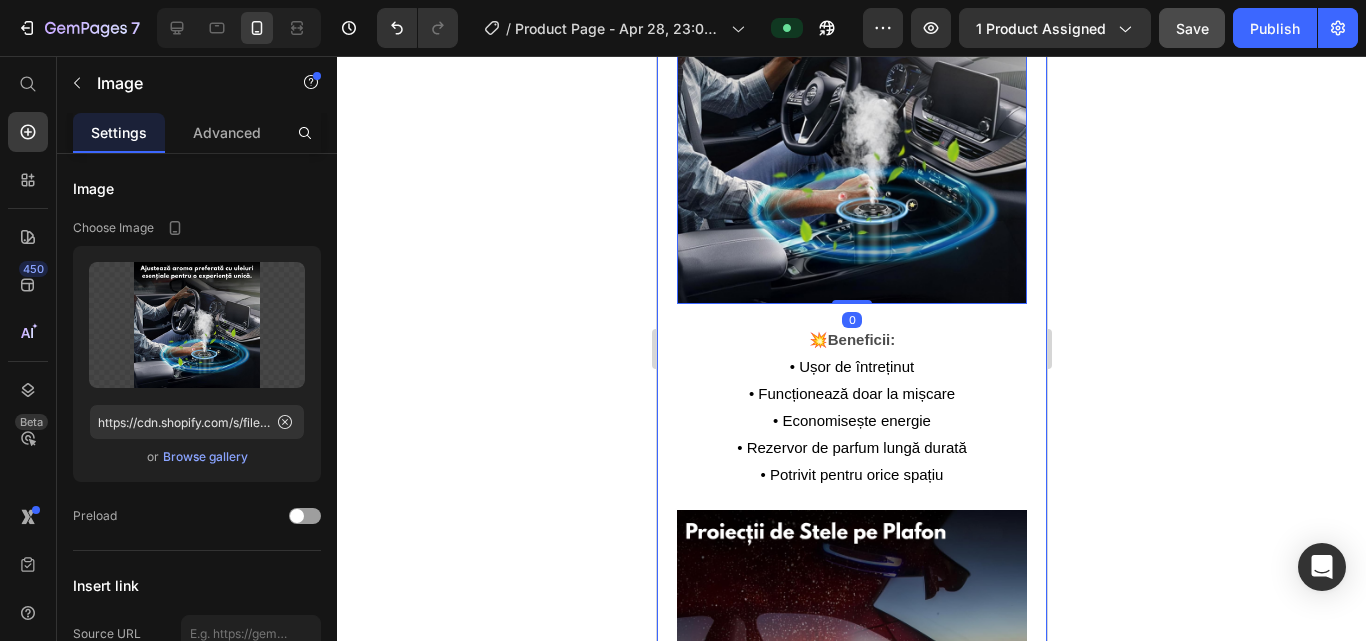 click 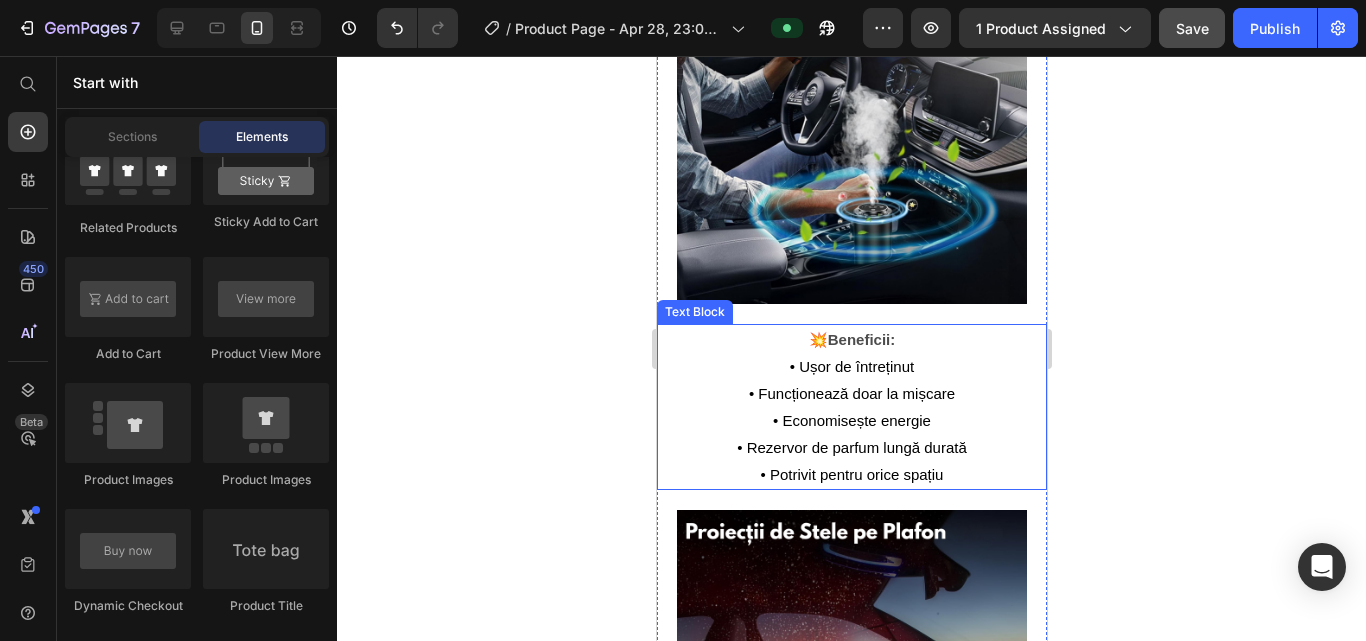 click on "• Ușor de întreținut • Funcționează doar la mișcare • Economisește energie • Rezervor de parfum lungă durată • Potrivit pentru orice spațiu" at bounding box center [851, 420] 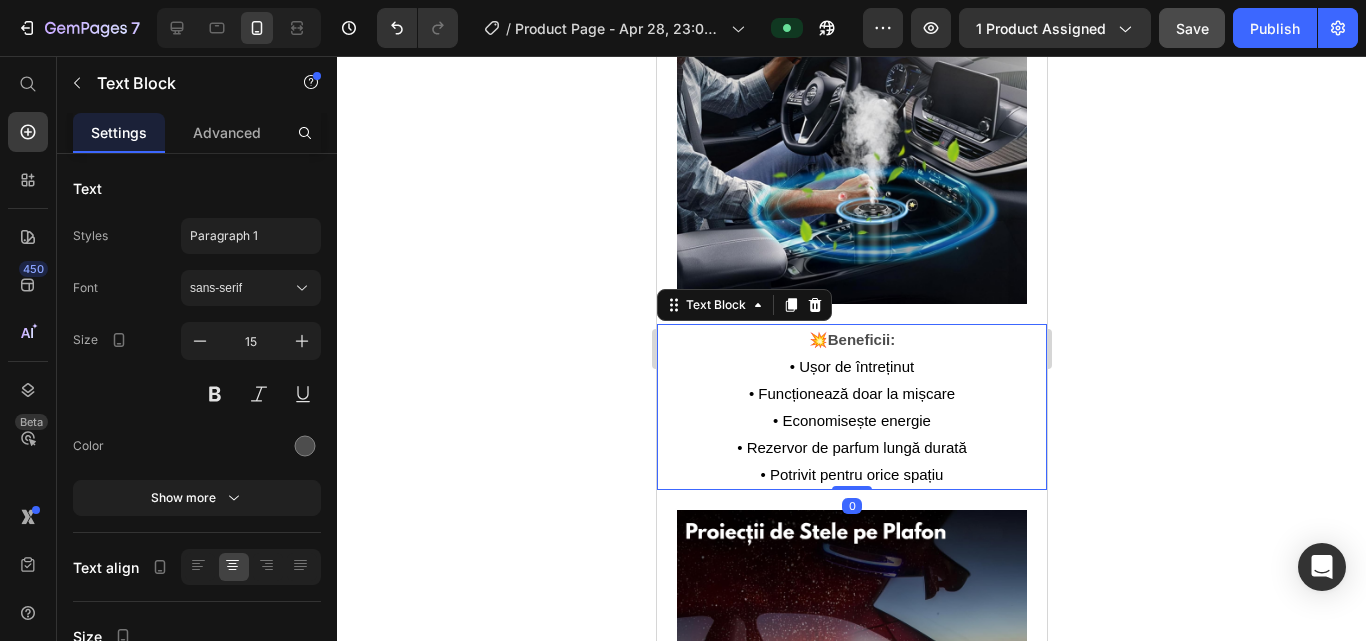 drag, startPoint x: 840, startPoint y: 436, endPoint x: 851, endPoint y: 367, distance: 69.87131 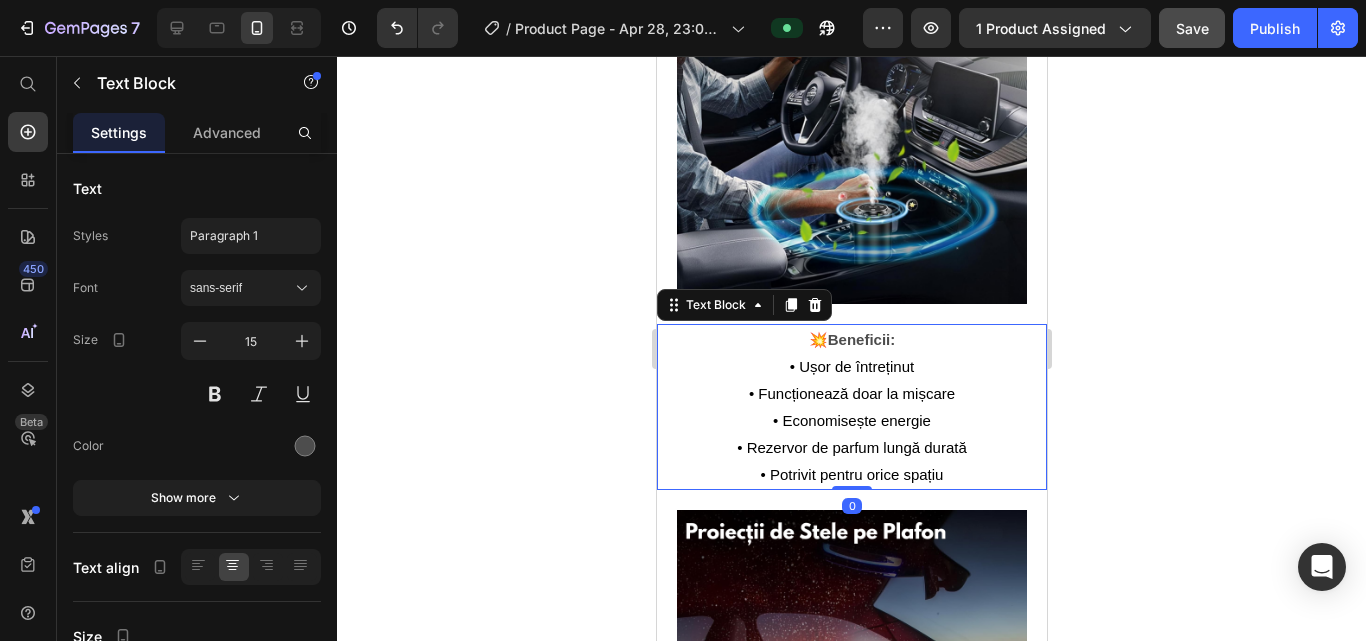 click 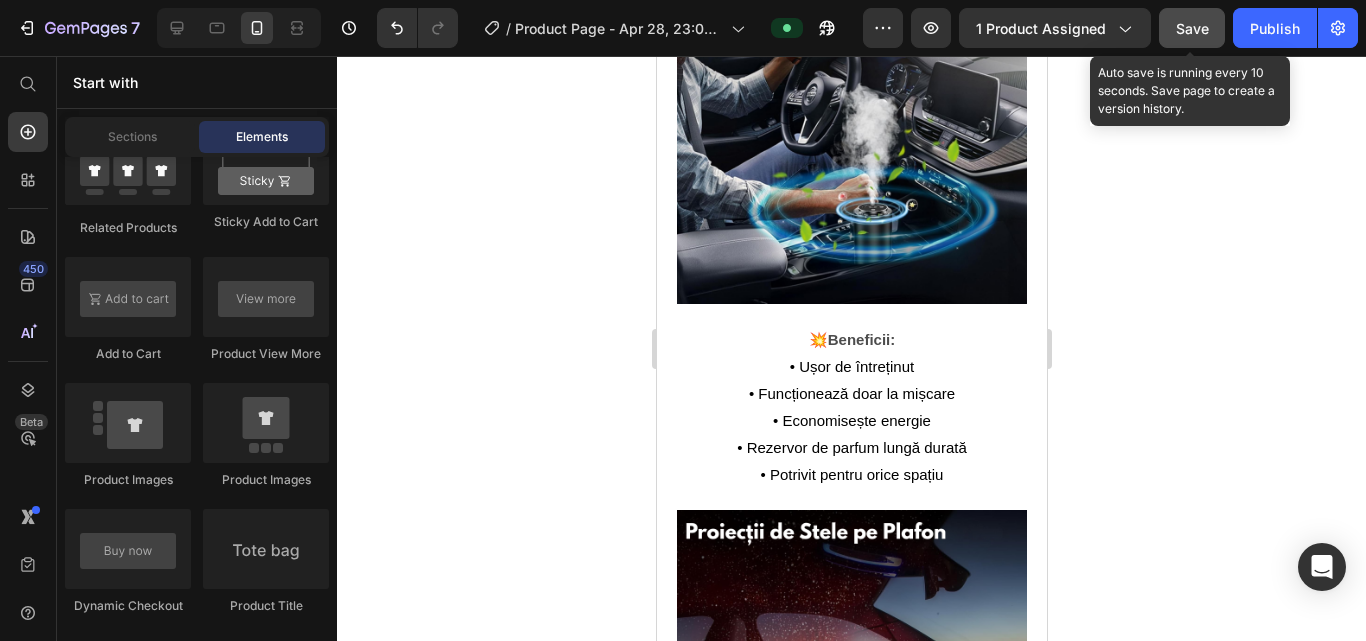 click on "Save" at bounding box center [1192, 28] 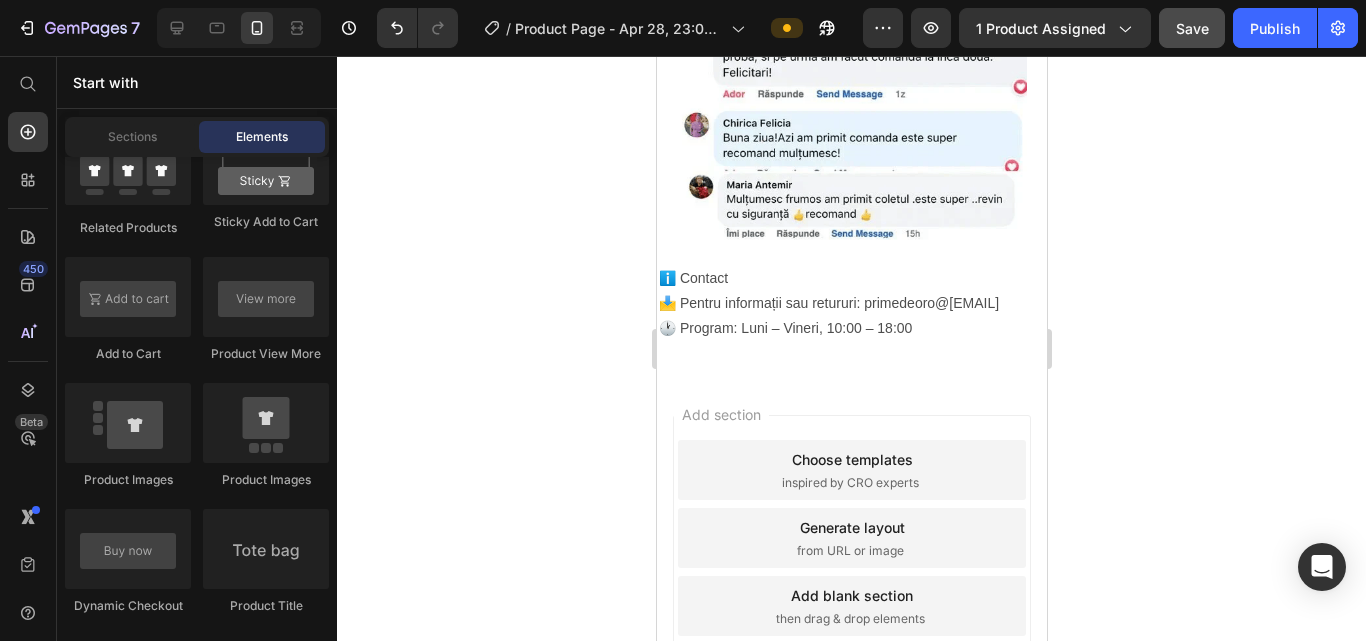 scroll, scrollTop: 4118, scrollLeft: 0, axis: vertical 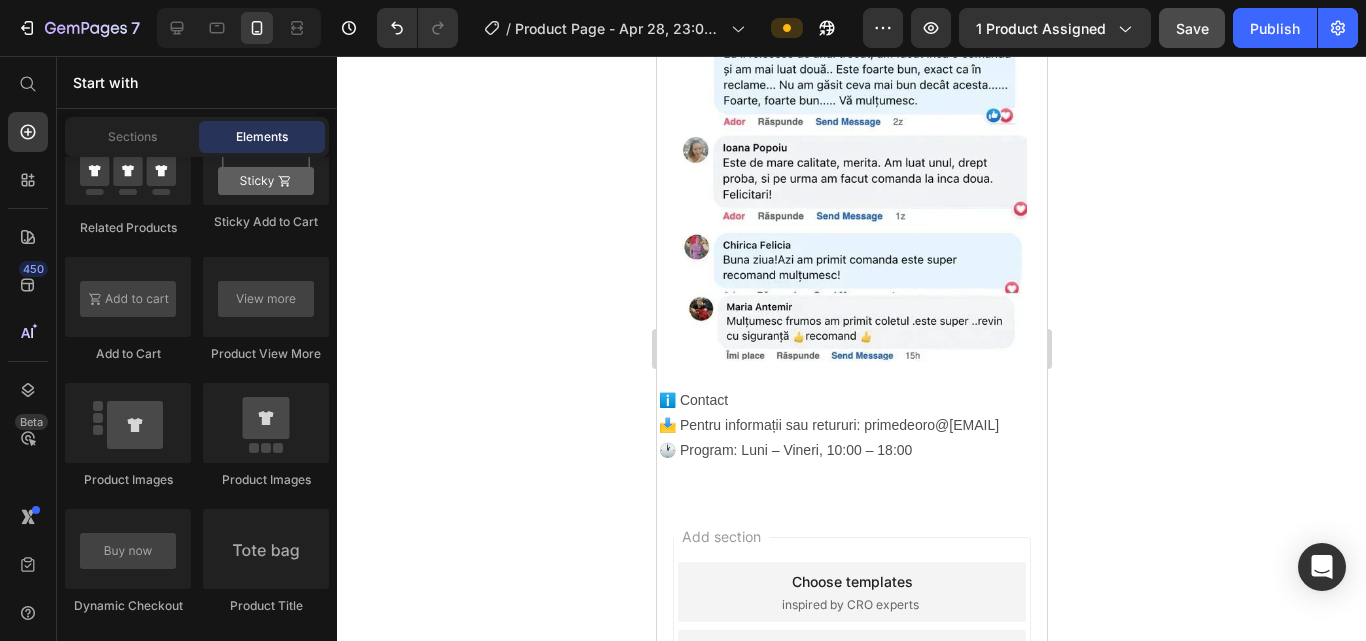 click on "Add section Choose templates inspired by CRO experts Generate layout from URL or image Add blank section then drag & drop elements" at bounding box center [851, 688] 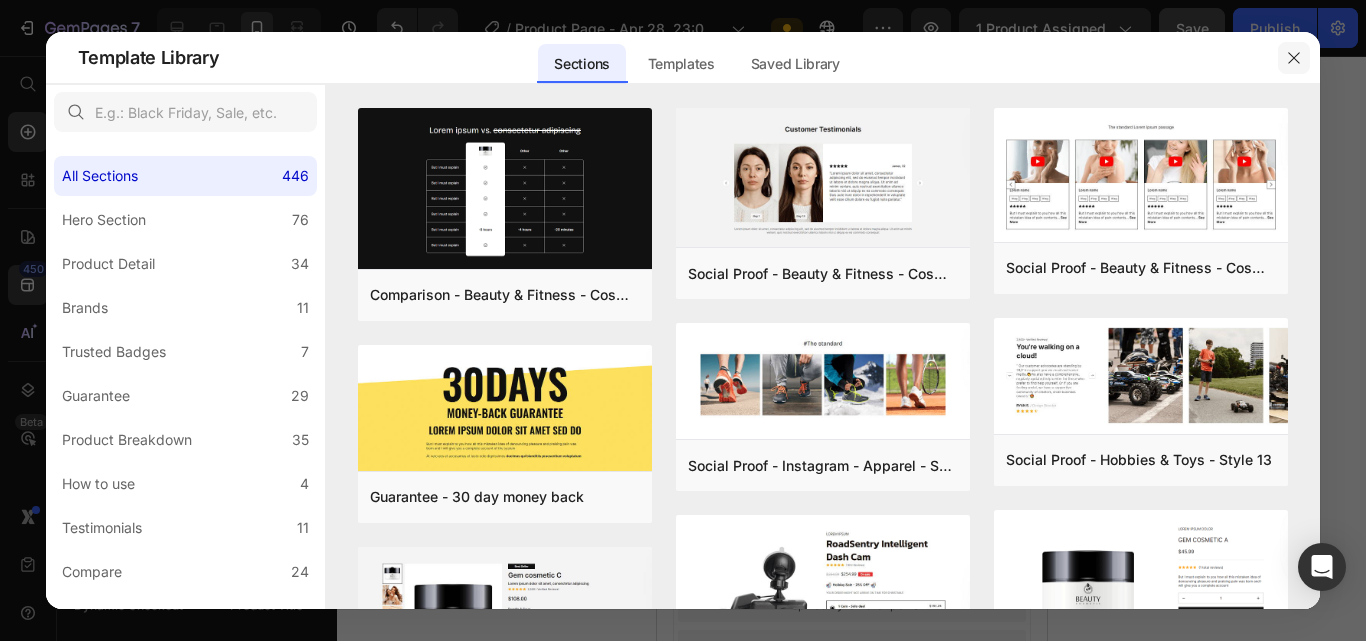 click 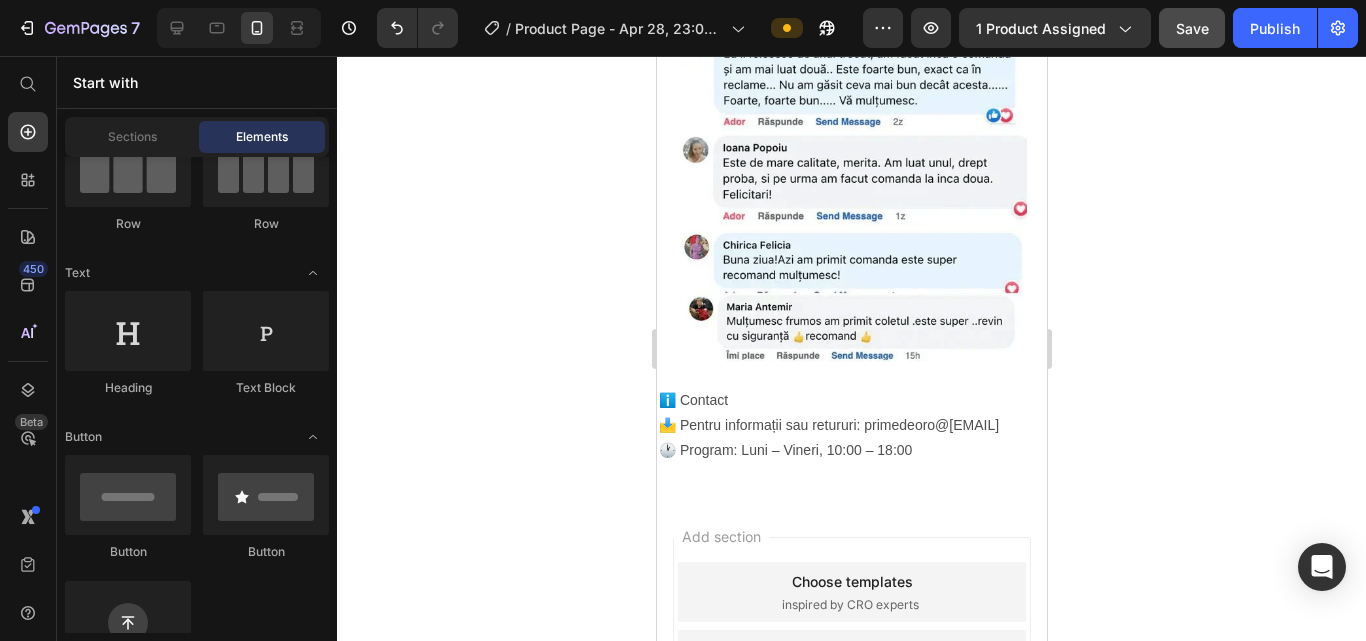 scroll, scrollTop: 700, scrollLeft: 0, axis: vertical 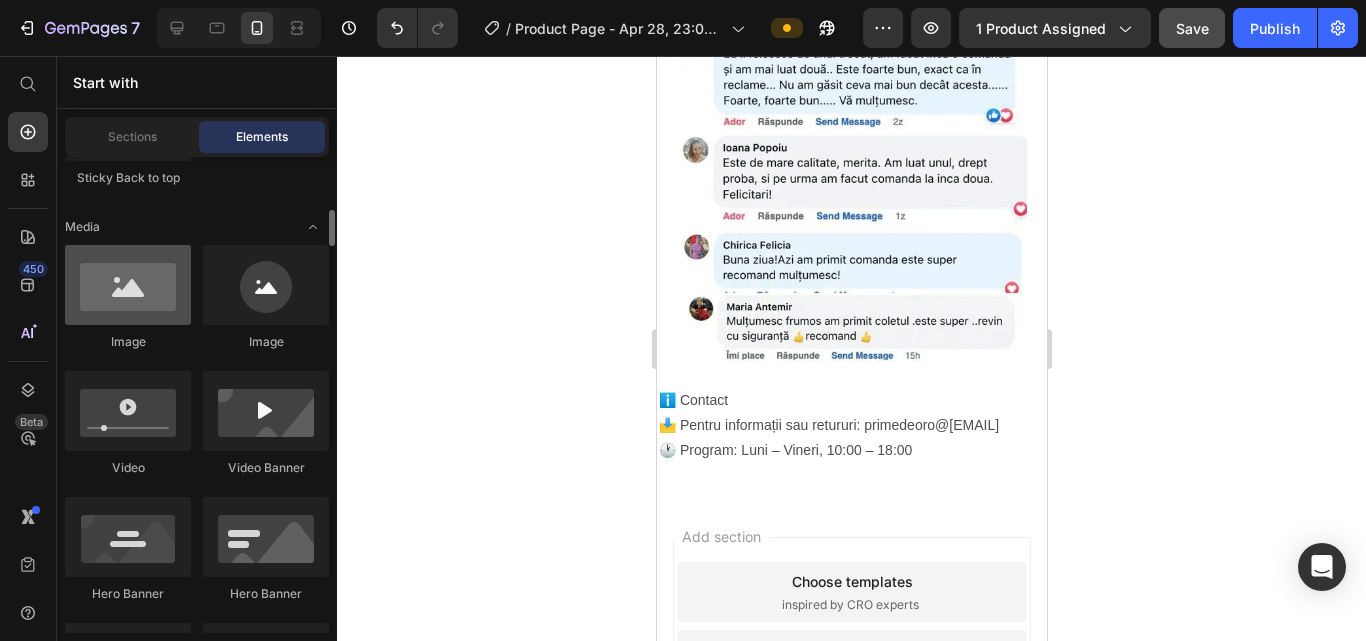 click at bounding box center [128, 285] 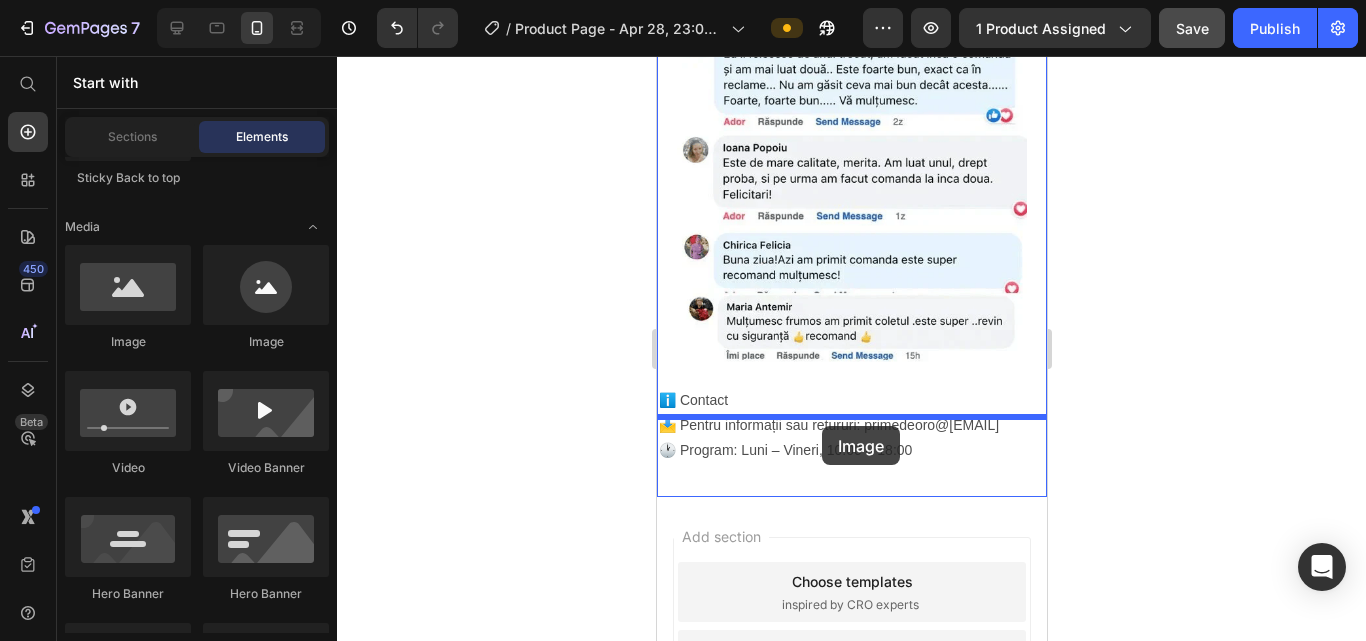 drag, startPoint x: 789, startPoint y: 339, endPoint x: 821, endPoint y: 426, distance: 92.69843 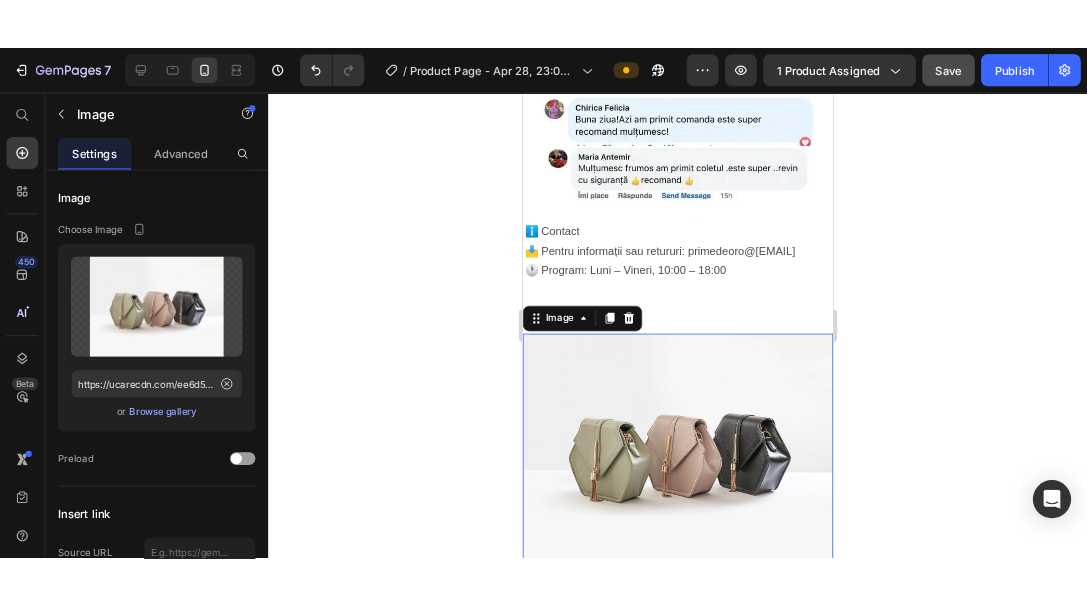 scroll, scrollTop: 4318, scrollLeft: 0, axis: vertical 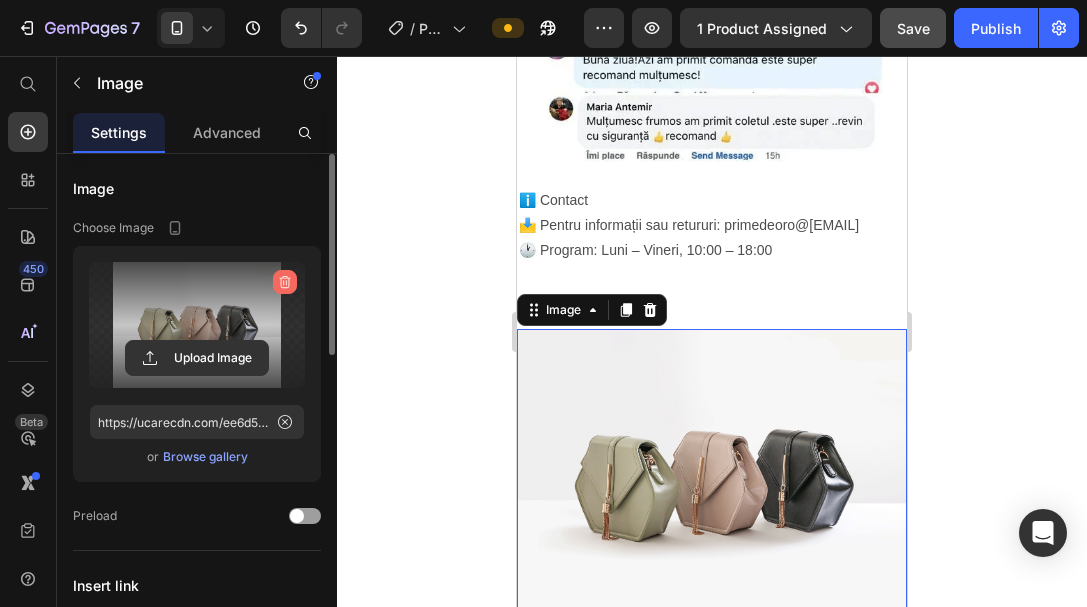 click 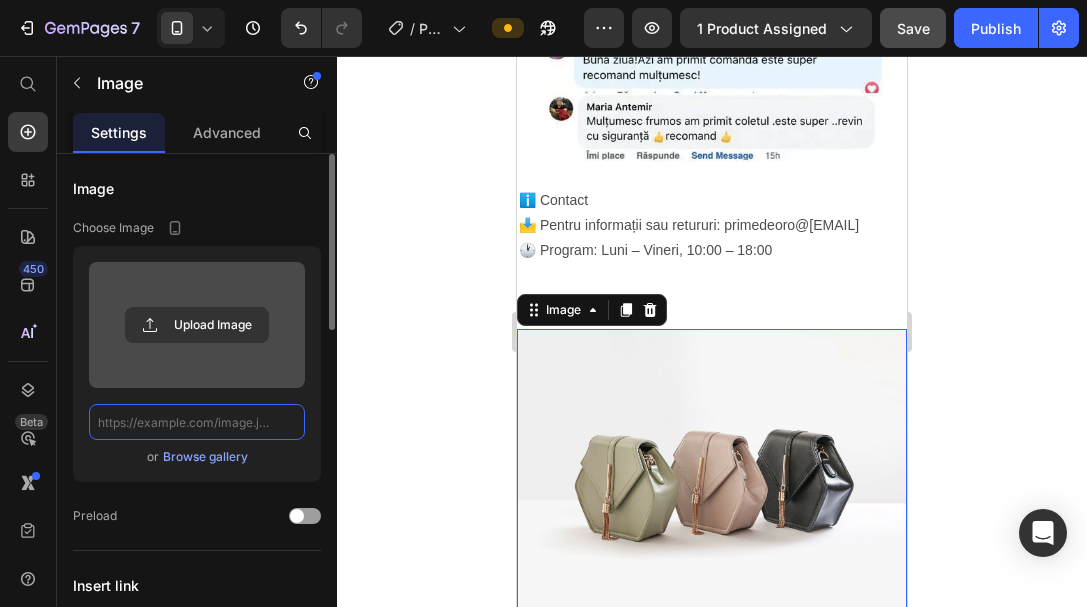 scroll, scrollTop: 0, scrollLeft: 0, axis: both 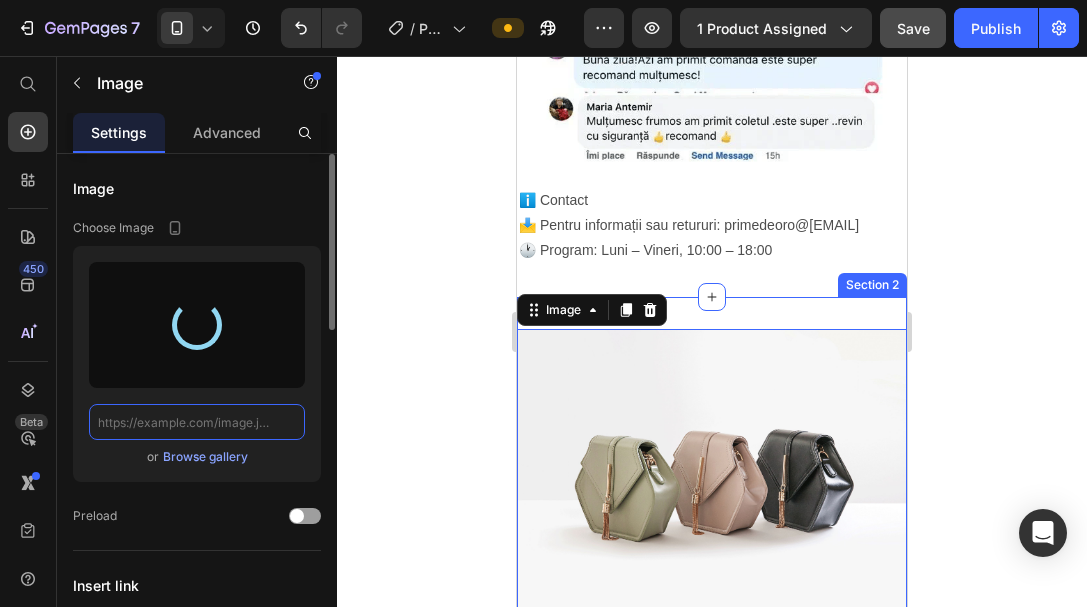 type on "https://cdn.shopify.com/s/files/1/0962/0809/3525/files/gempages_574820113367172325-f0345583-5397-466b-9b7a-f420698e22e8.jpg" 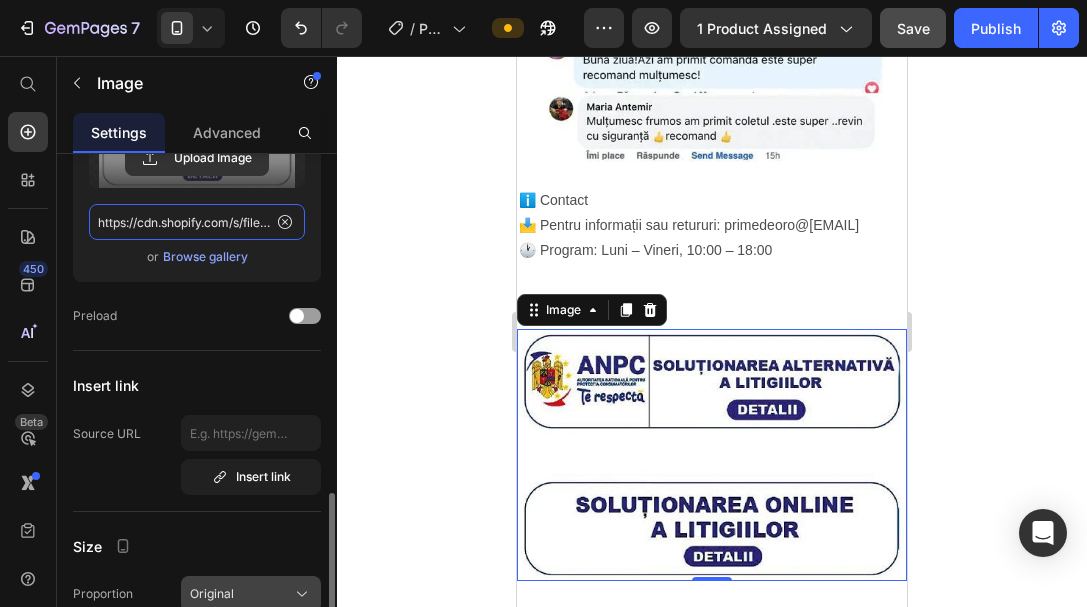 scroll, scrollTop: 400, scrollLeft: 0, axis: vertical 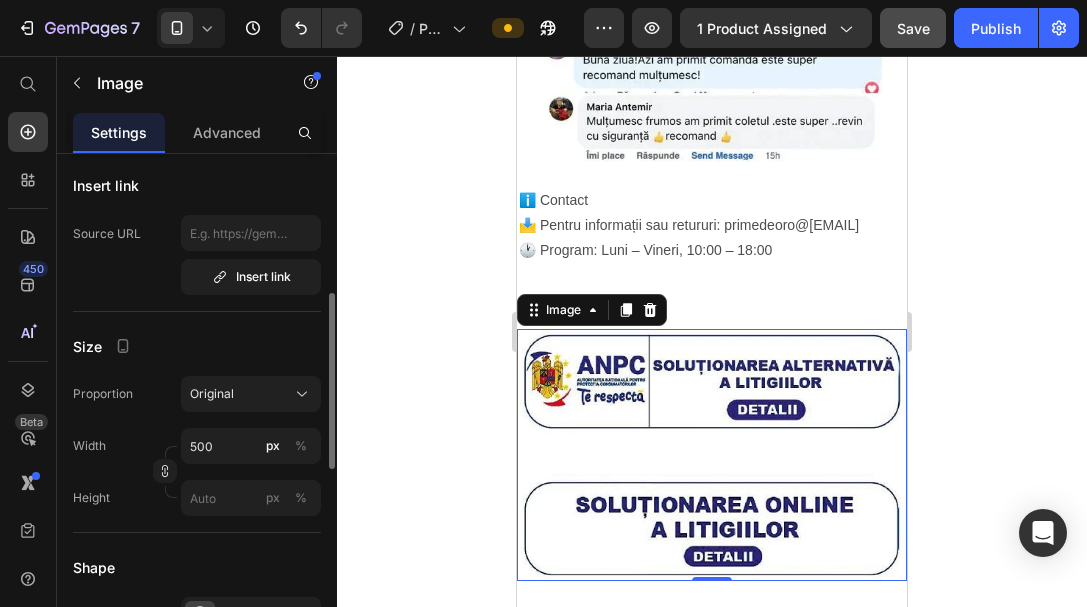 click on "Size" at bounding box center (87, 346) 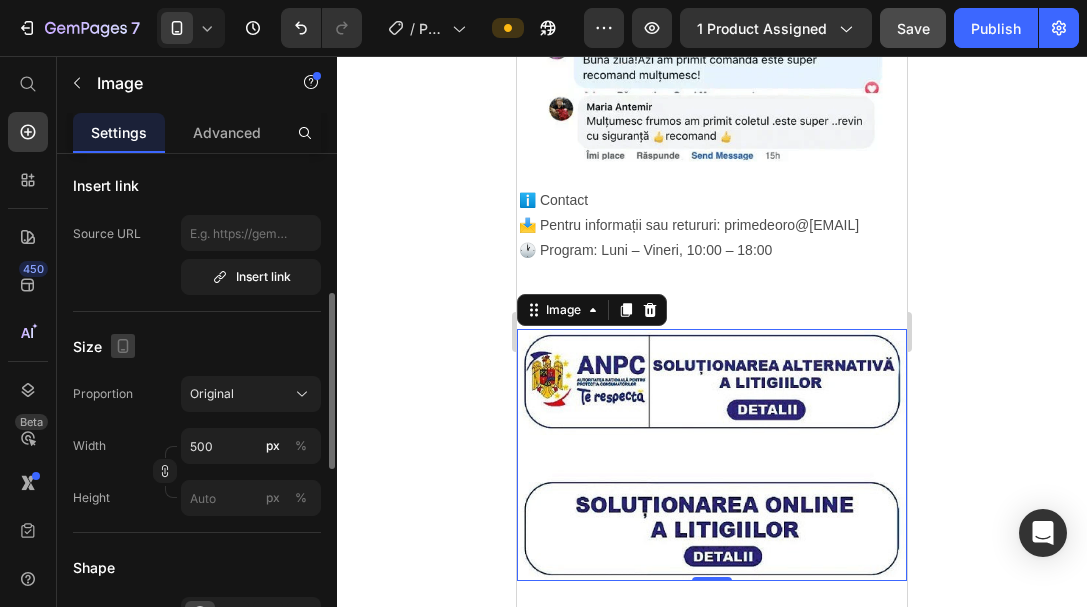 click 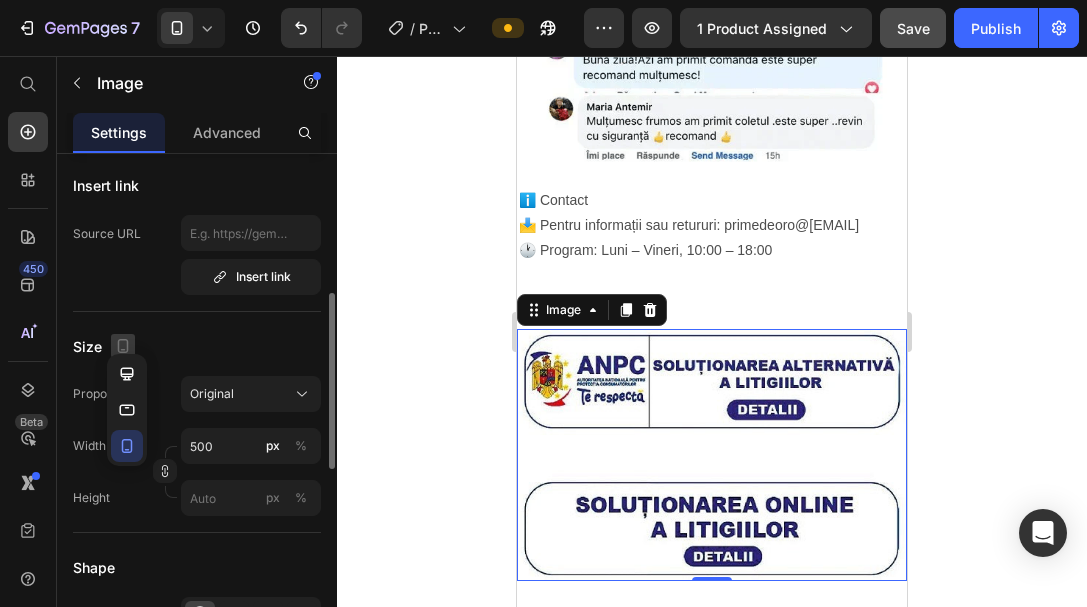 click 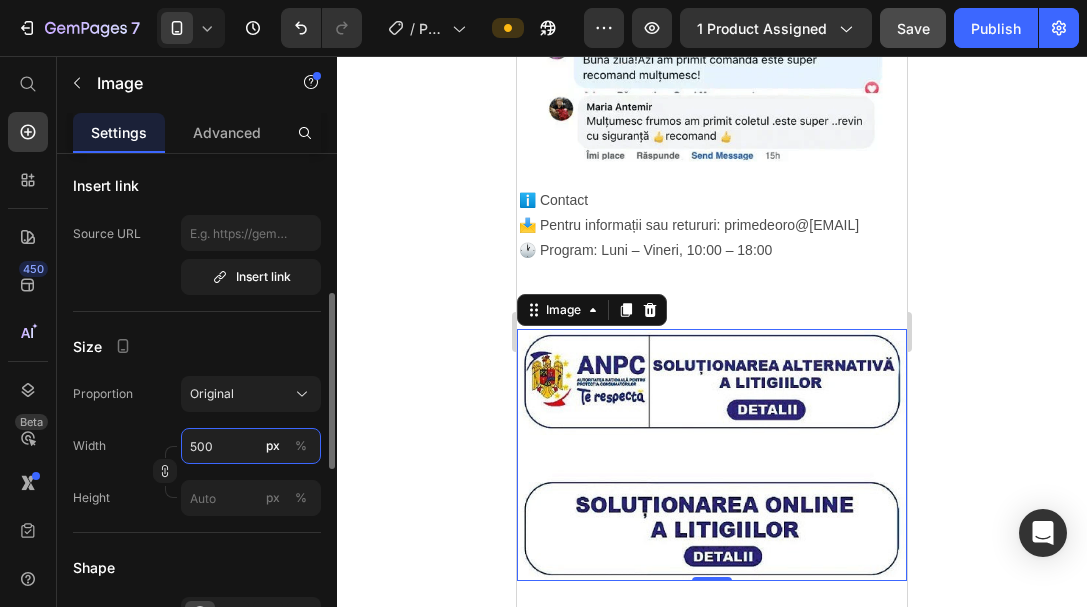 click on "500" at bounding box center [251, 446] 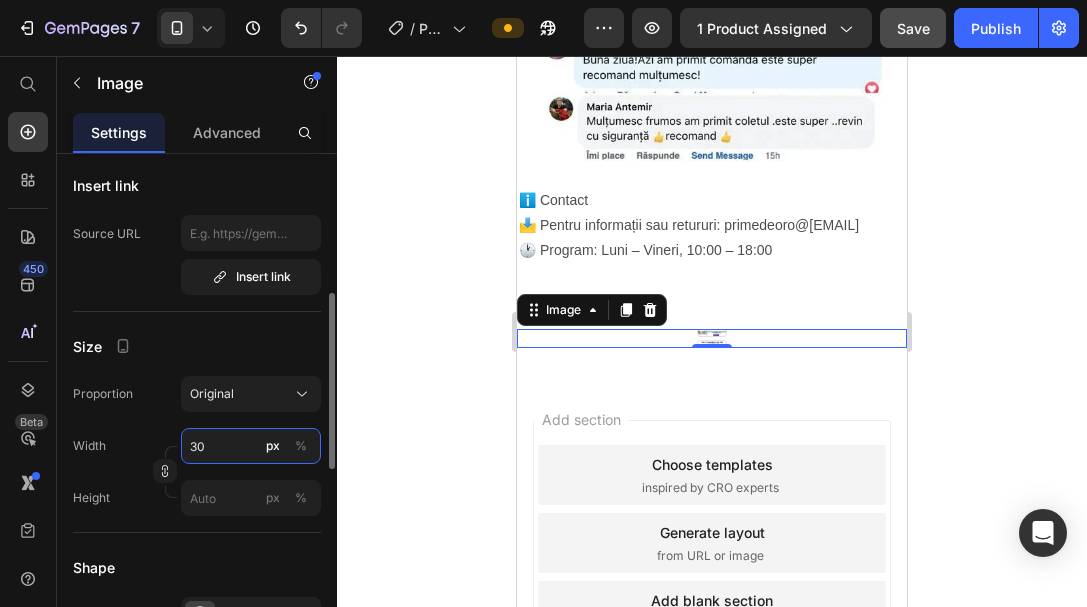 type on "3" 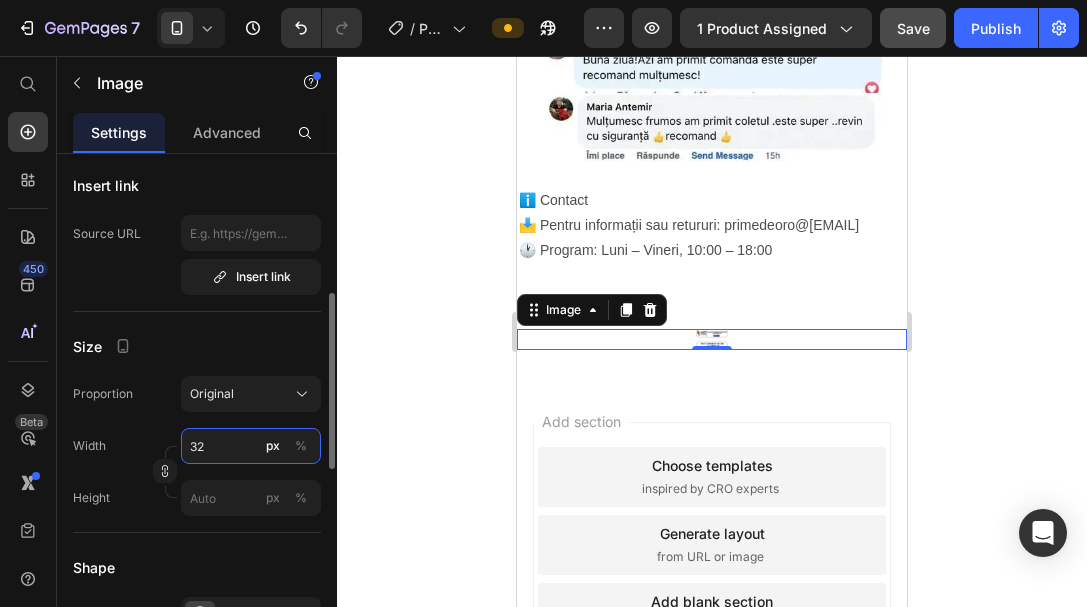 type on "3" 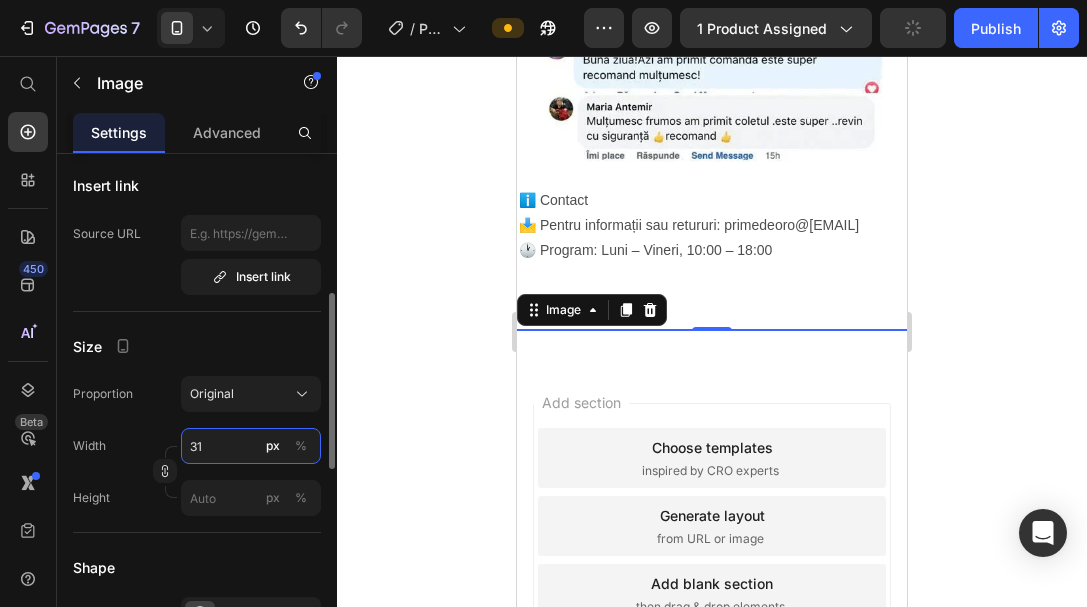 type on "3" 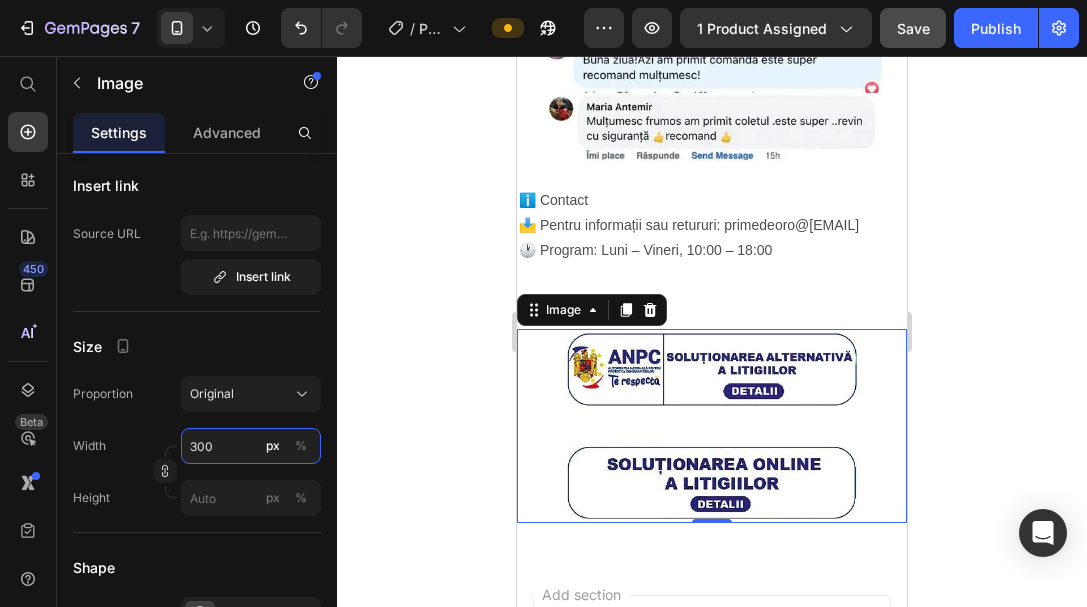 type on "300" 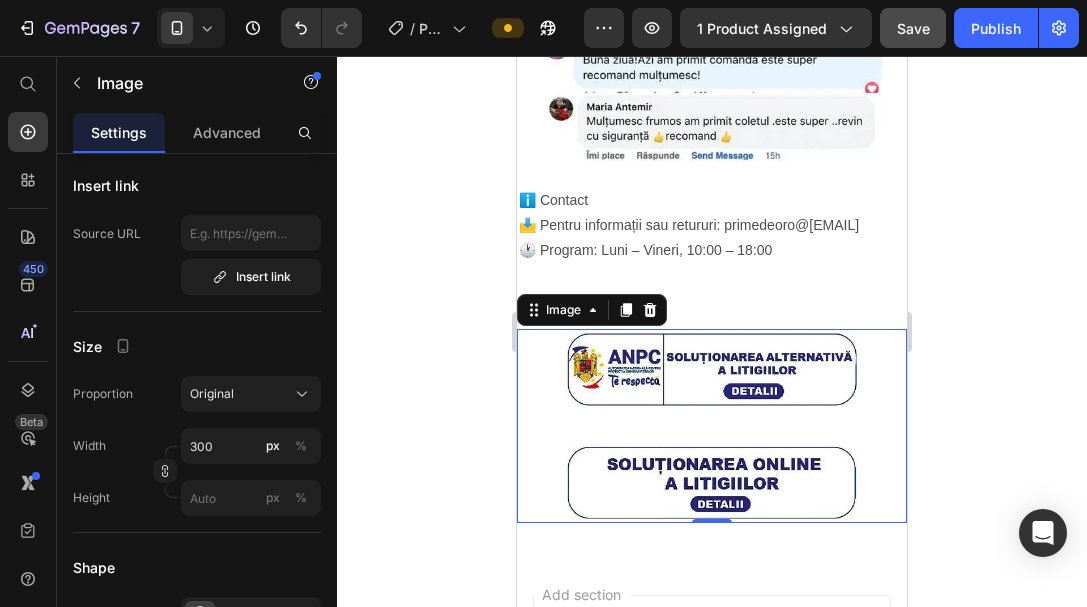 click 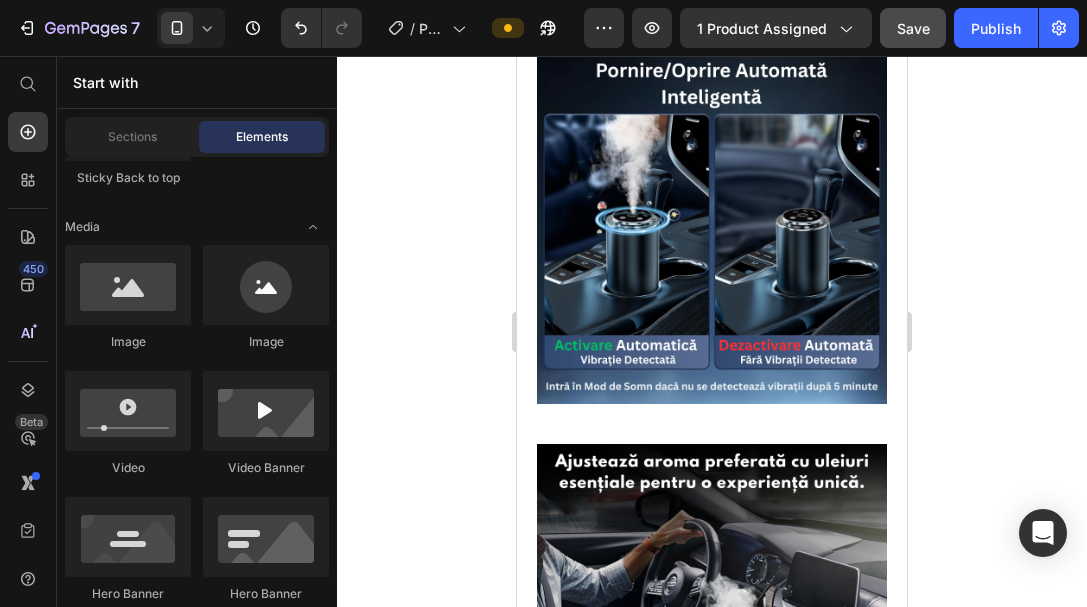 scroll, scrollTop: 2110, scrollLeft: 0, axis: vertical 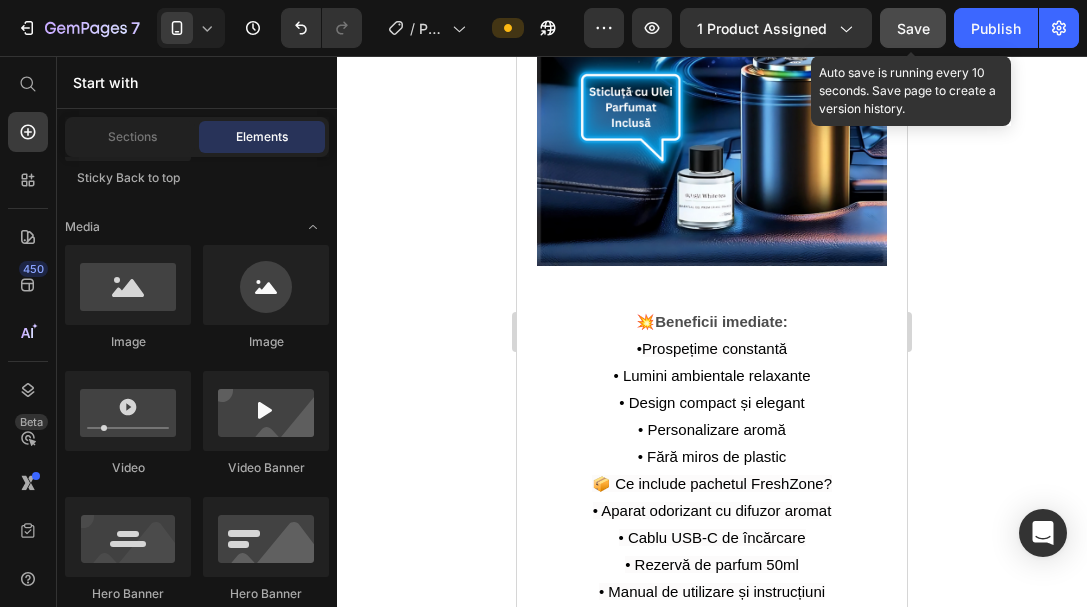 click on "Save" 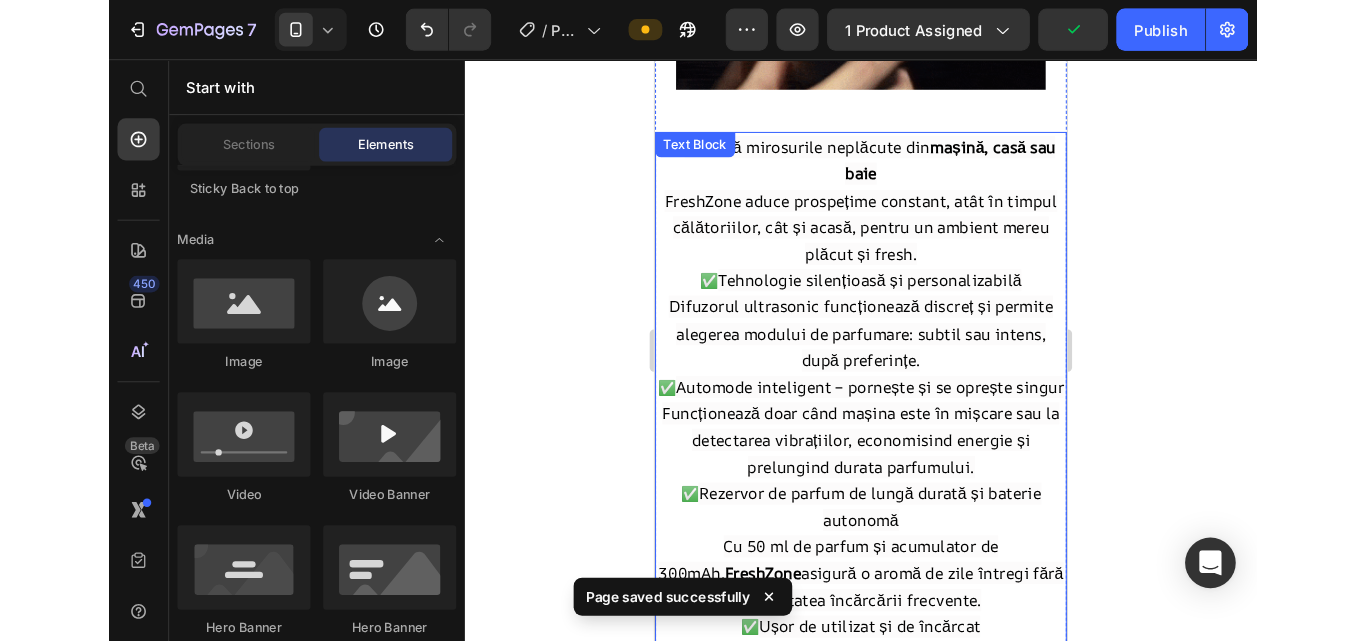scroll, scrollTop: 1210, scrollLeft: 0, axis: vertical 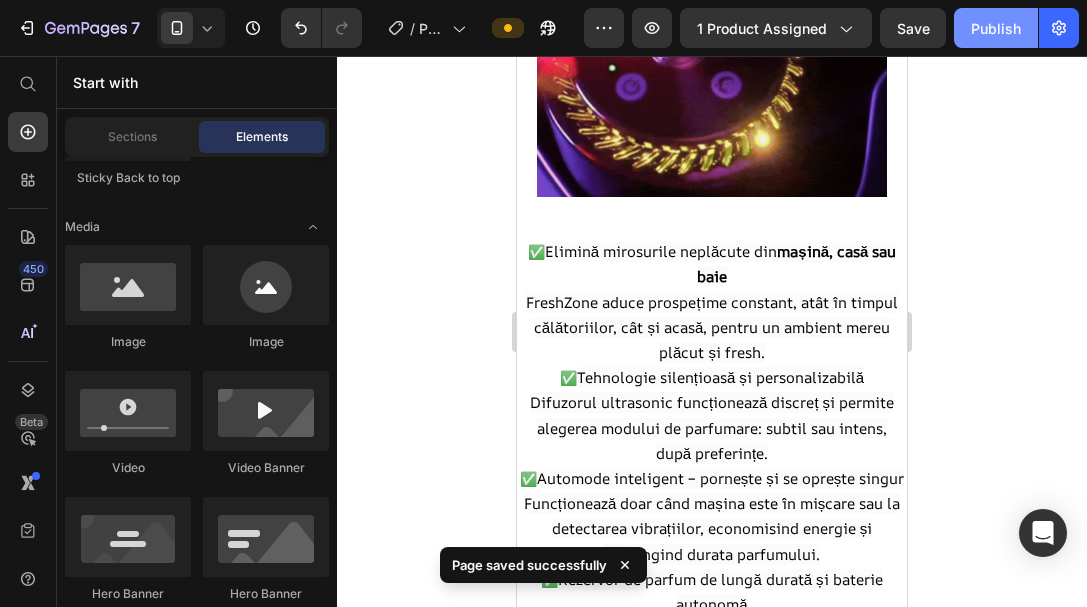 click on "Publish" at bounding box center (996, 28) 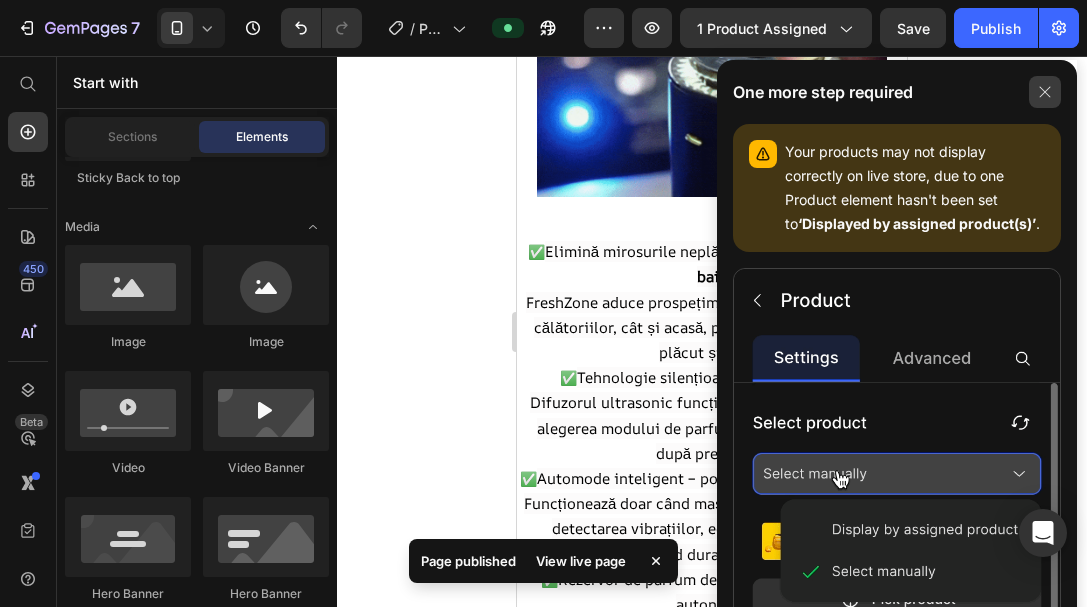 click 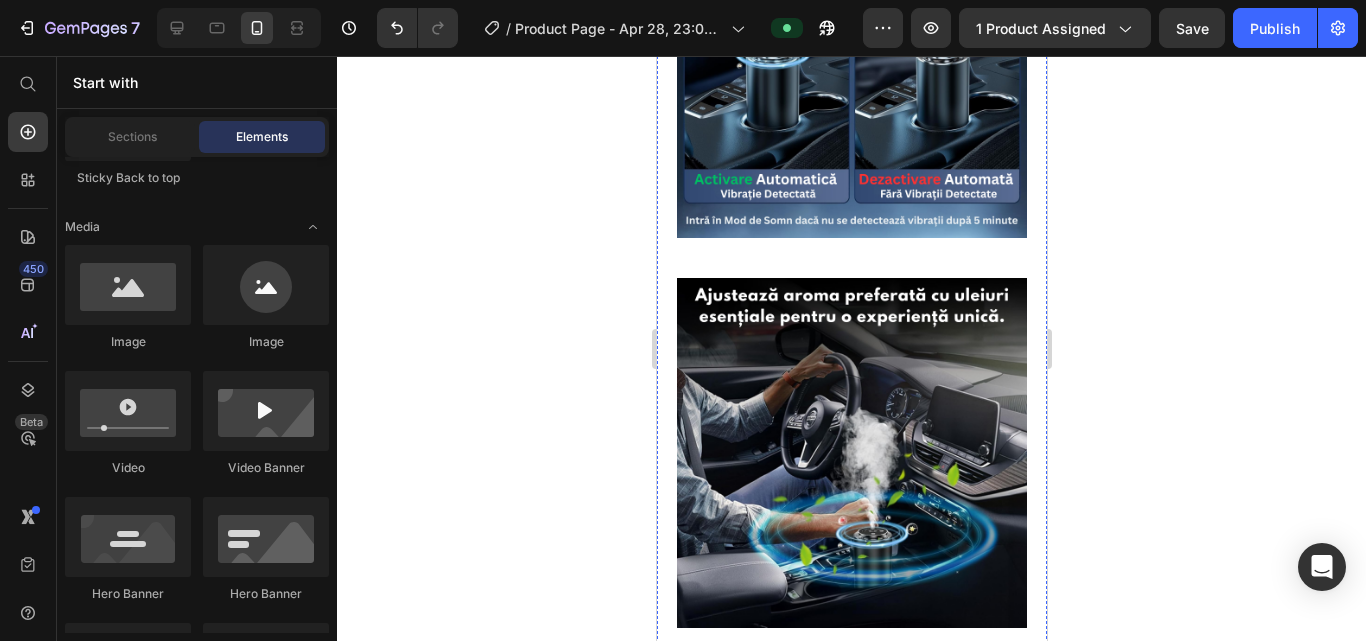 scroll, scrollTop: 3176, scrollLeft: 0, axis: vertical 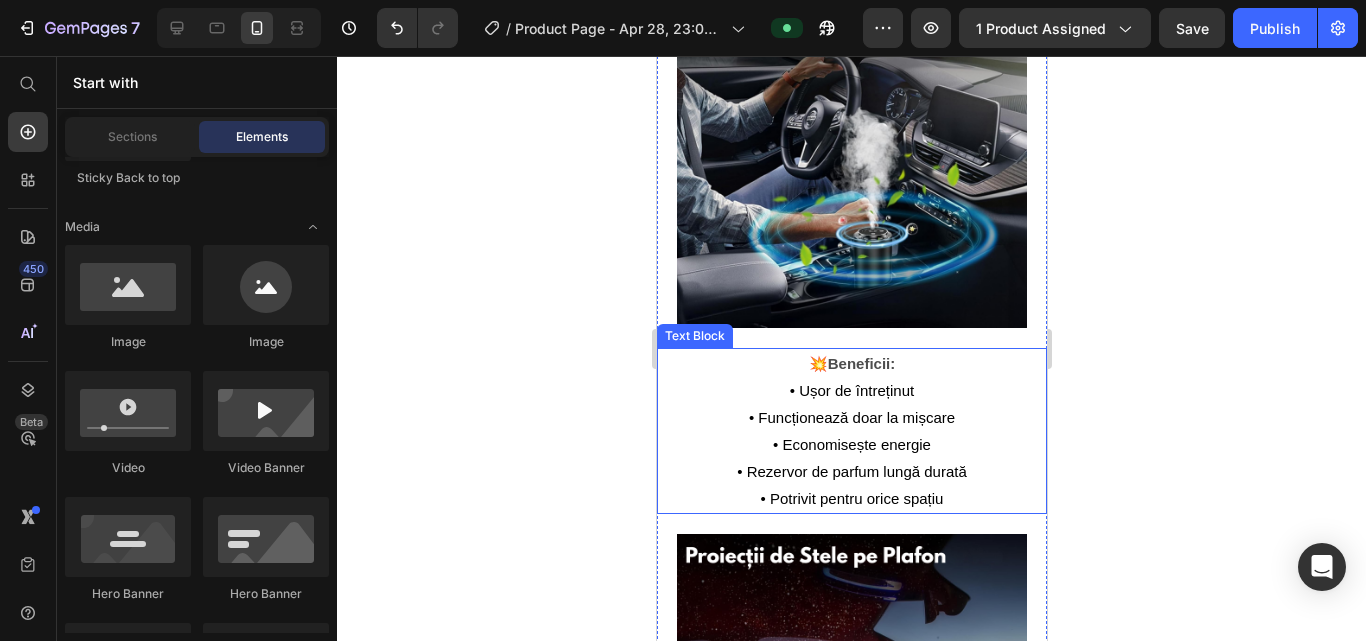click on "• Economisește energie" at bounding box center [851, 444] 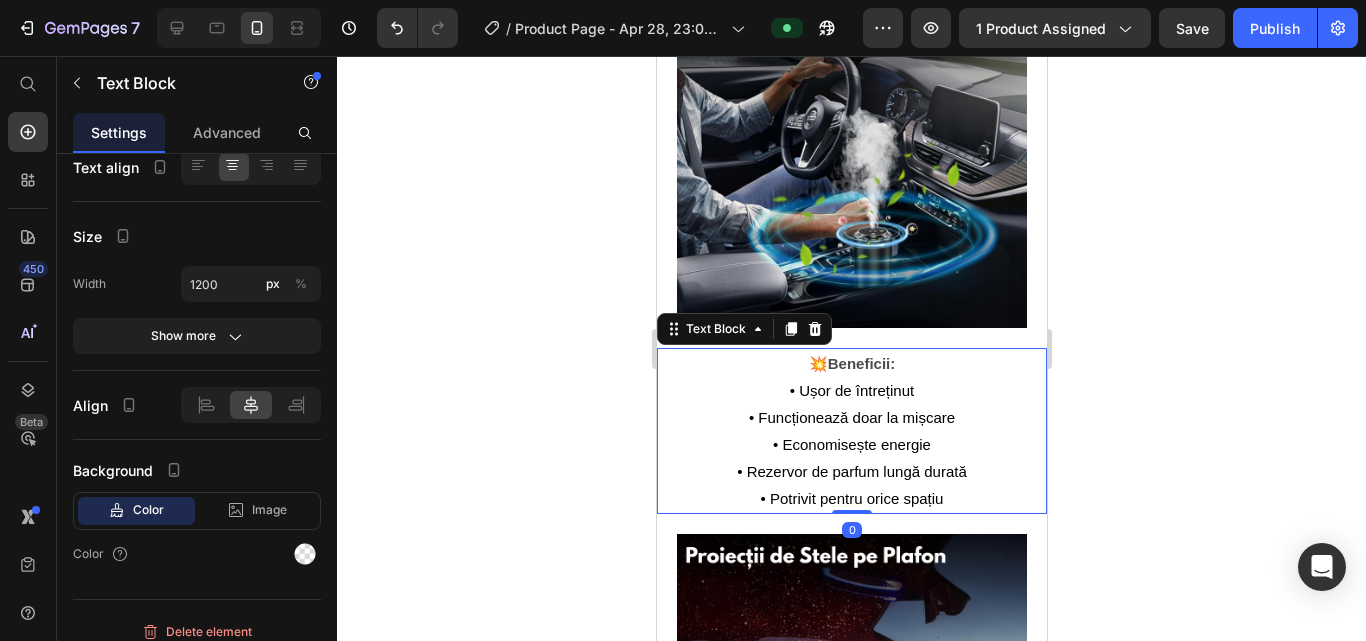 scroll, scrollTop: 0, scrollLeft: 0, axis: both 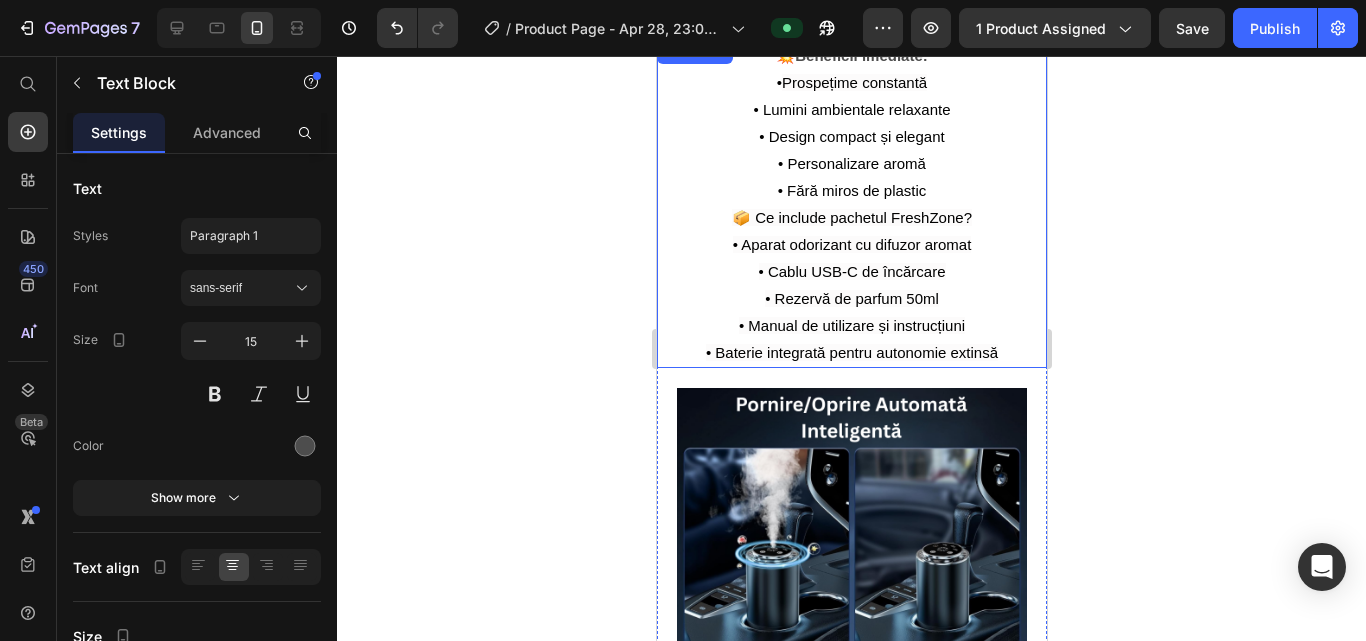 click on "• Aparat odorizant cu difuzor aromat • Cablu USB-C de încărcare • Rezervă de parfum 50ml • Manual de utilizare și instrucțiuni" at bounding box center (851, 285) 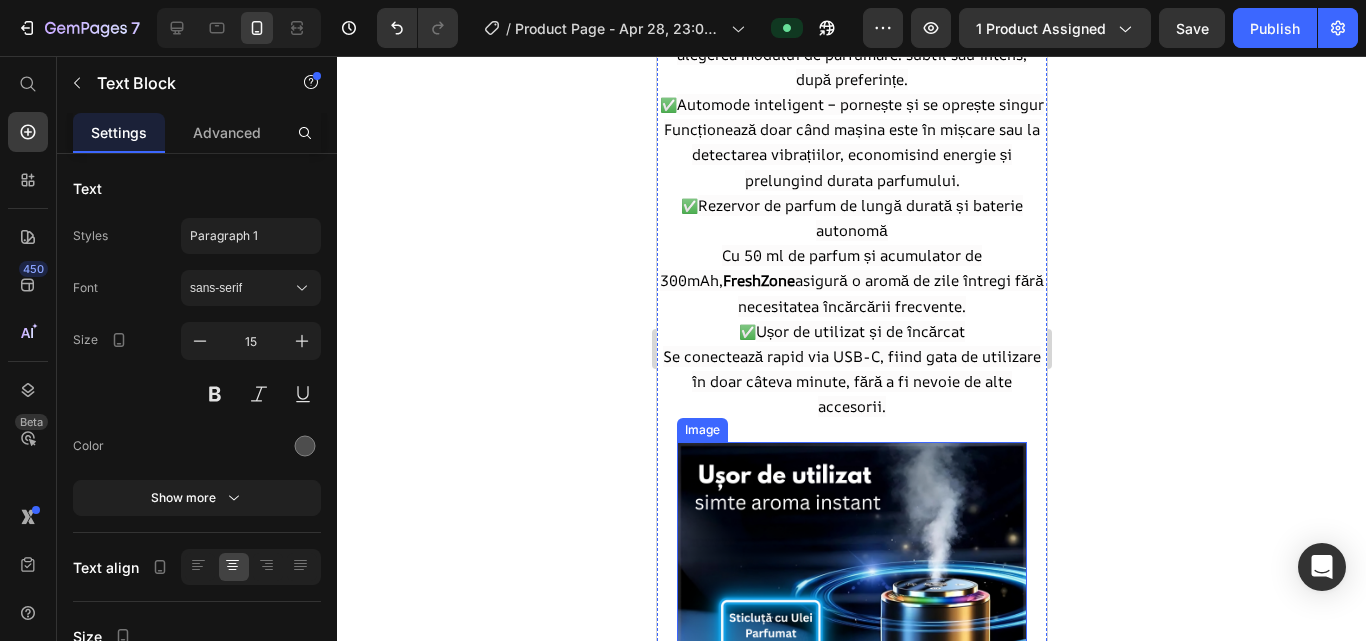 scroll, scrollTop: 1576, scrollLeft: 0, axis: vertical 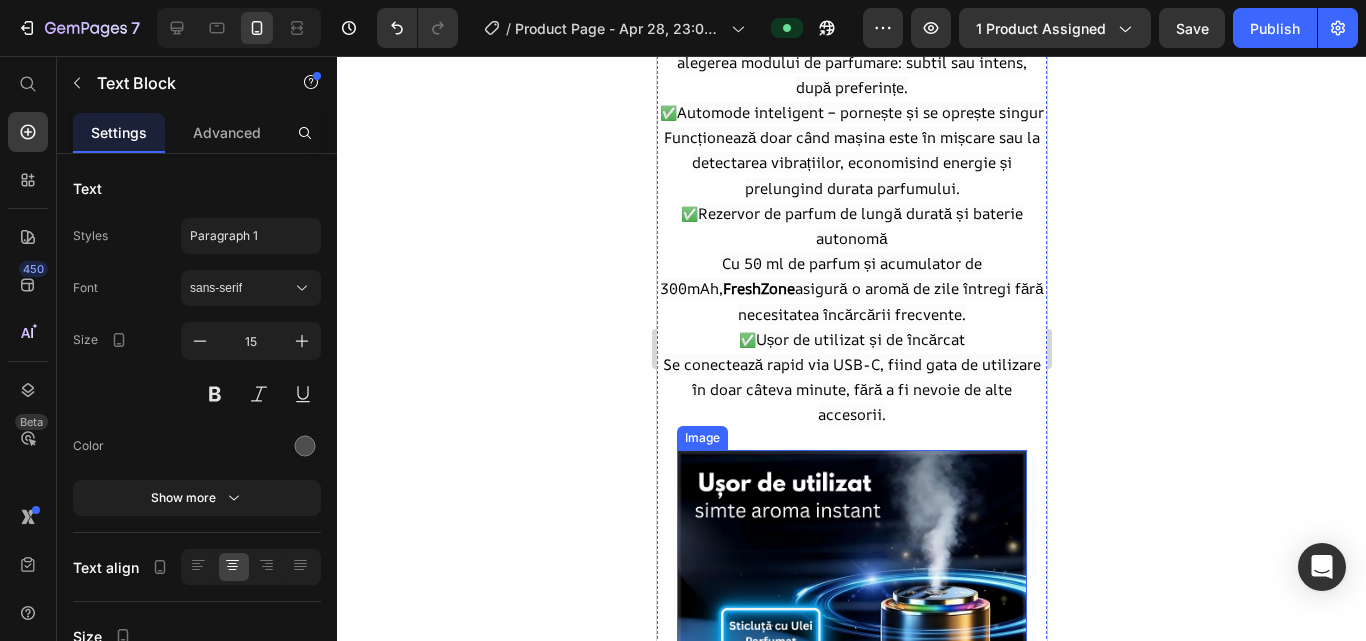 click on "✅  Rezervor de parfum de lungă durată și baterie autonomă Cu 50 ml de parfum și acumulator de 300mAh,  FreshZone  asigură o aromă de zile întregi fără necesitatea încărcării frecvente." at bounding box center (851, 264) 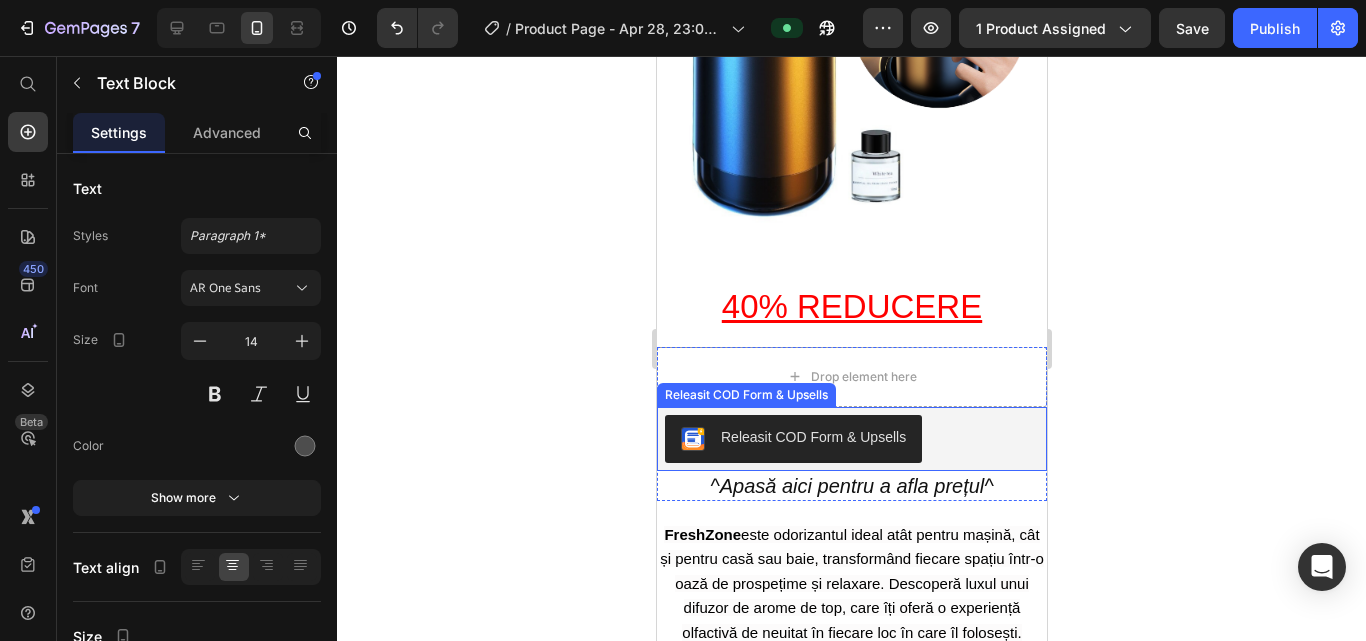 scroll, scrollTop: 476, scrollLeft: 0, axis: vertical 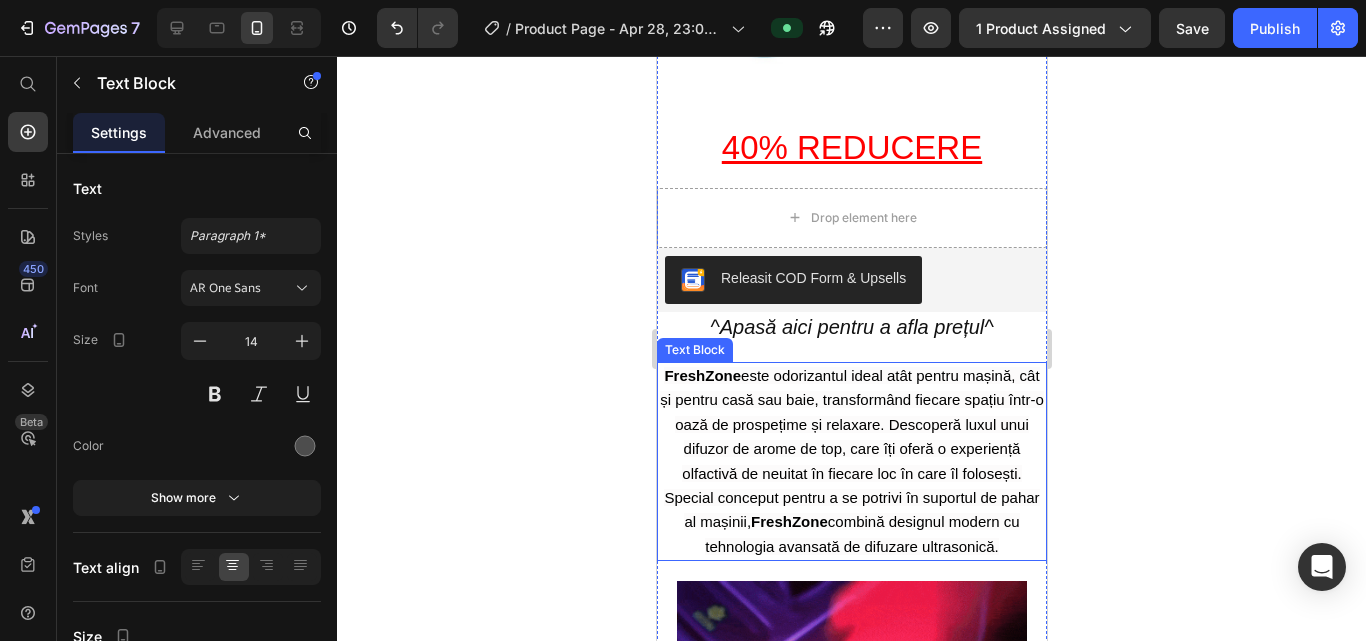 click on "FreshZone  este odorizantul ideal atât pentru mașină, cât și pentru casă sau baie, transformând fiecare spațiu într-o oază de prospețime și relaxare. Descoperă luxul unui difuzor de arome de top, care îți oferă o experiență olfactivă de neuitat în fiecare loc în care îl folosești. Special conceput pentru a se potrivi în suportul de pahar al mașinii,  FreshZone  combină designul modern cu tehnologia avansată de difuzare ultrasonică." at bounding box center [851, 461] 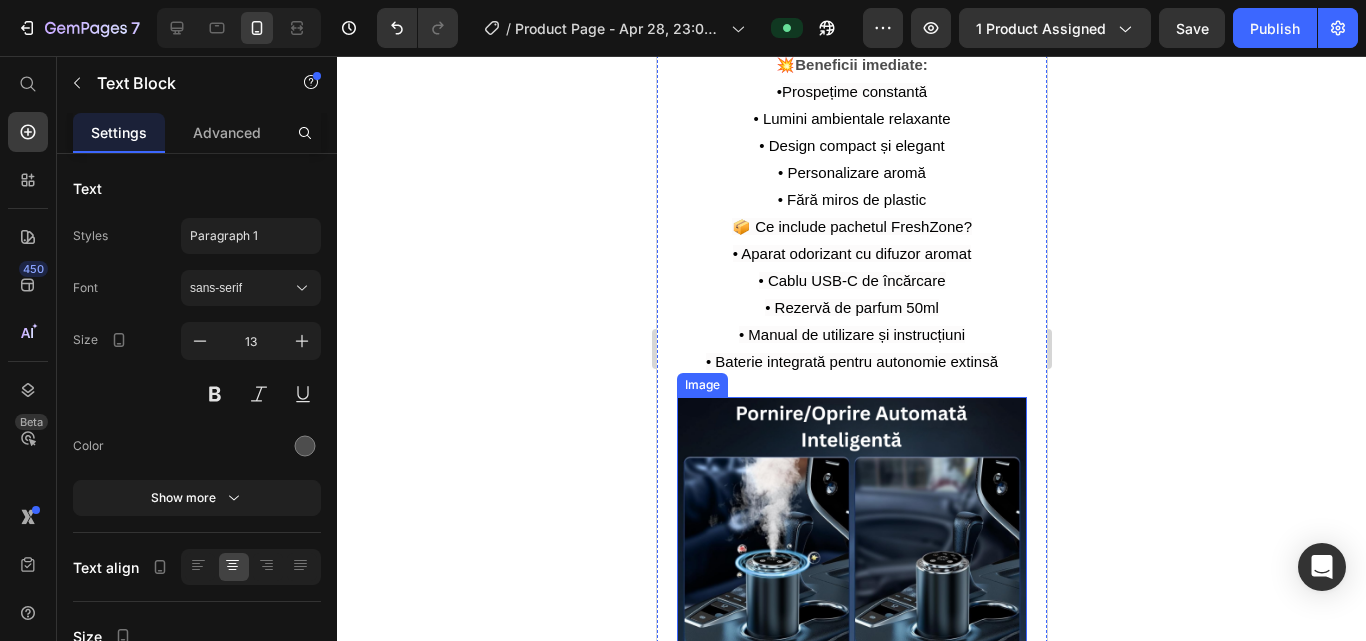 scroll, scrollTop: 2400, scrollLeft: 0, axis: vertical 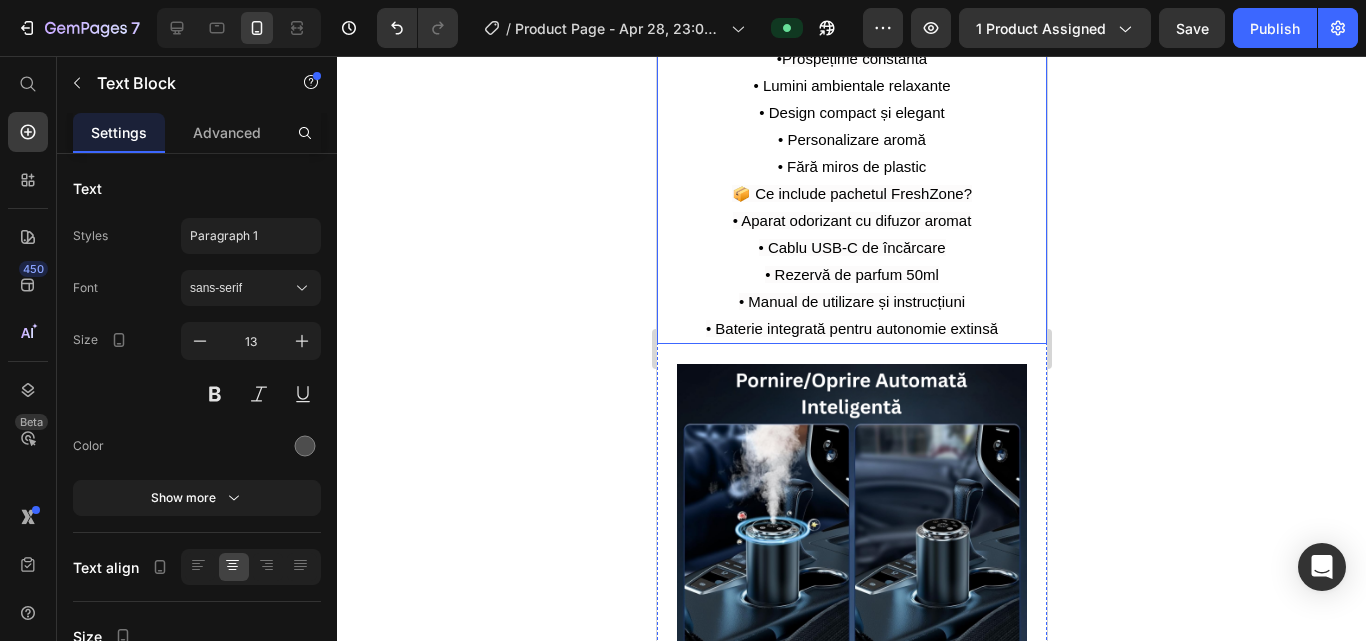 click on "• Cablu USB-C de încărcare" at bounding box center (851, 247) 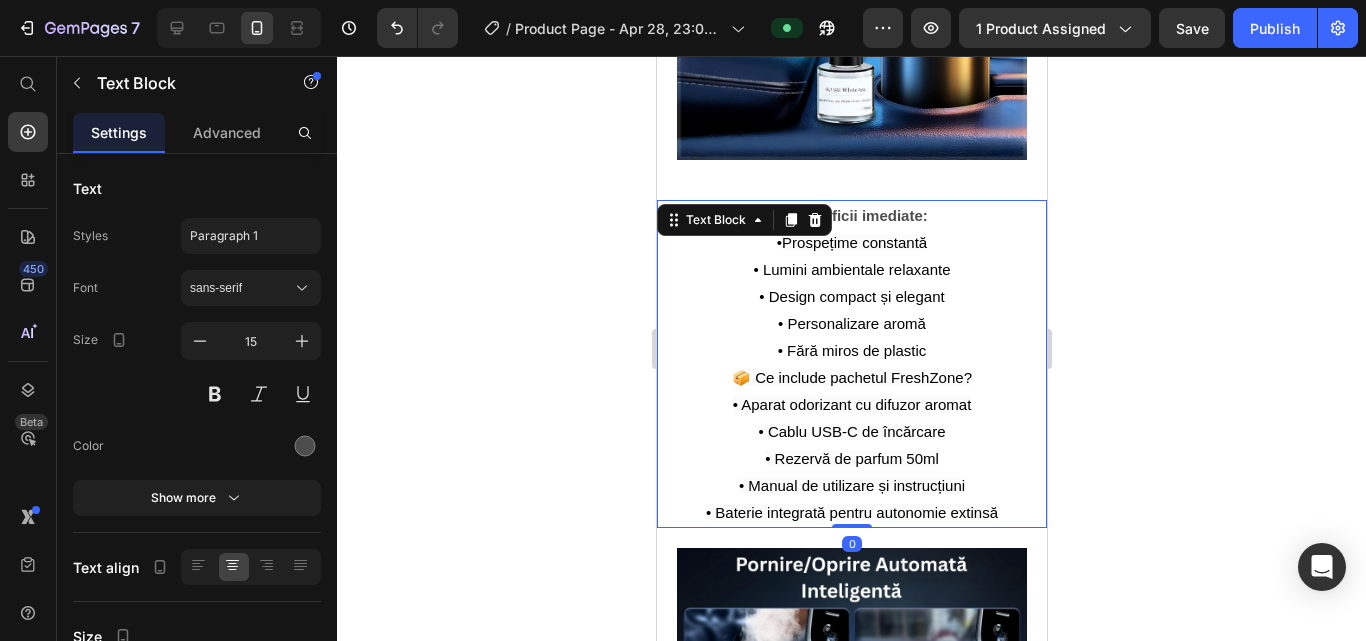 scroll, scrollTop: 2200, scrollLeft: 0, axis: vertical 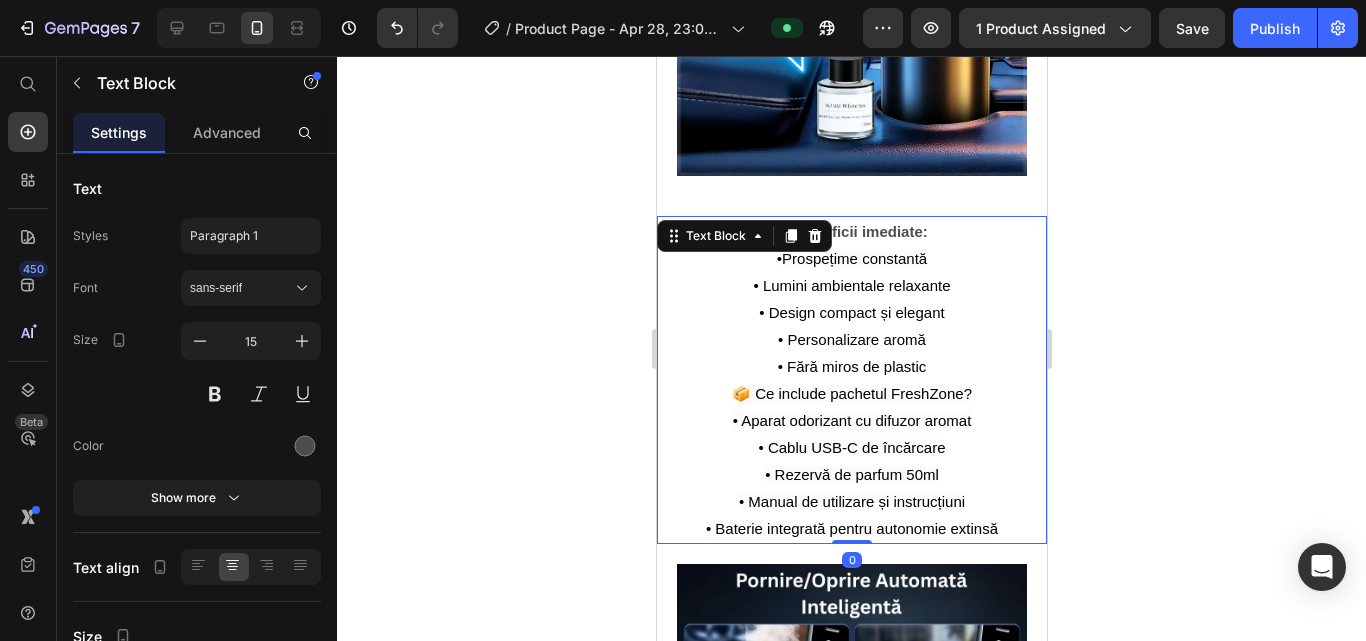 click 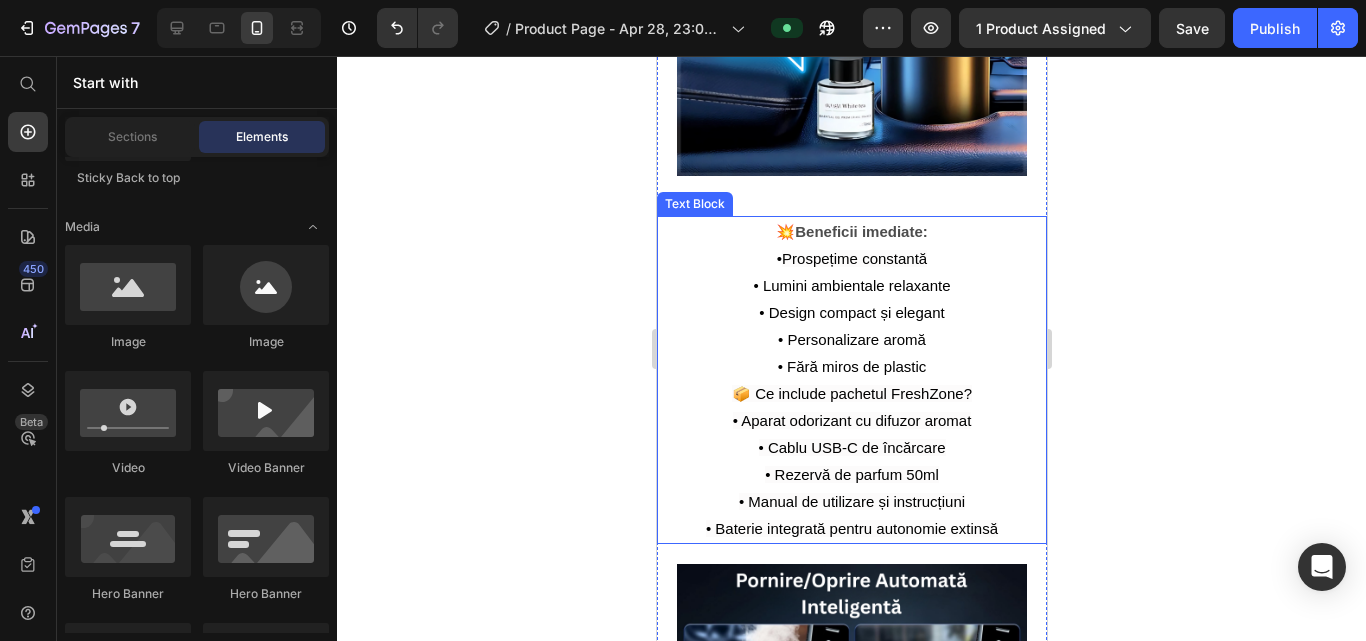 click on "•  Prospețime constantă • Lumini ambientale relaxante • Design compact și elegant • Personalizare aromă • Fără miros de plastic" at bounding box center [851, 312] 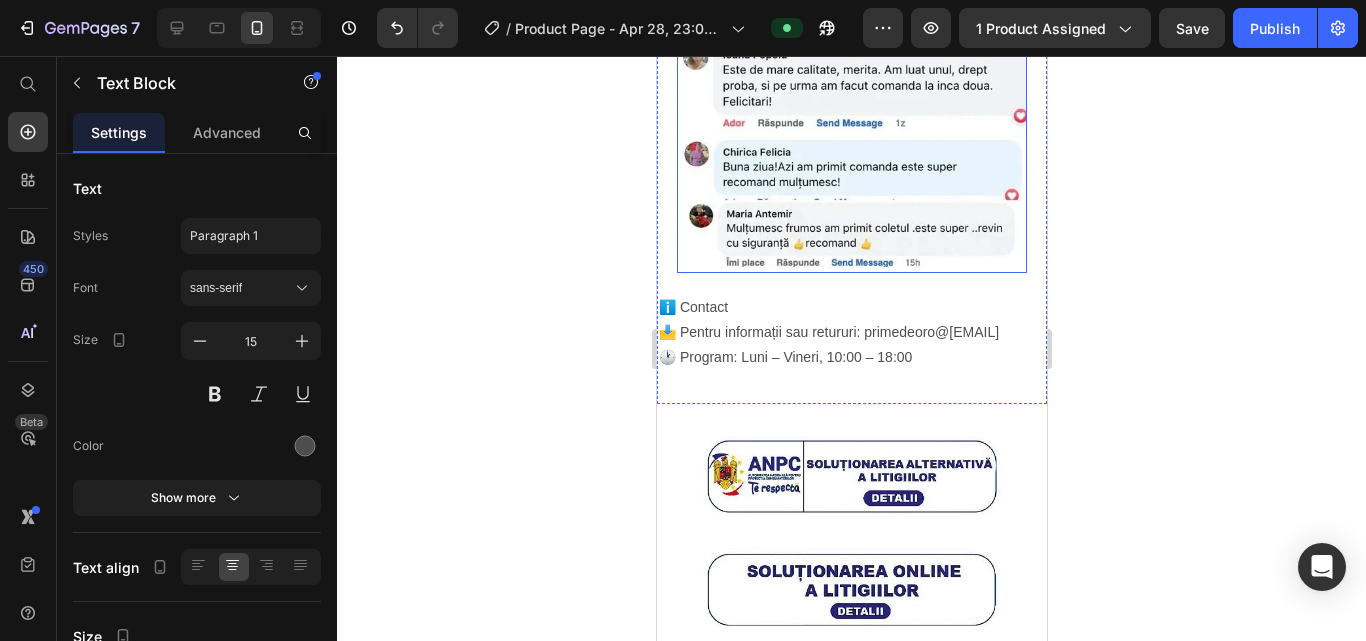 scroll, scrollTop: 4200, scrollLeft: 0, axis: vertical 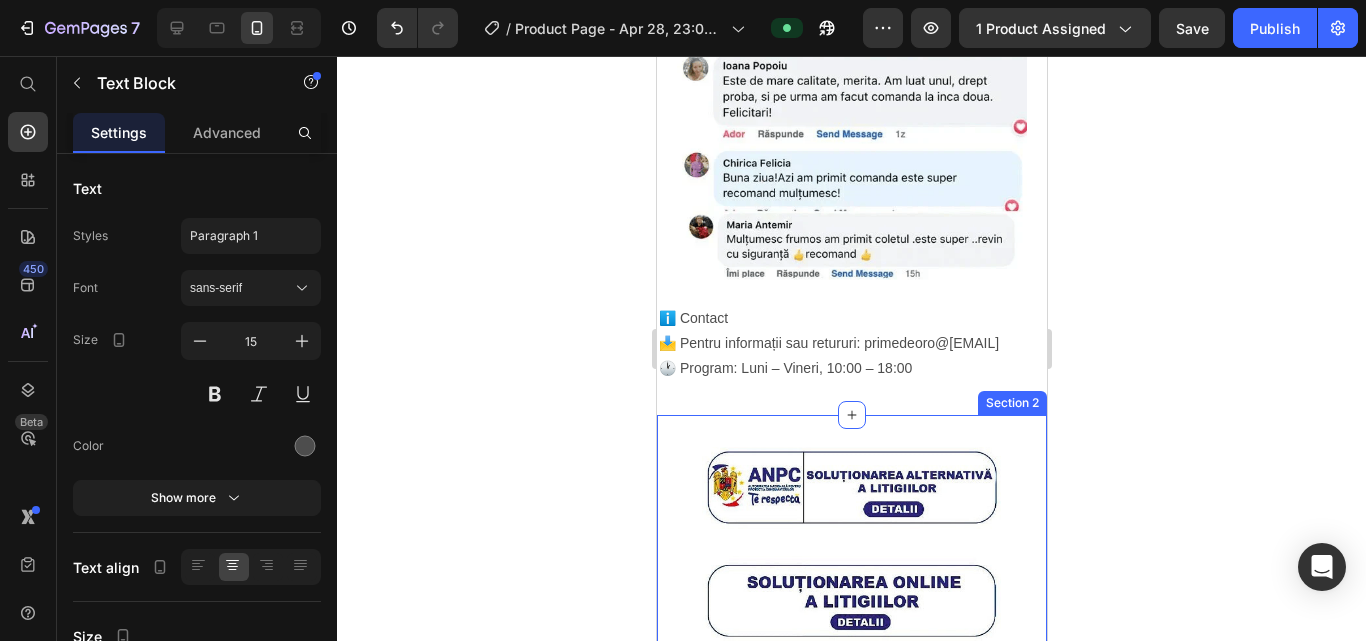 click on "Image Section 2" at bounding box center (851, 544) 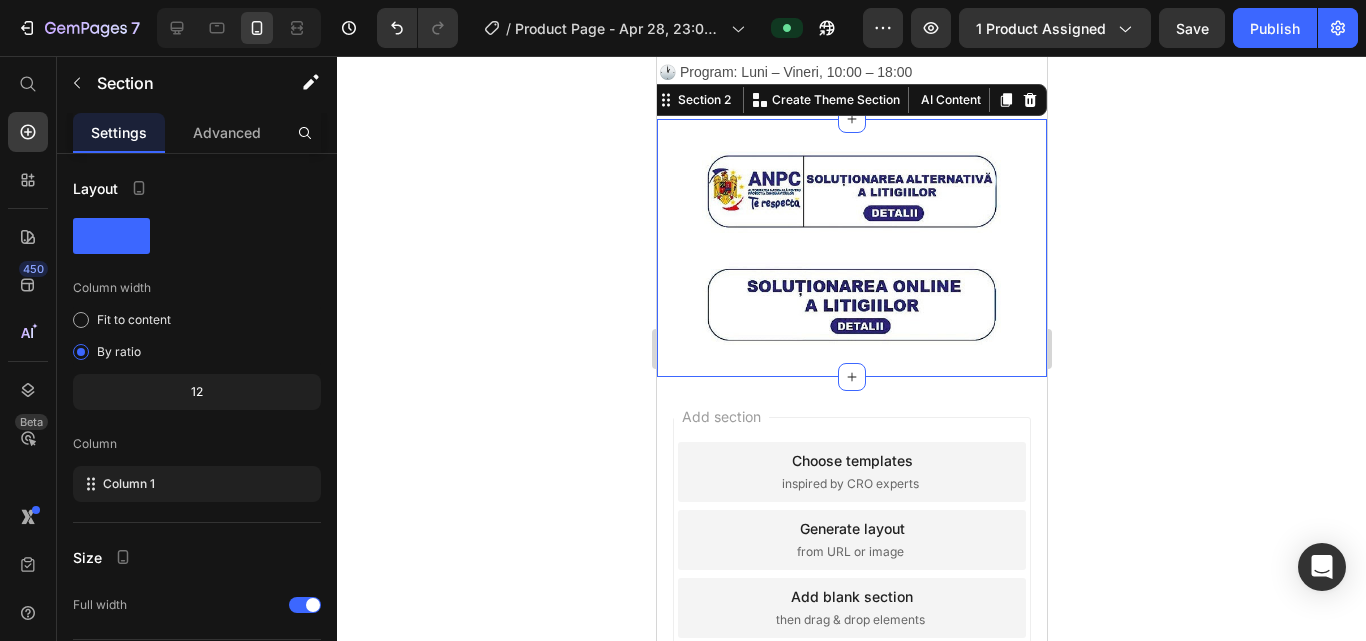 scroll, scrollTop: 4576, scrollLeft: 0, axis: vertical 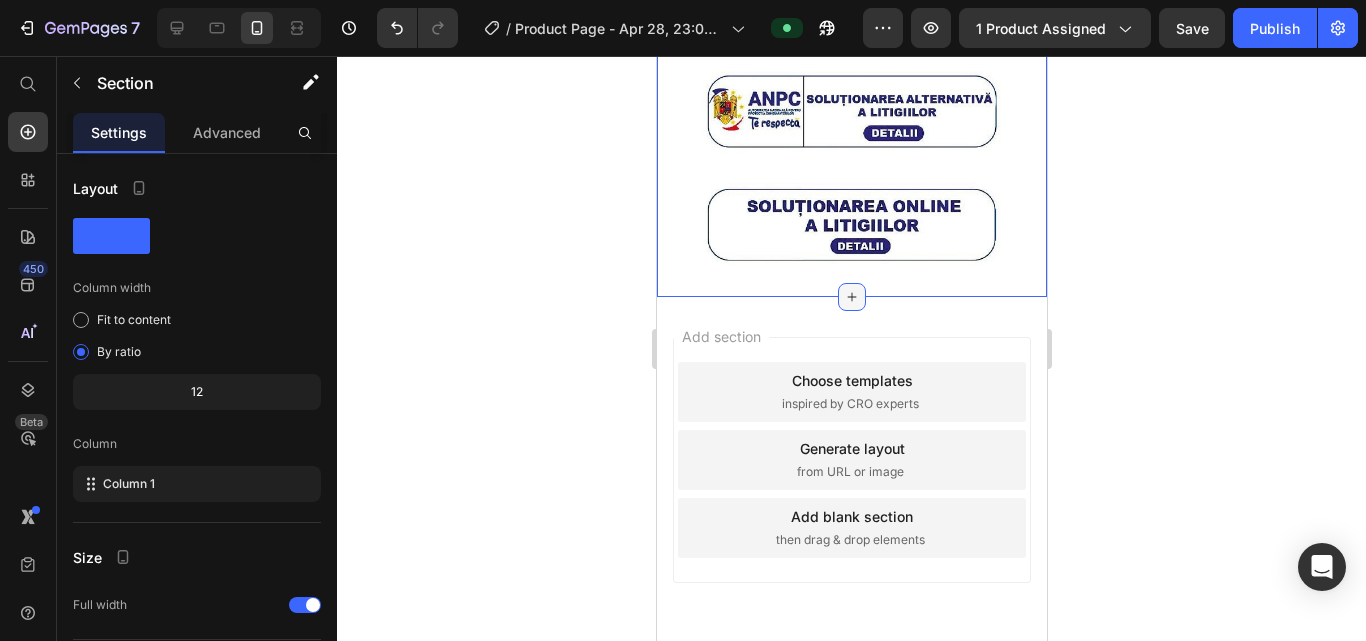 click 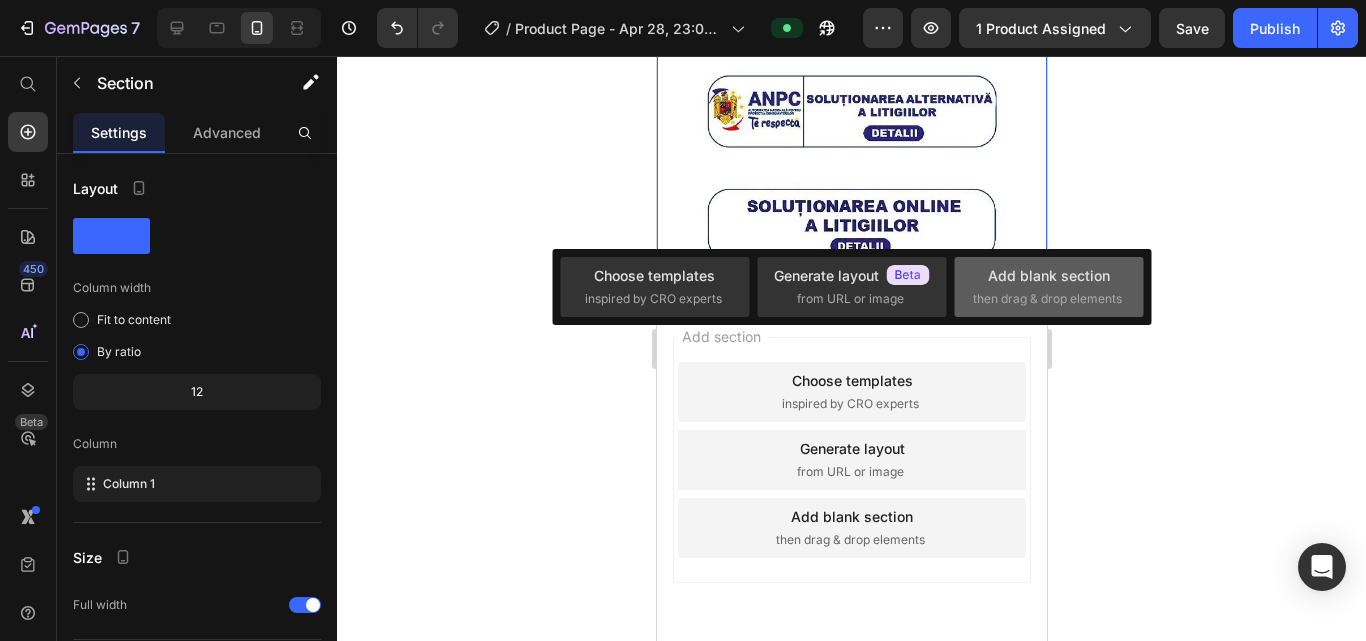 click on "Add blank section" at bounding box center (1049, 275) 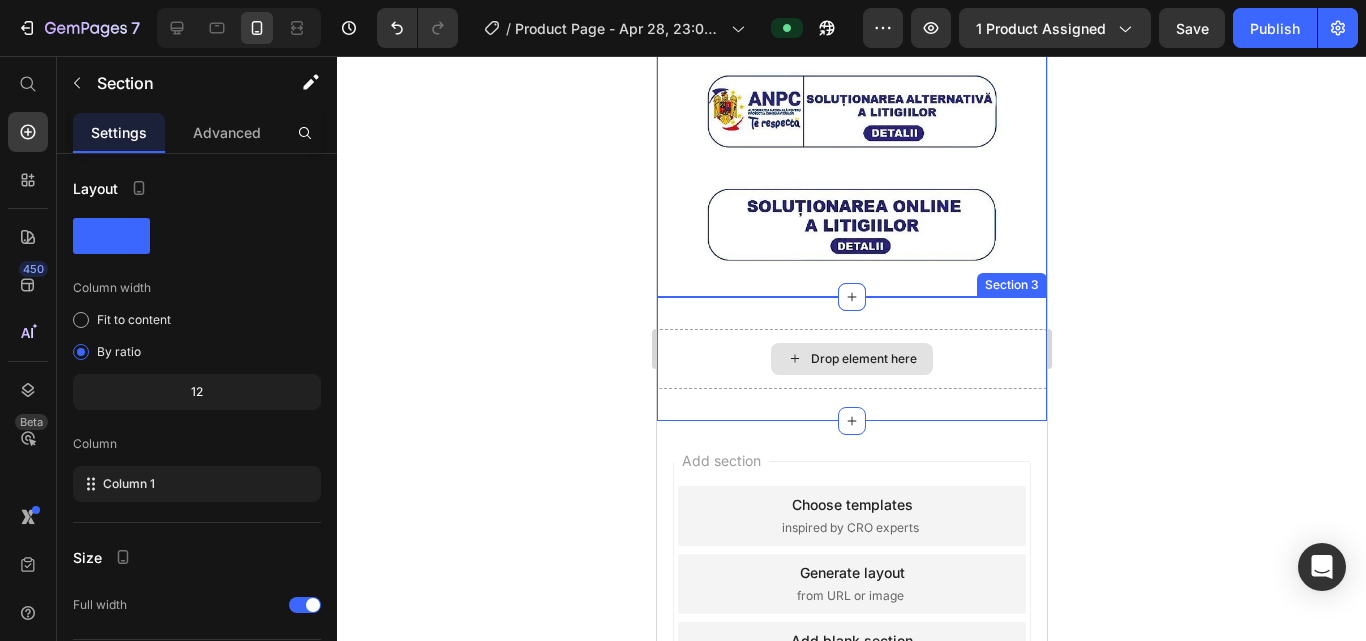 click on "Drop element here" at bounding box center [863, 359] 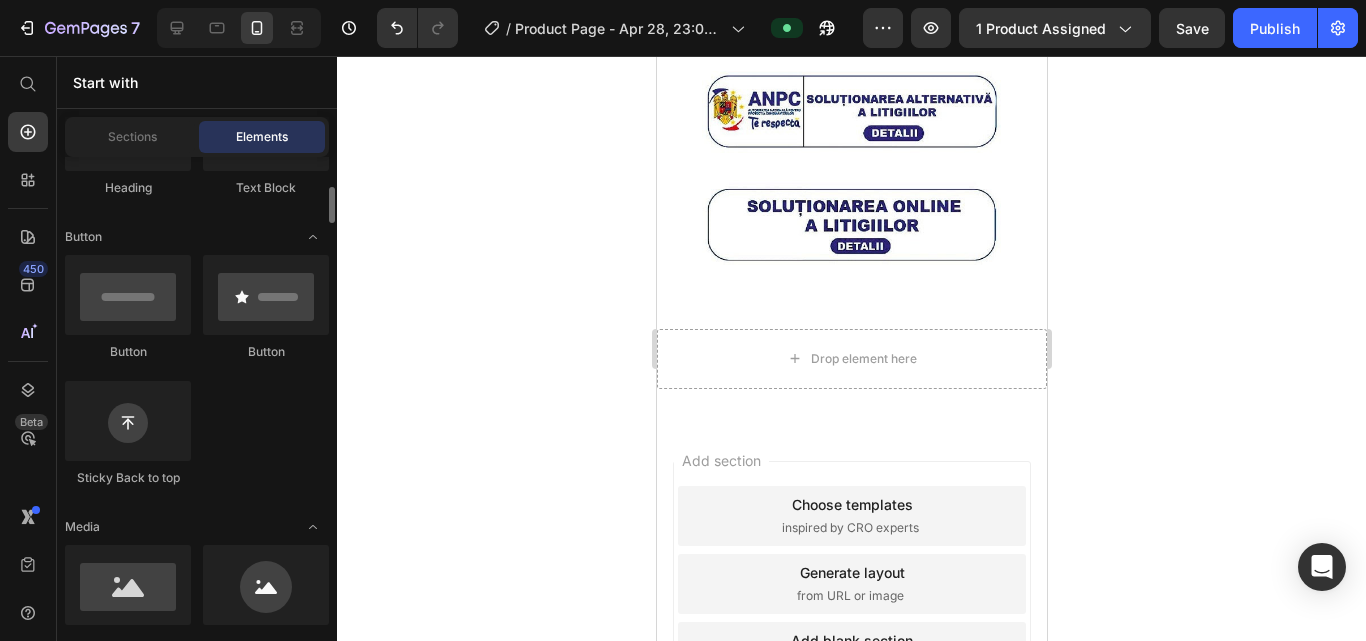 scroll, scrollTop: 0, scrollLeft: 0, axis: both 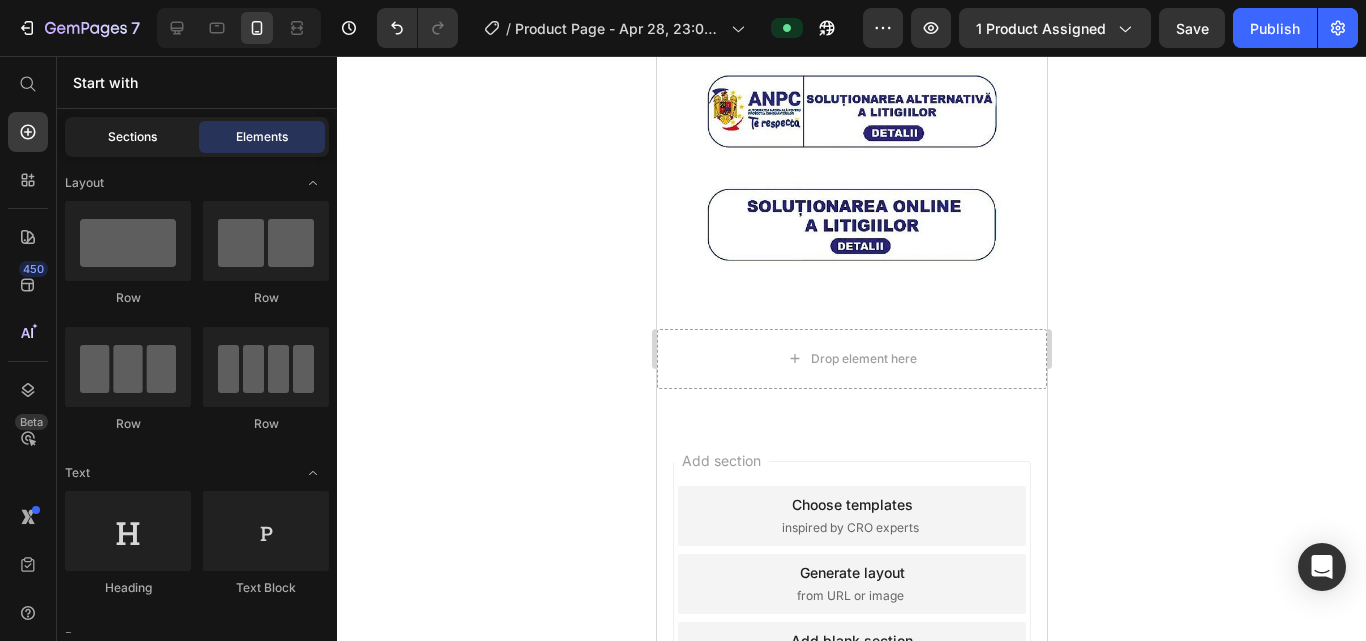 click on "Sections" 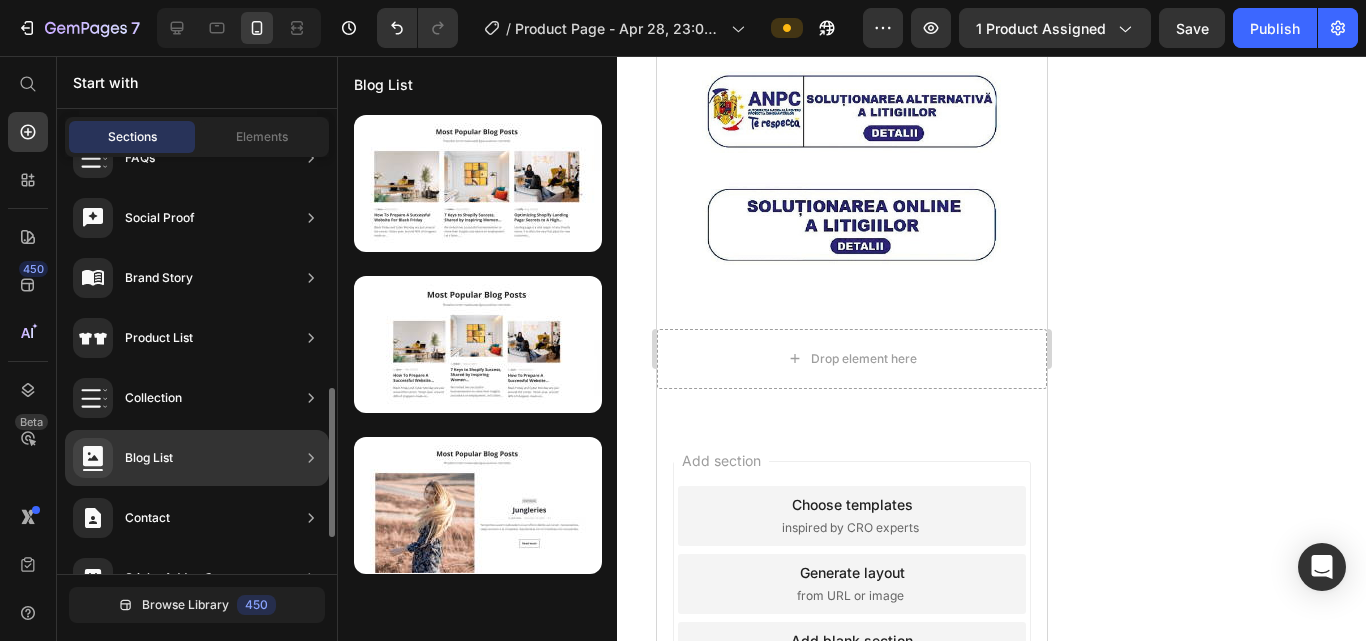 scroll, scrollTop: 743, scrollLeft: 0, axis: vertical 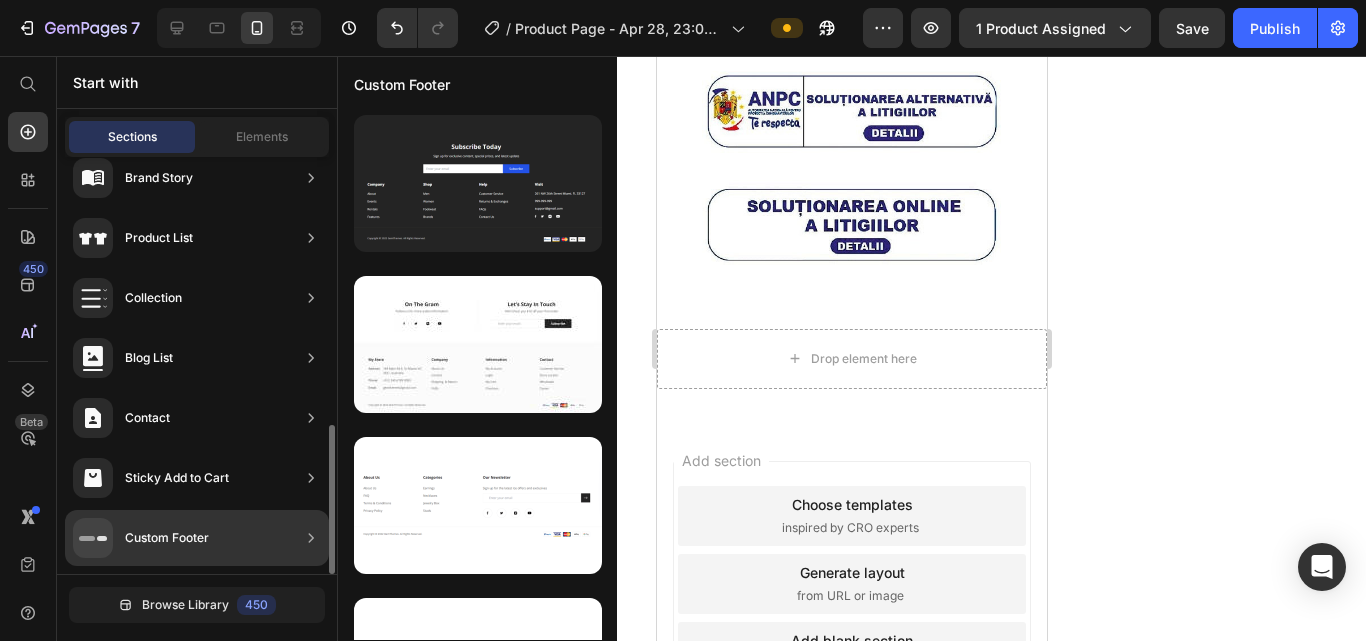 click on "Custom Footer" 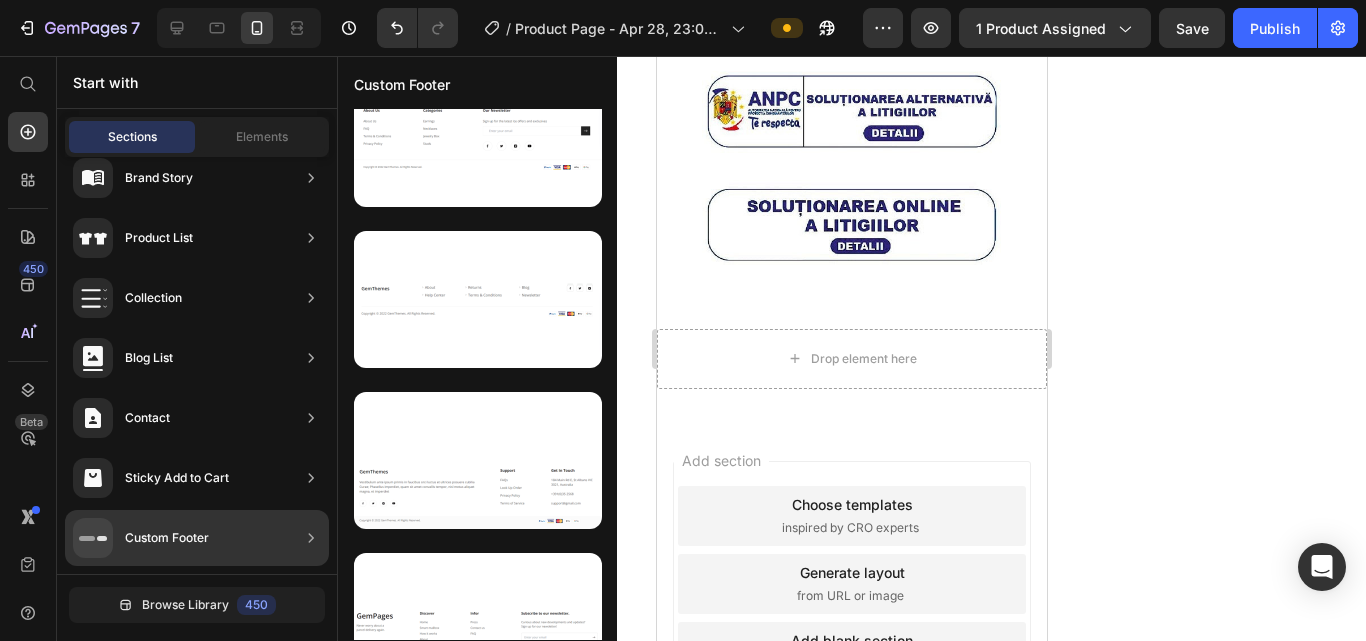 scroll, scrollTop: 0, scrollLeft: 0, axis: both 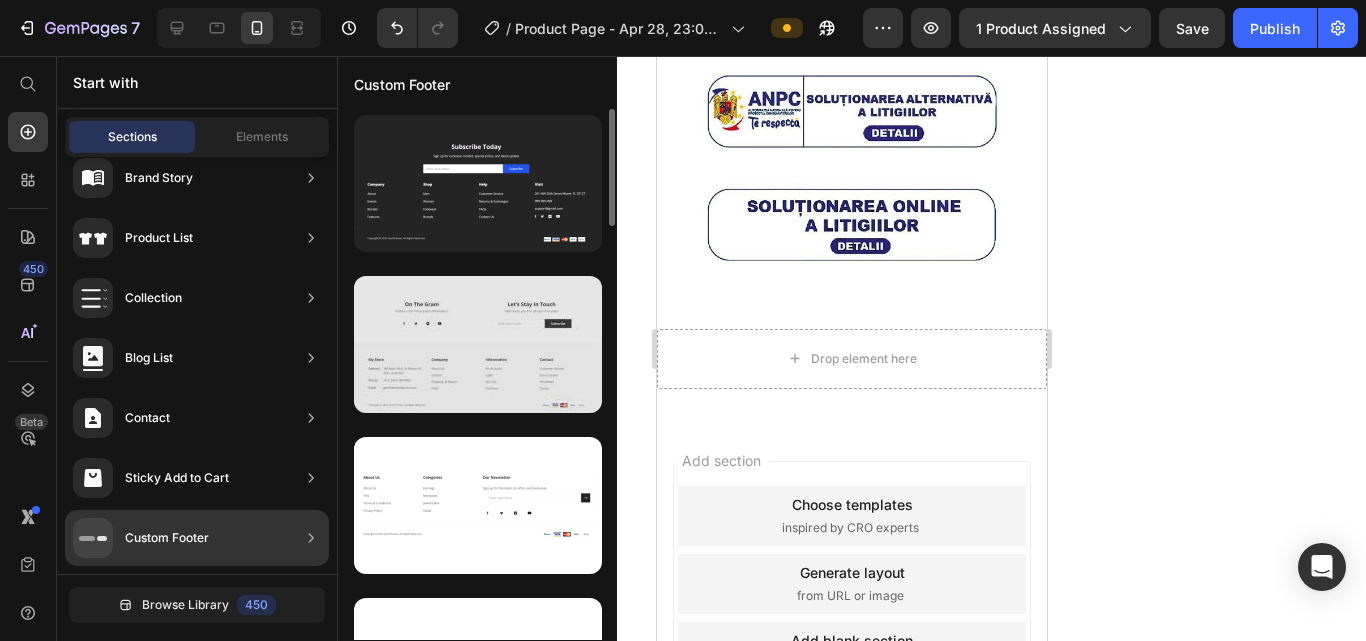 click at bounding box center [478, 344] 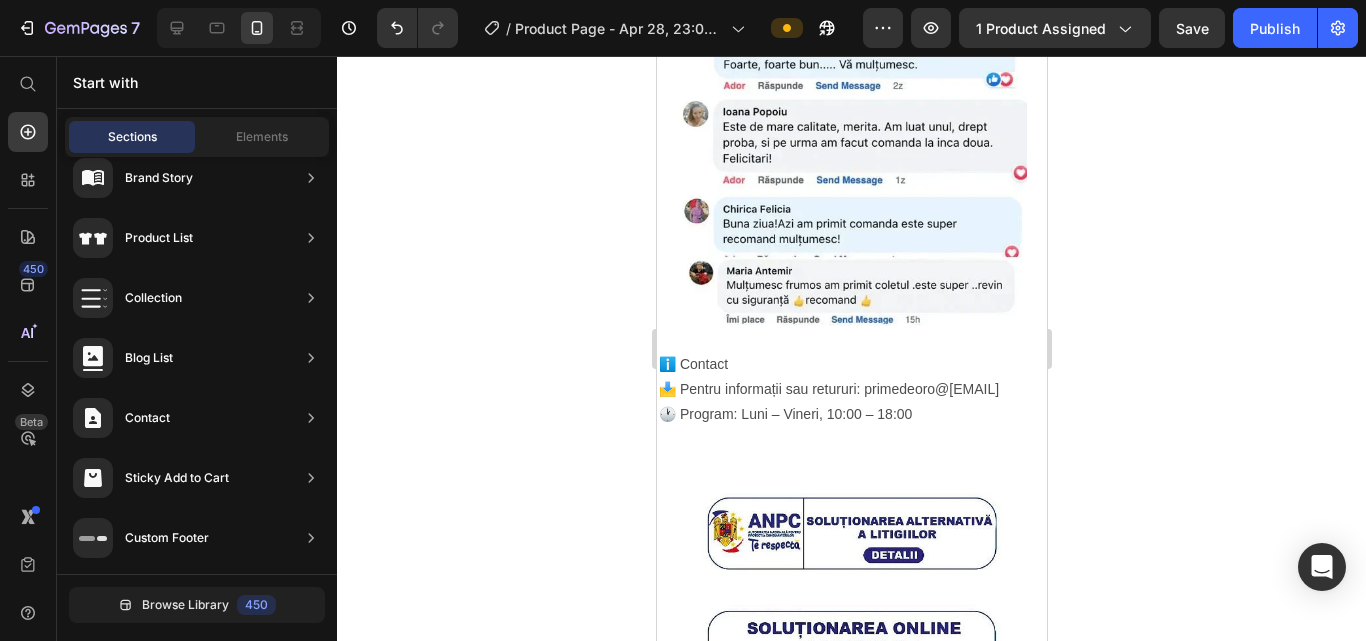 scroll, scrollTop: 4700, scrollLeft: 0, axis: vertical 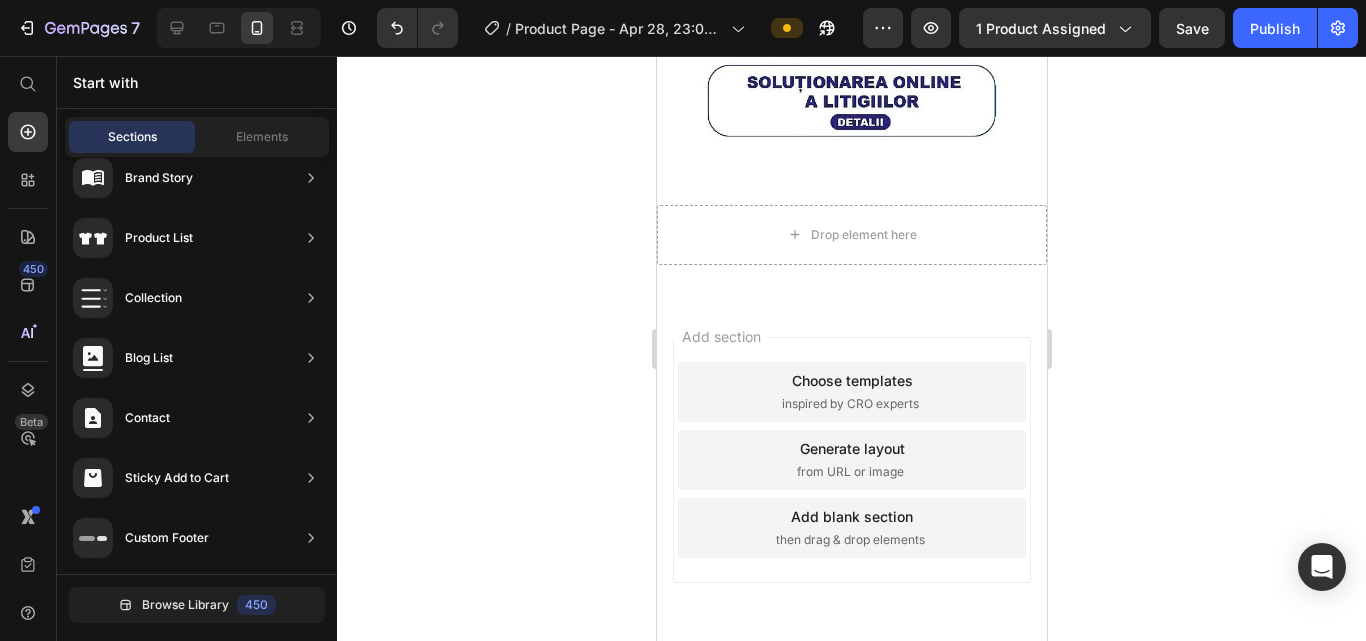 click on "Add section Choose templates inspired by CRO experts Generate layout from URL or image Add blank section then drag & drop elements" at bounding box center [851, 488] 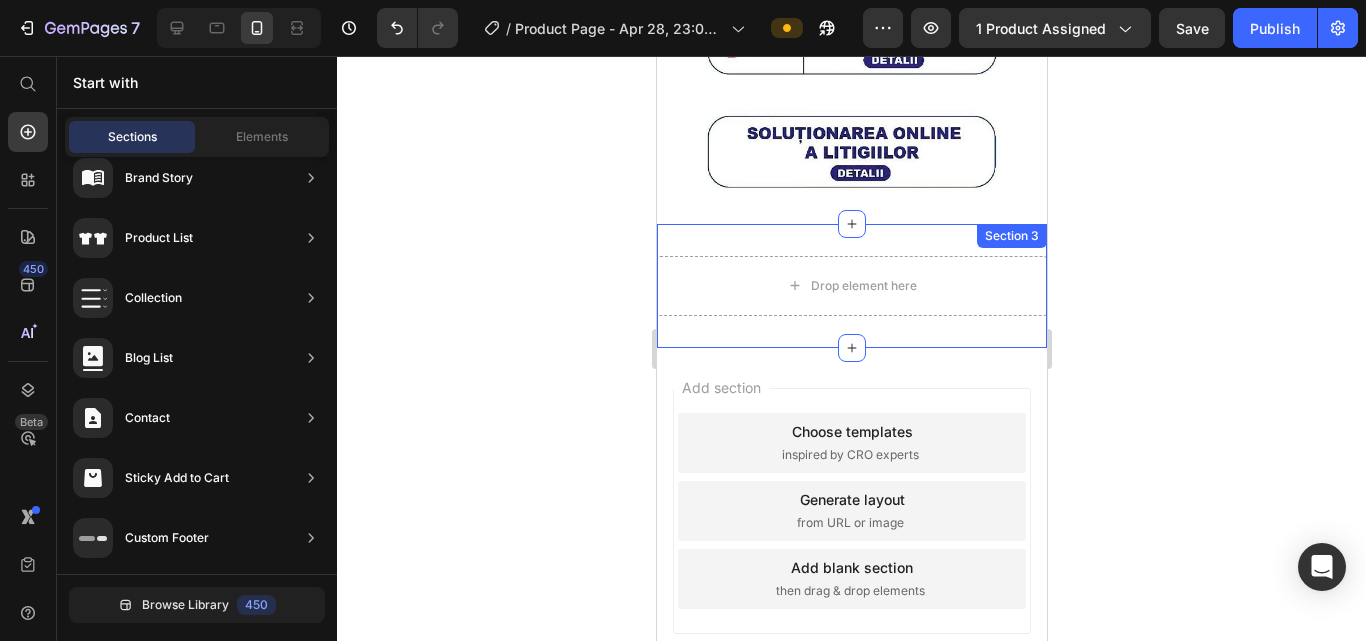 scroll, scrollTop: 4600, scrollLeft: 0, axis: vertical 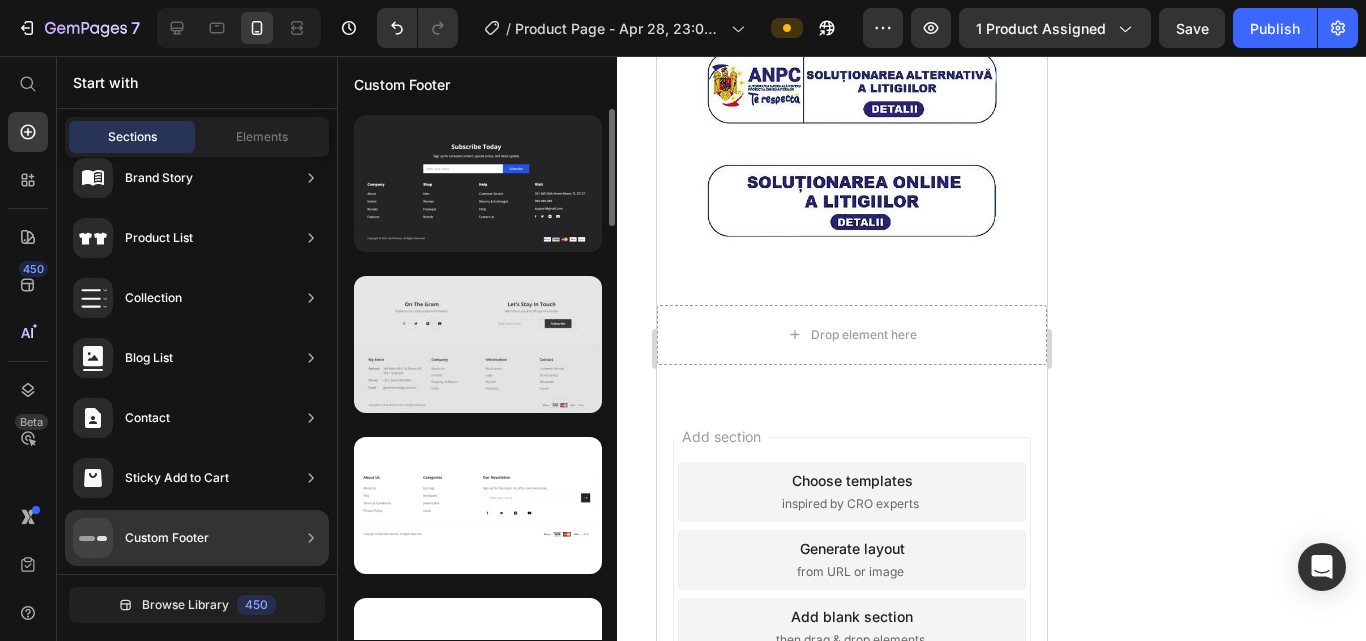 click at bounding box center (478, 344) 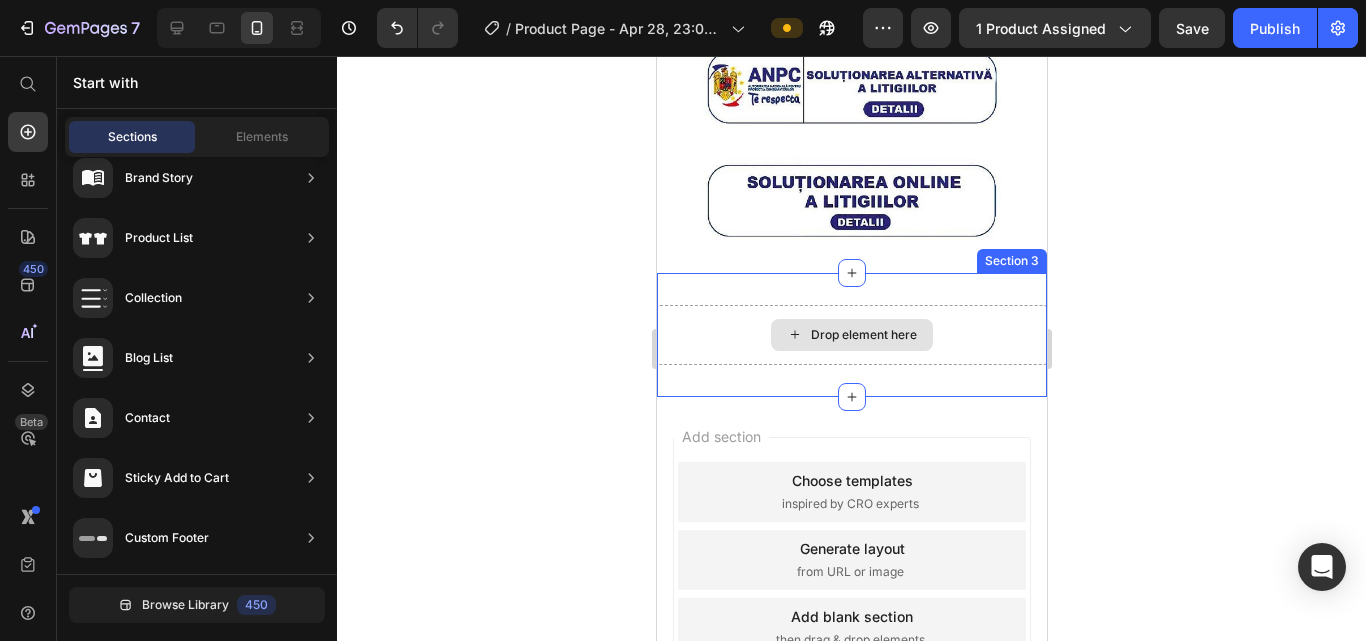 click on "Drop element here" at bounding box center [851, 335] 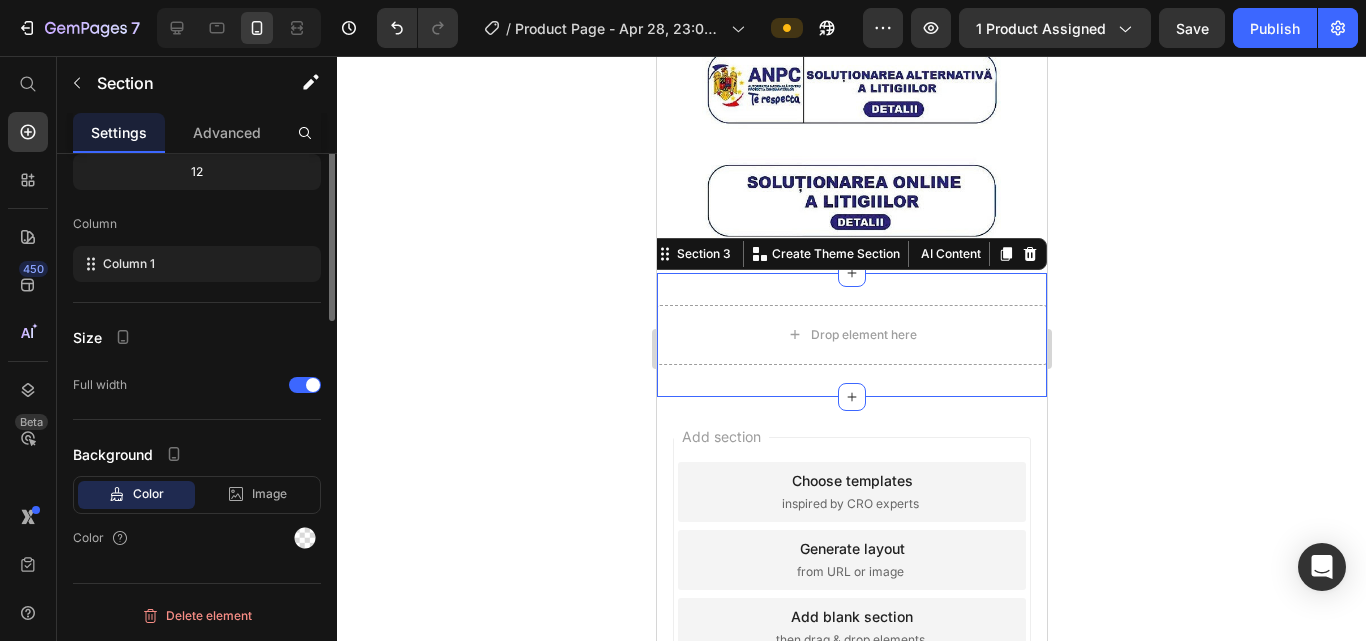 scroll, scrollTop: 0, scrollLeft: 0, axis: both 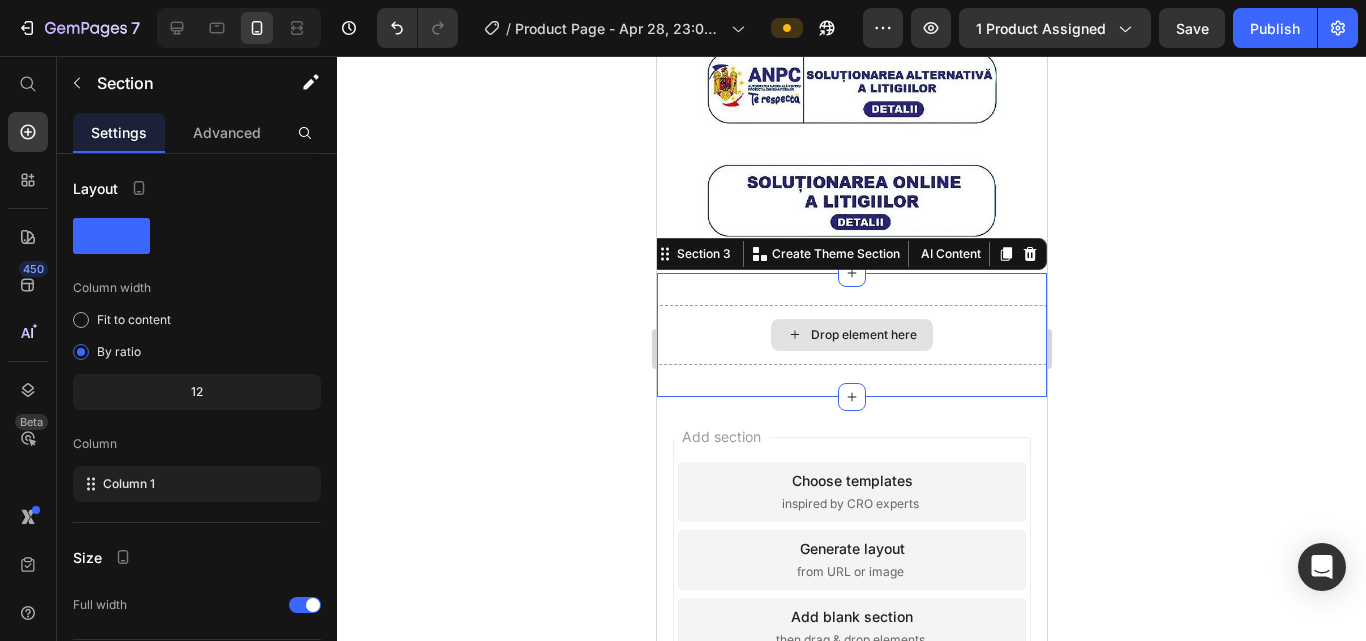 click on "Drop element here" at bounding box center (863, 335) 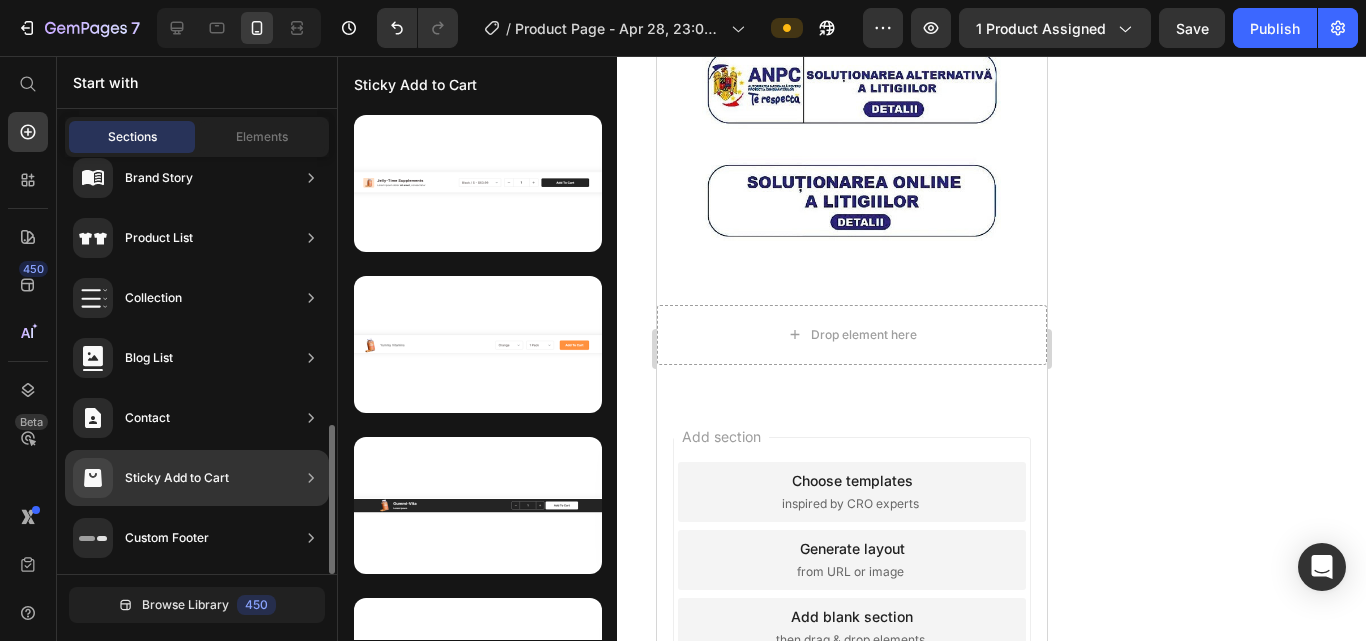 click on "Custom Footer" 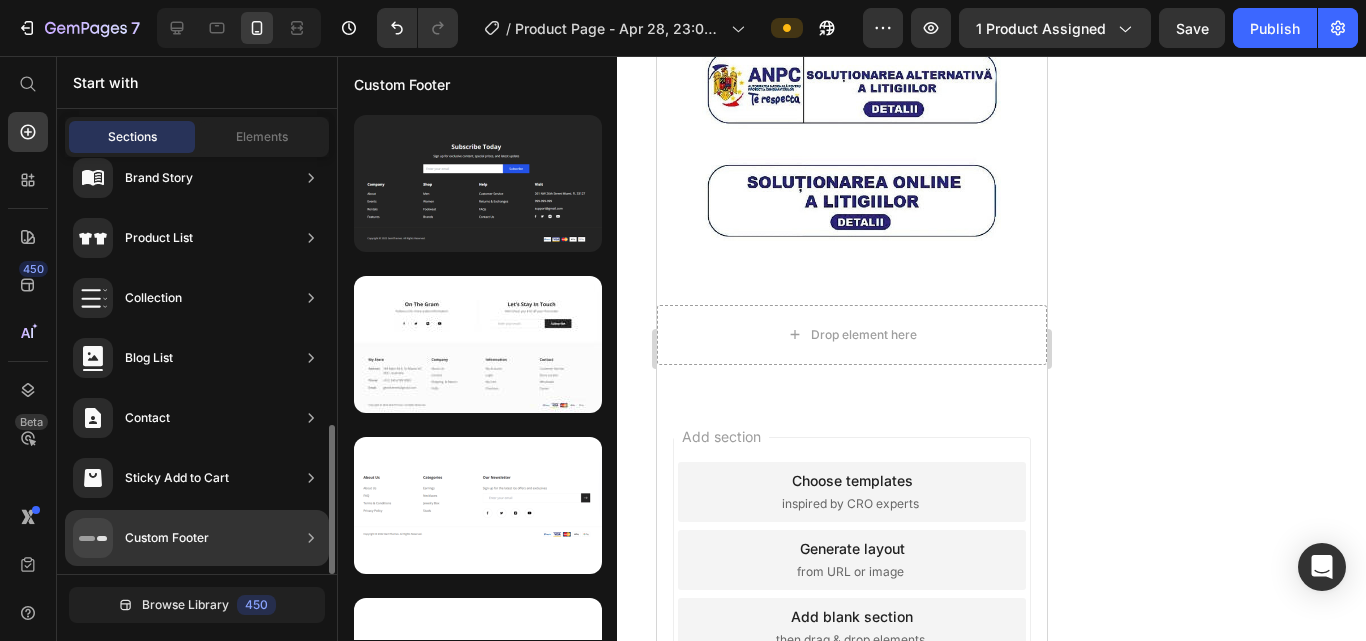click on "Custom Footer" 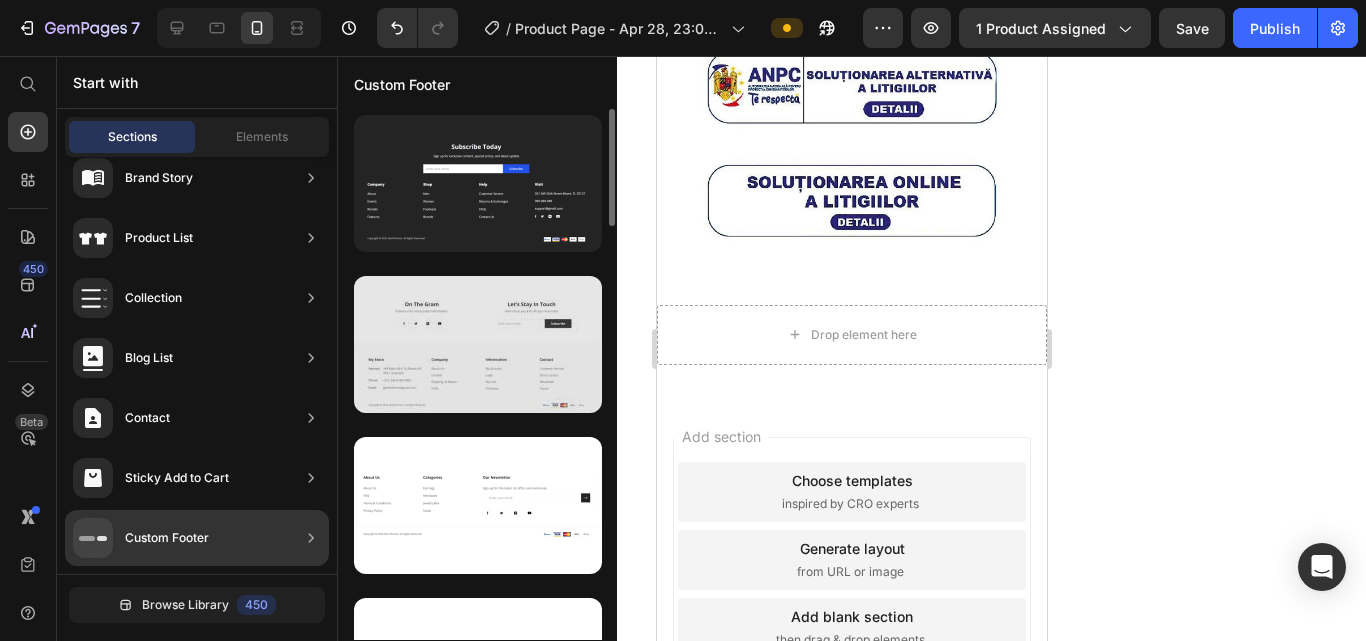 click at bounding box center [478, 344] 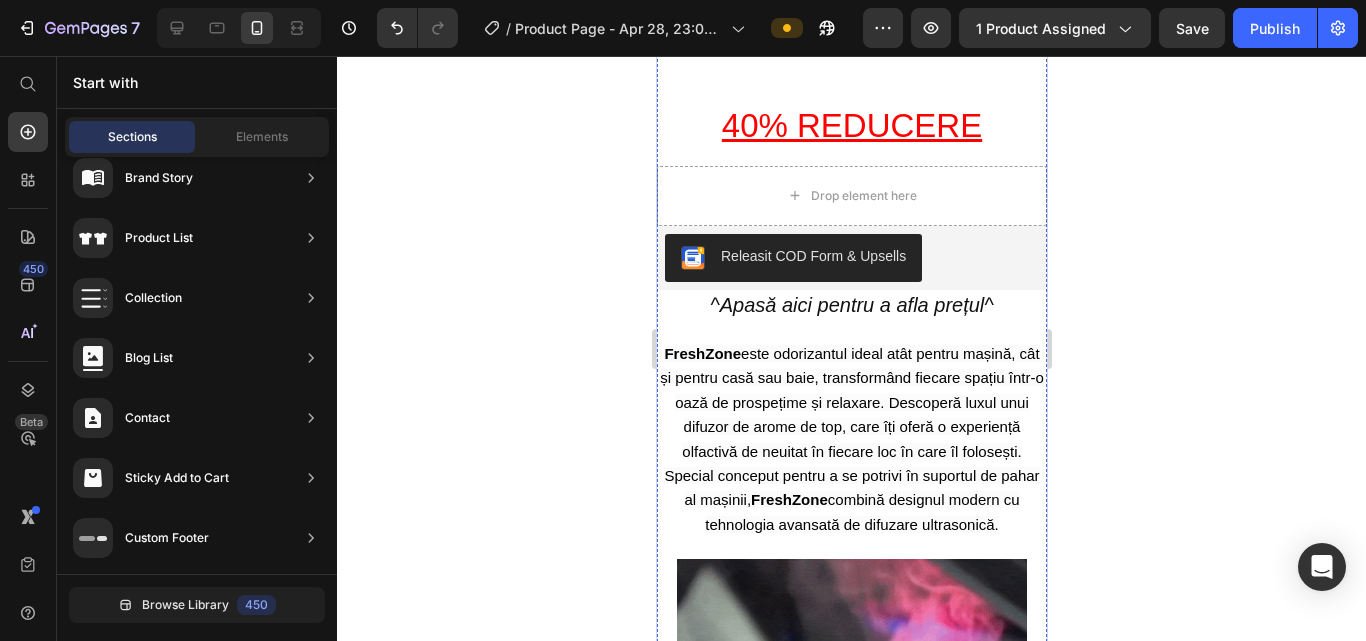 scroll, scrollTop: 0, scrollLeft: 0, axis: both 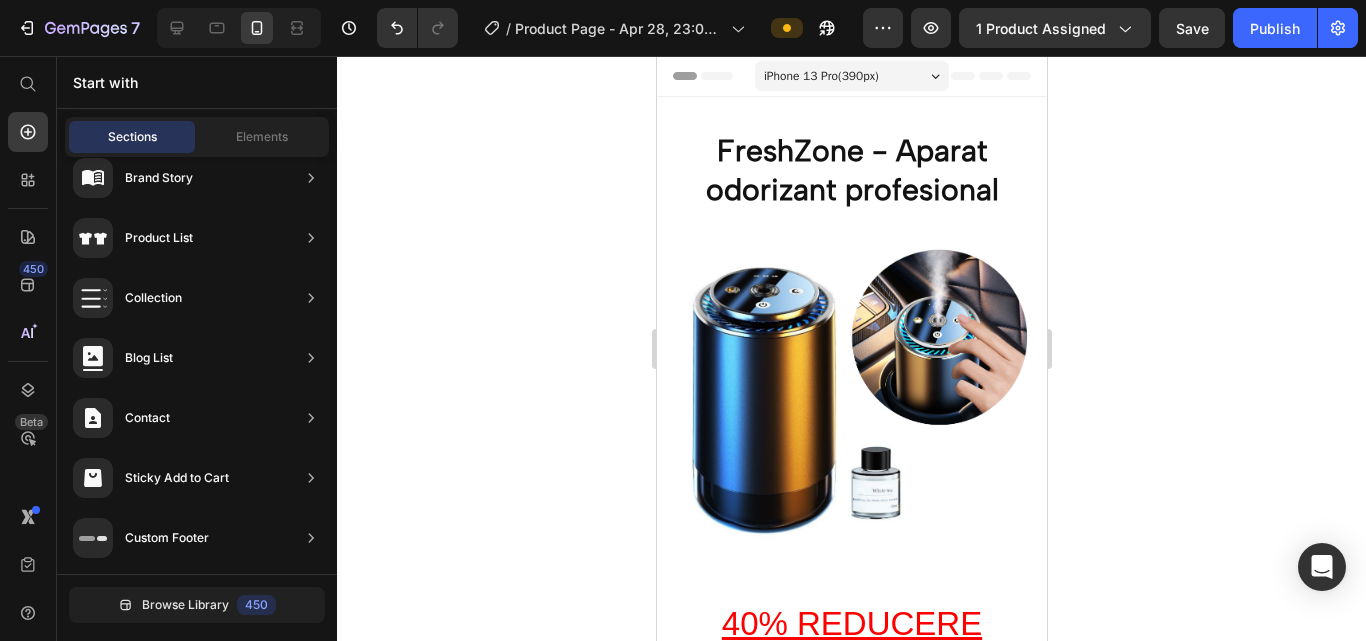 click 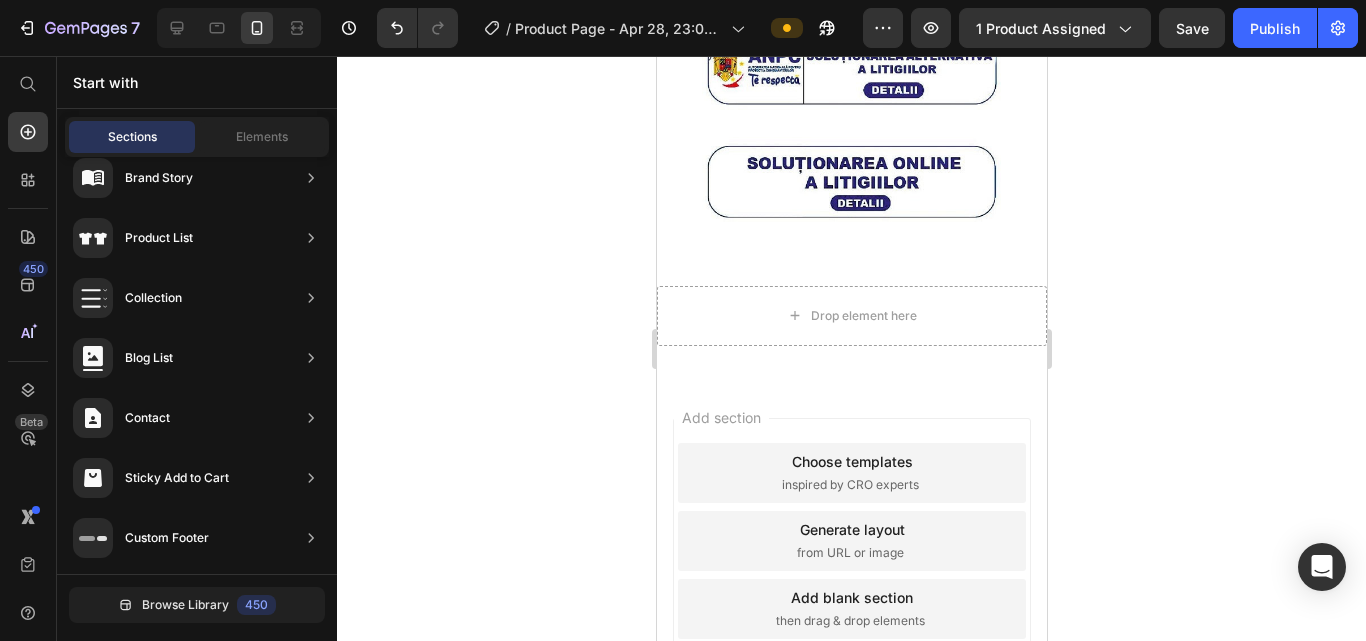 scroll, scrollTop: 4700, scrollLeft: 0, axis: vertical 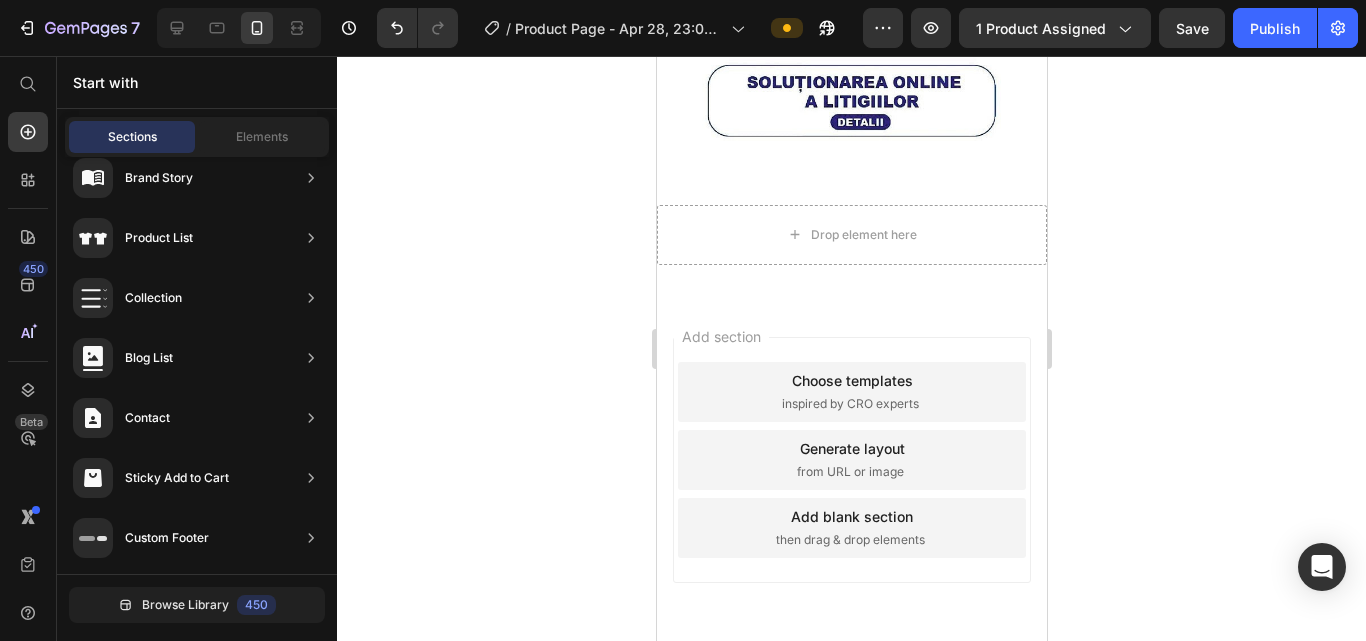 click on "Add blank section" at bounding box center (851, 516) 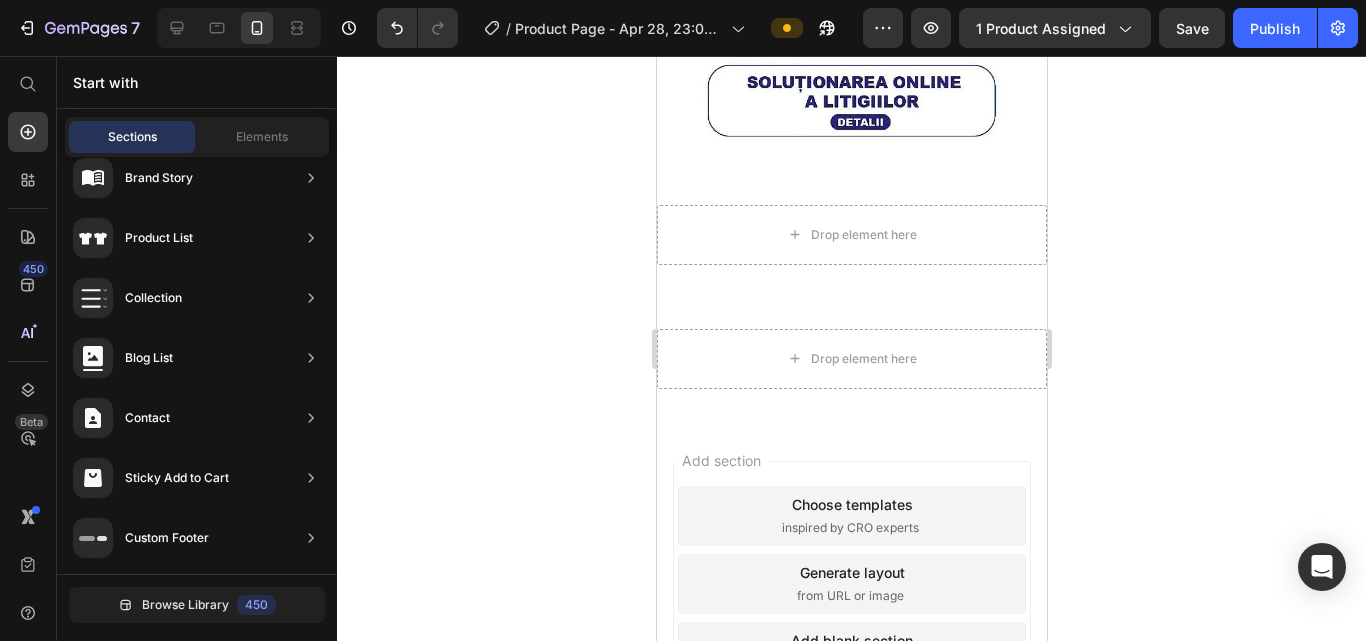 click on "Add blank section" at bounding box center (851, 640) 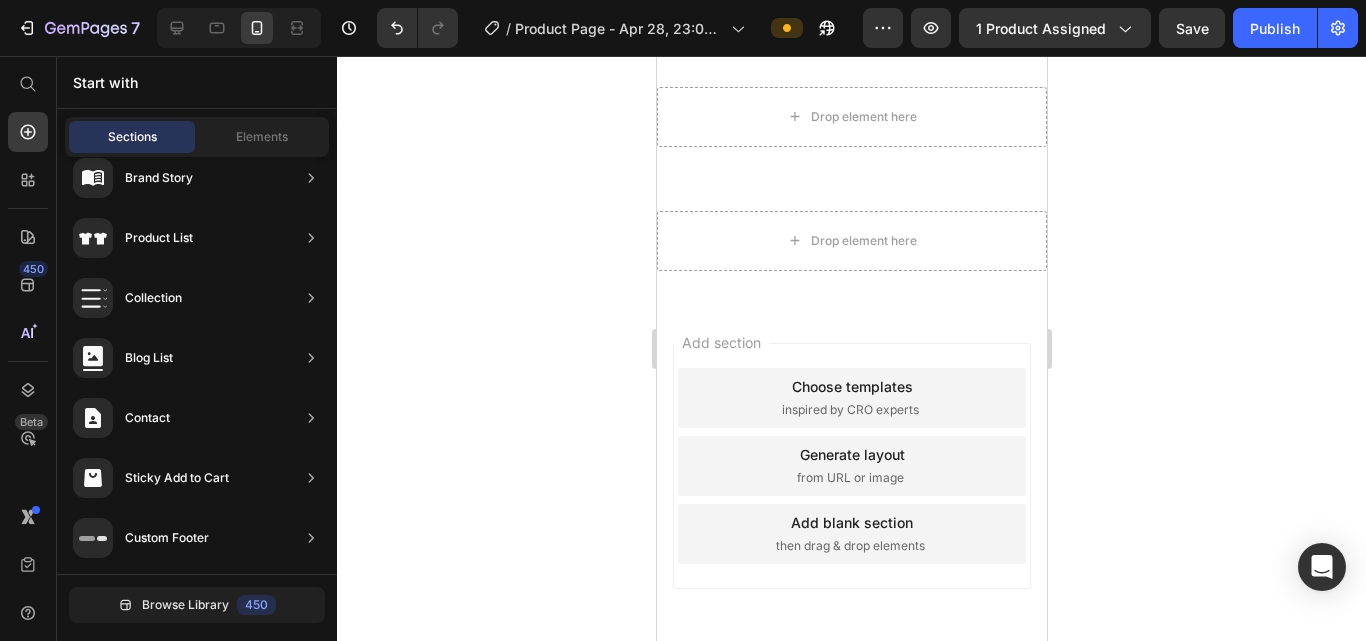 scroll, scrollTop: 4948, scrollLeft: 0, axis: vertical 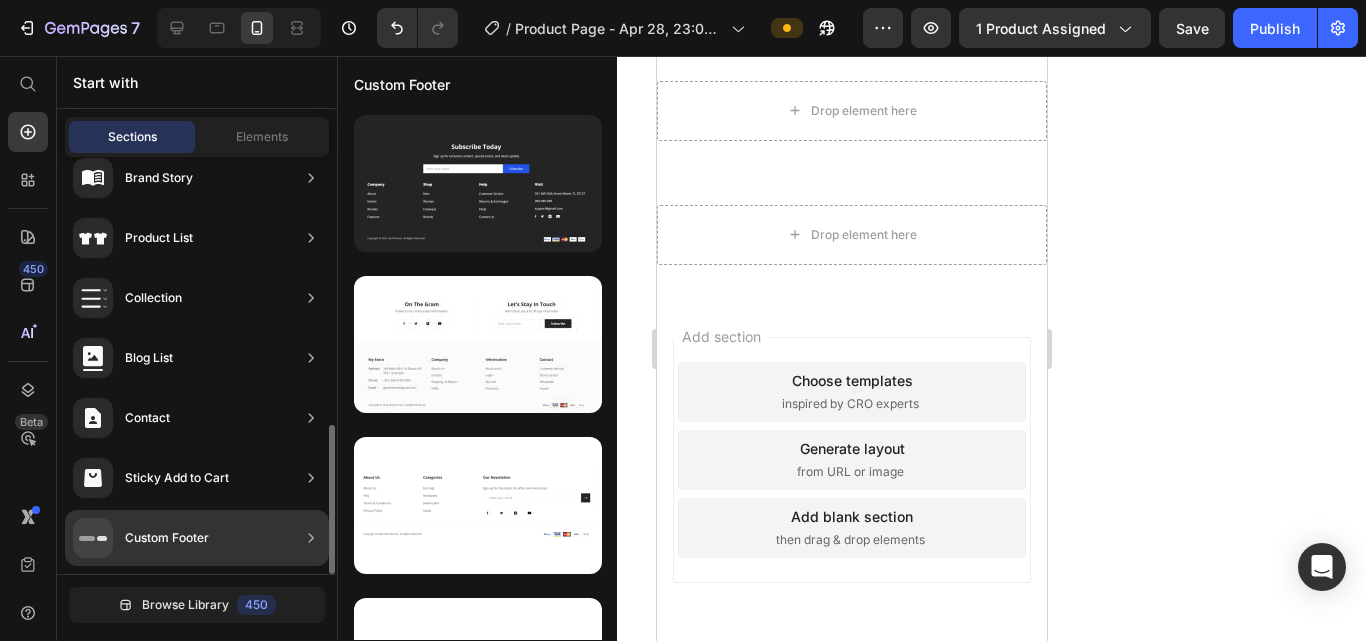 click 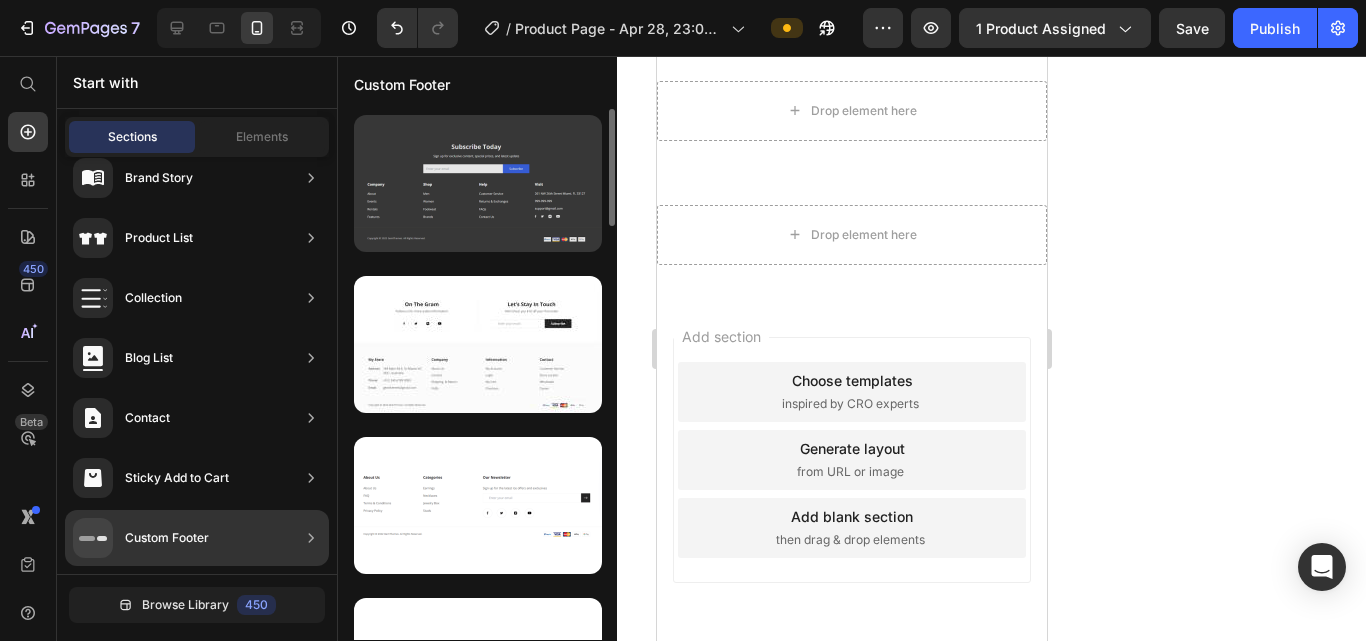 click at bounding box center [478, 183] 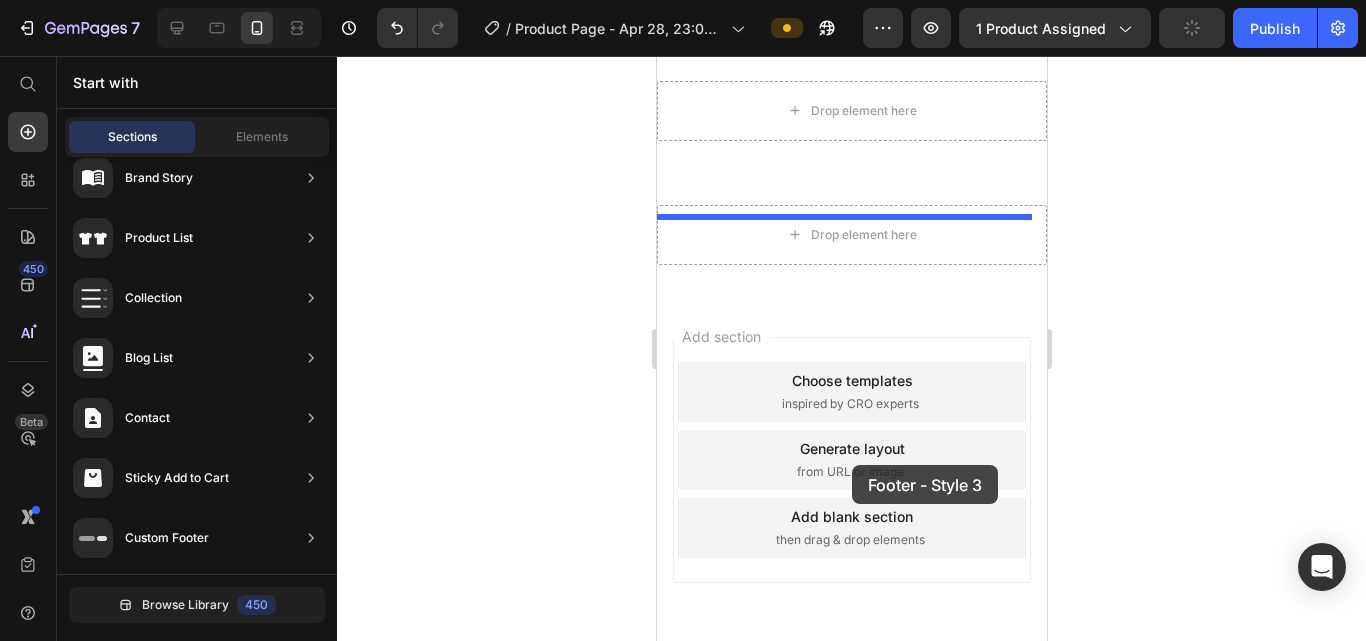drag, startPoint x: 1141, startPoint y: 590, endPoint x: 851, endPoint y: 465, distance: 315.79266 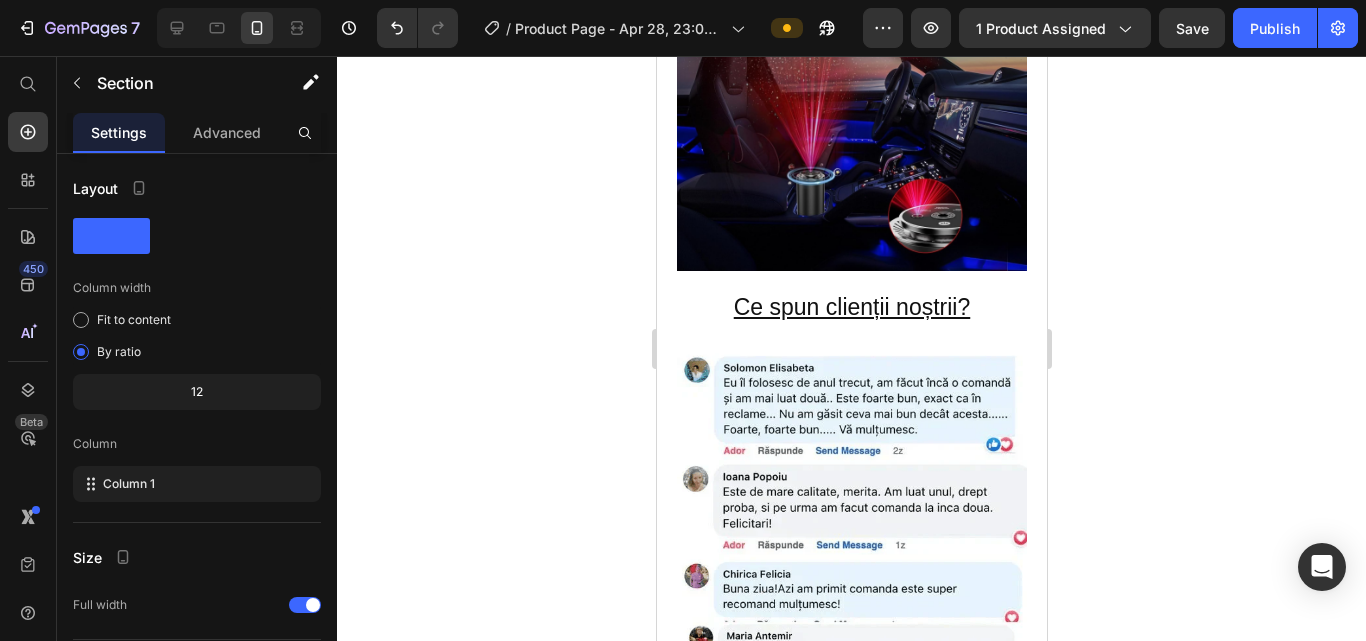 scroll, scrollTop: 3769, scrollLeft: 0, axis: vertical 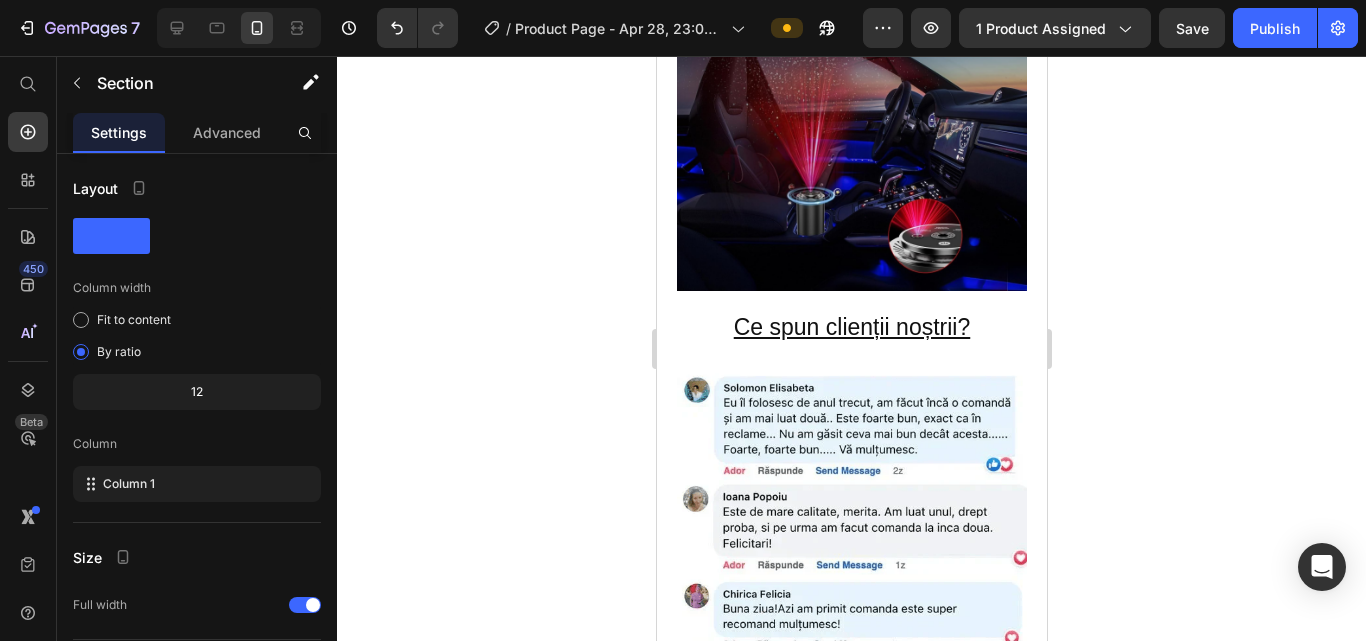 click on "Drop element here Section 3" at bounding box center [851, 1166] 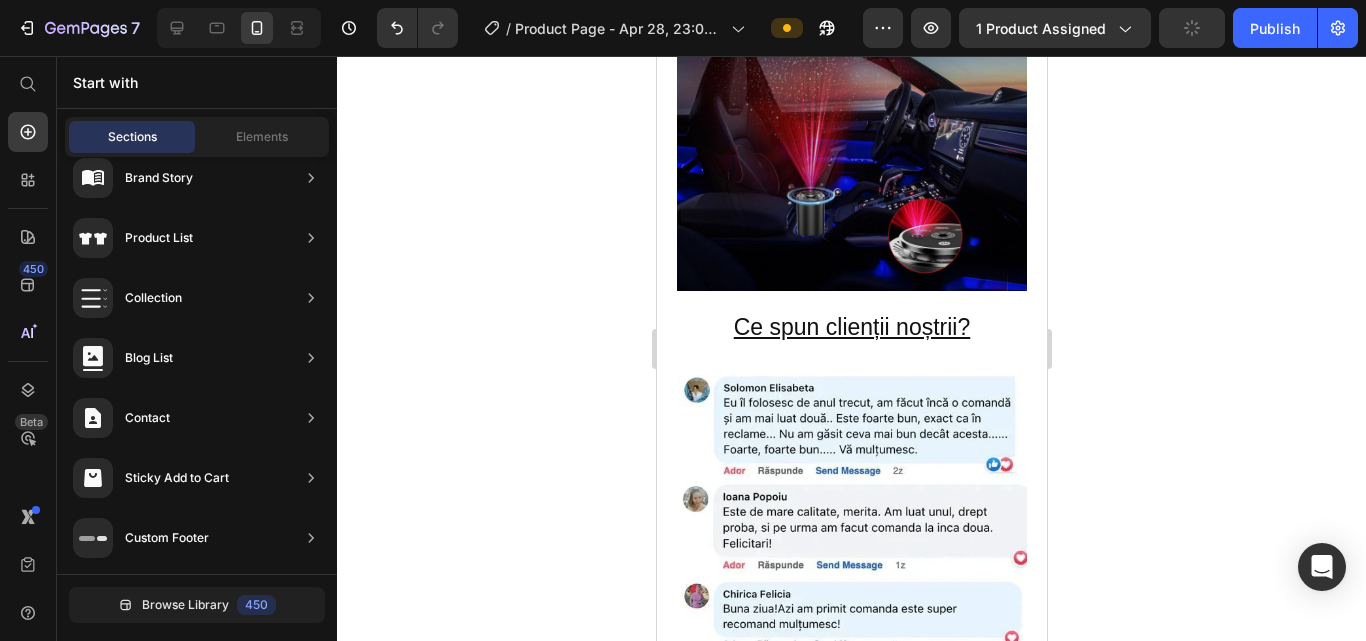 click on "Drop element here Section 3" at bounding box center [851, 1166] 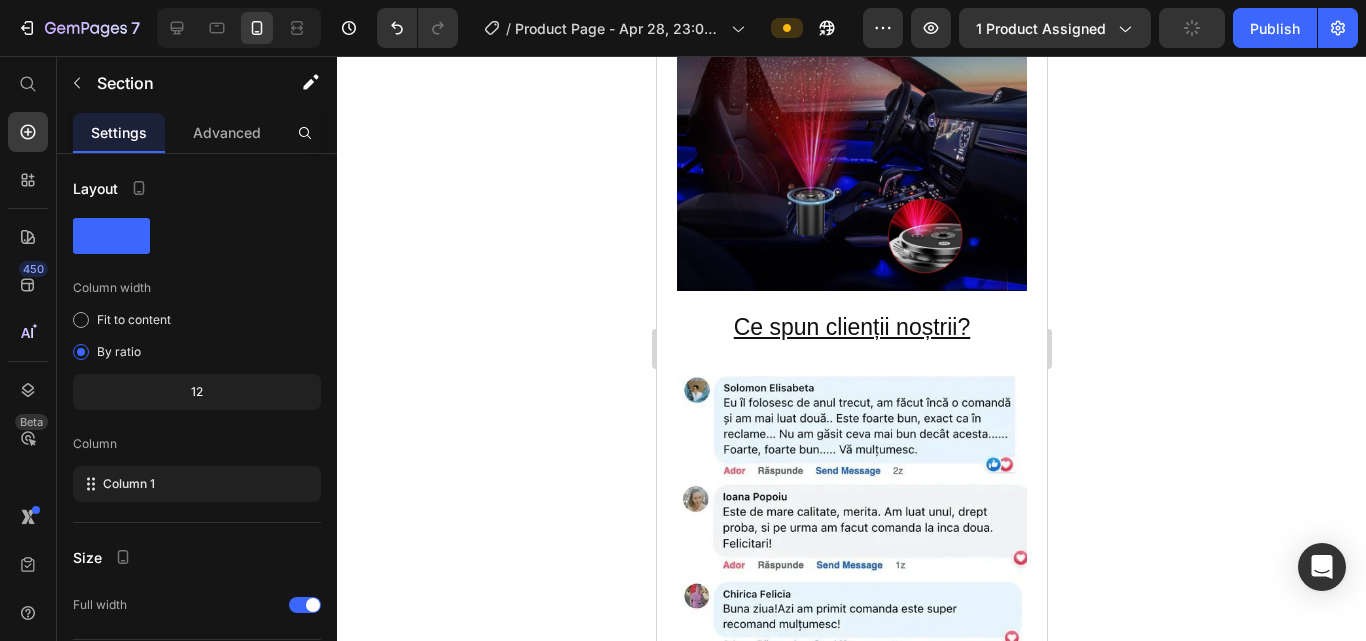 click 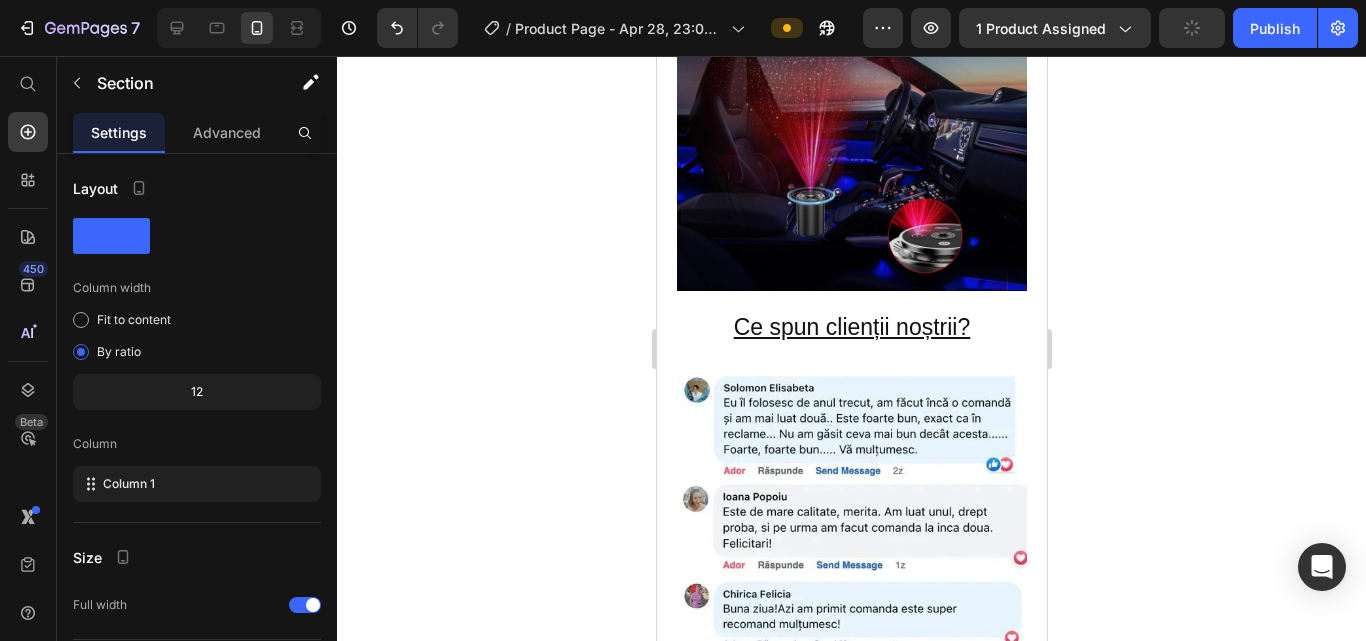 click on "Drop element here" at bounding box center [851, 1166] 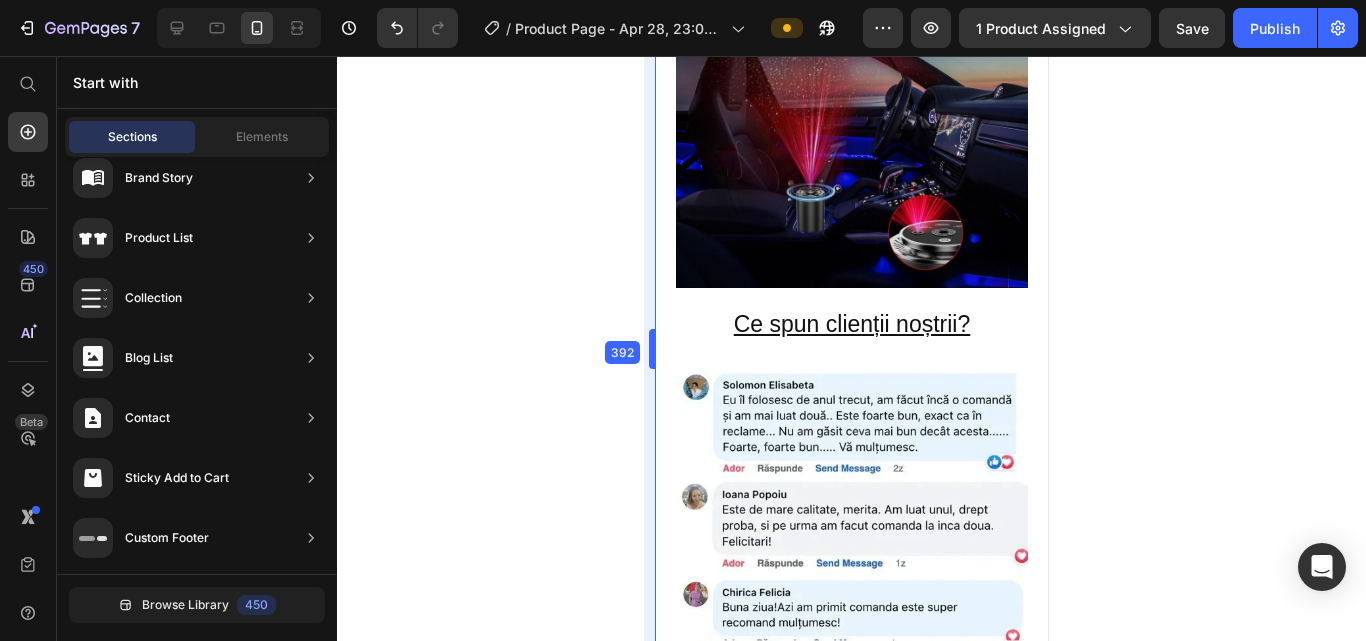 drag, startPoint x: 651, startPoint y: 344, endPoint x: 646, endPoint y: 403, distance: 59.211487 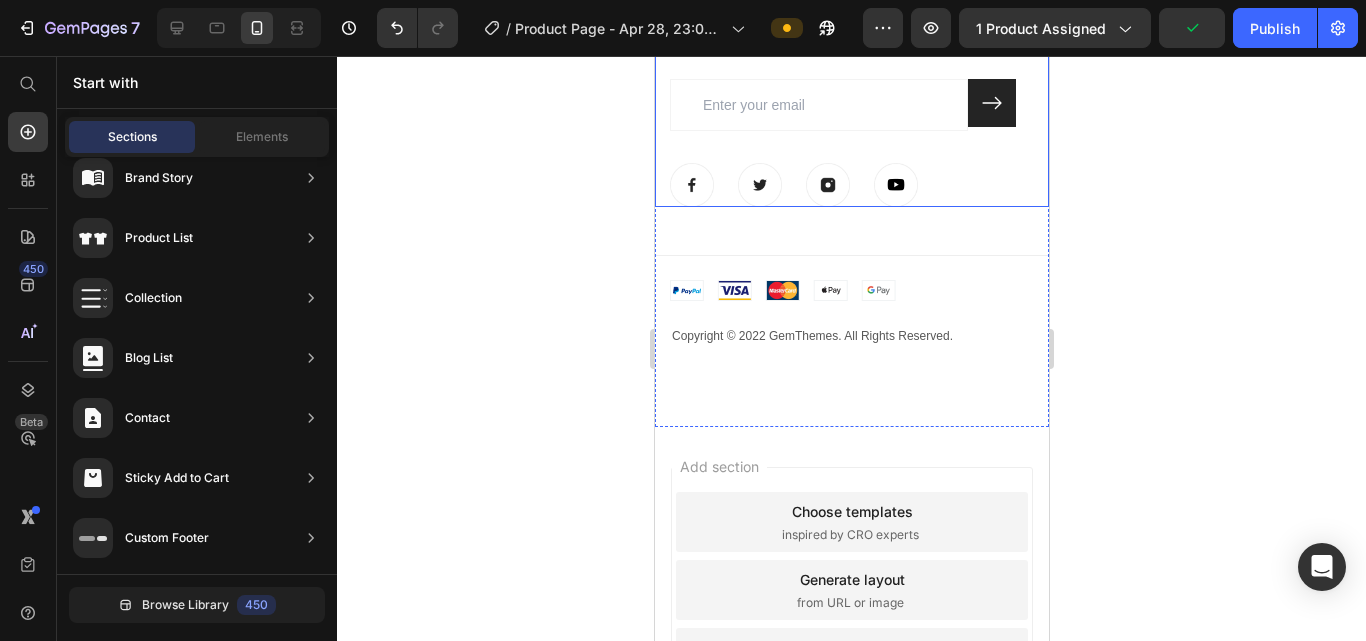 scroll, scrollTop: 4489, scrollLeft: 0, axis: vertical 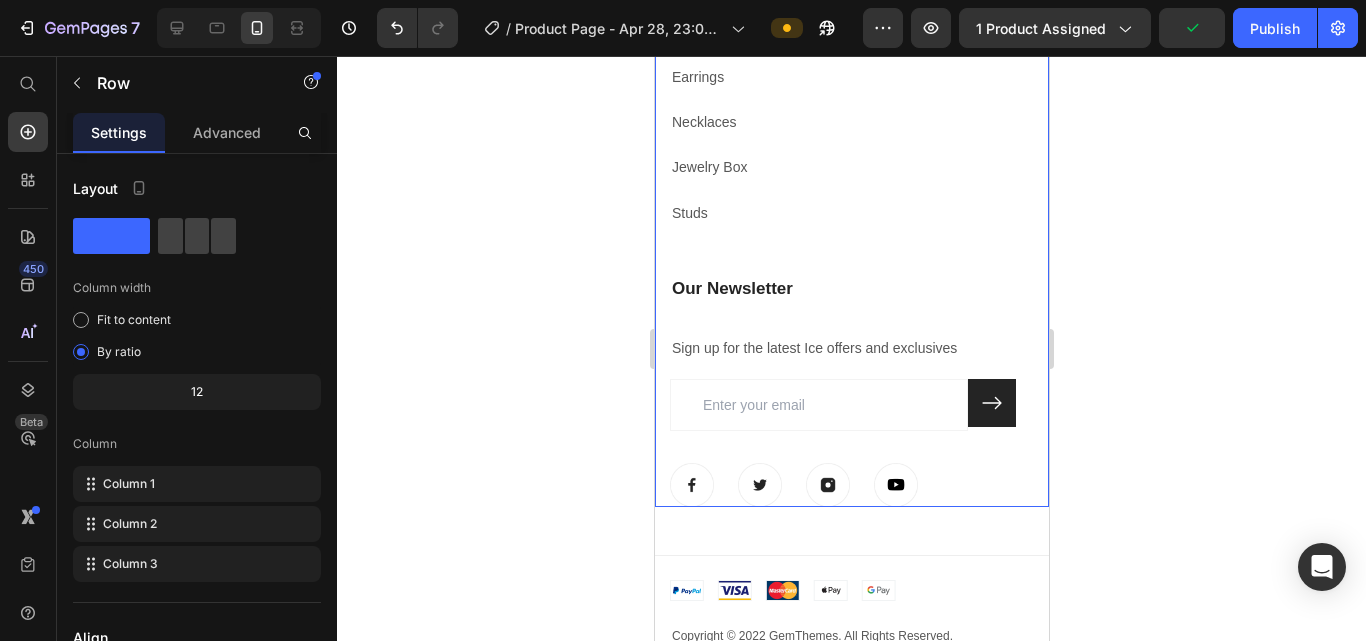 click on "Our Newsletter Heading Sign up for the latest Ice offers and exclusives Text block Email Field
Submit Button Row Newsletter Image Image Image Image Row" at bounding box center (851, 391) 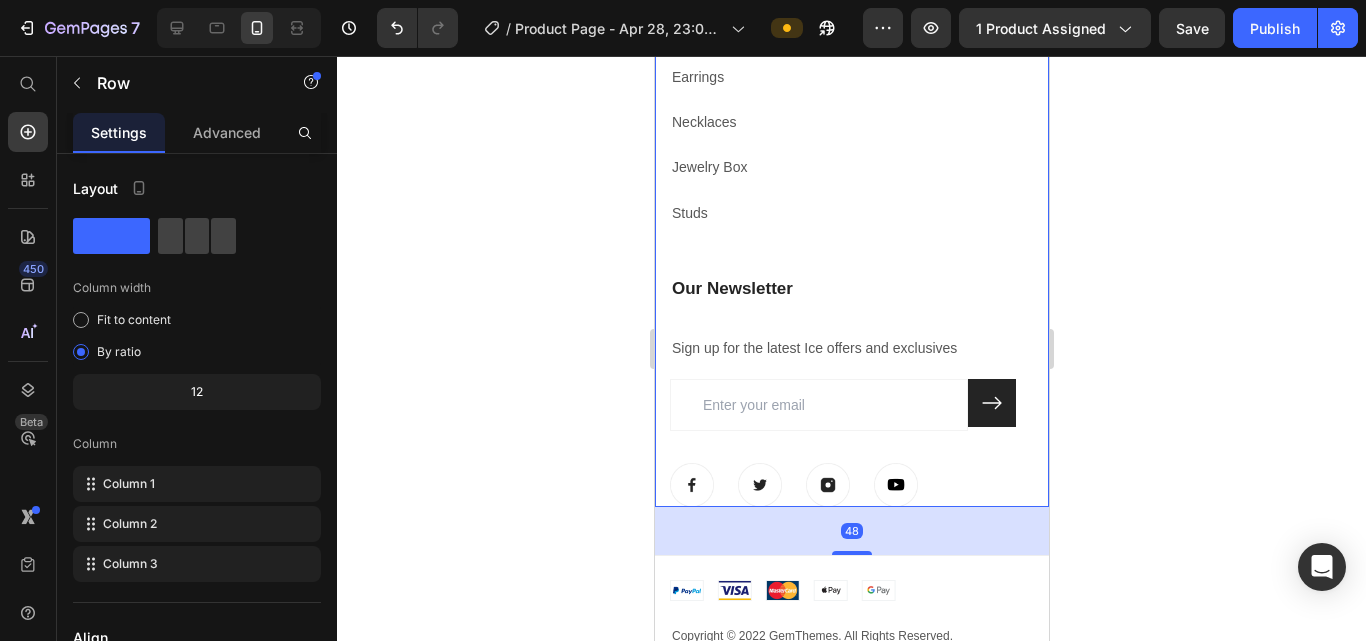 click on "Our Newsletter Heading Sign up for the latest Ice offers and exclusives Text block Email Field
Submit Button Row Newsletter Image Image Image Image Row" at bounding box center [851, 391] 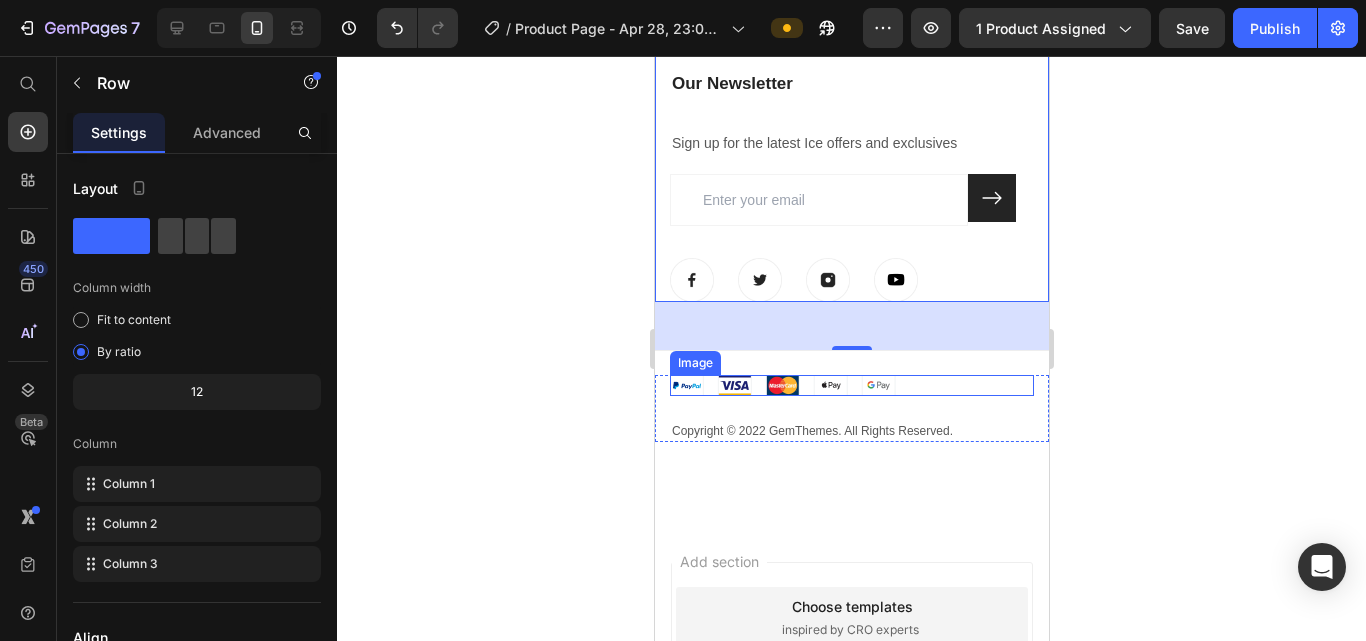 scroll, scrollTop: 4689, scrollLeft: 0, axis: vertical 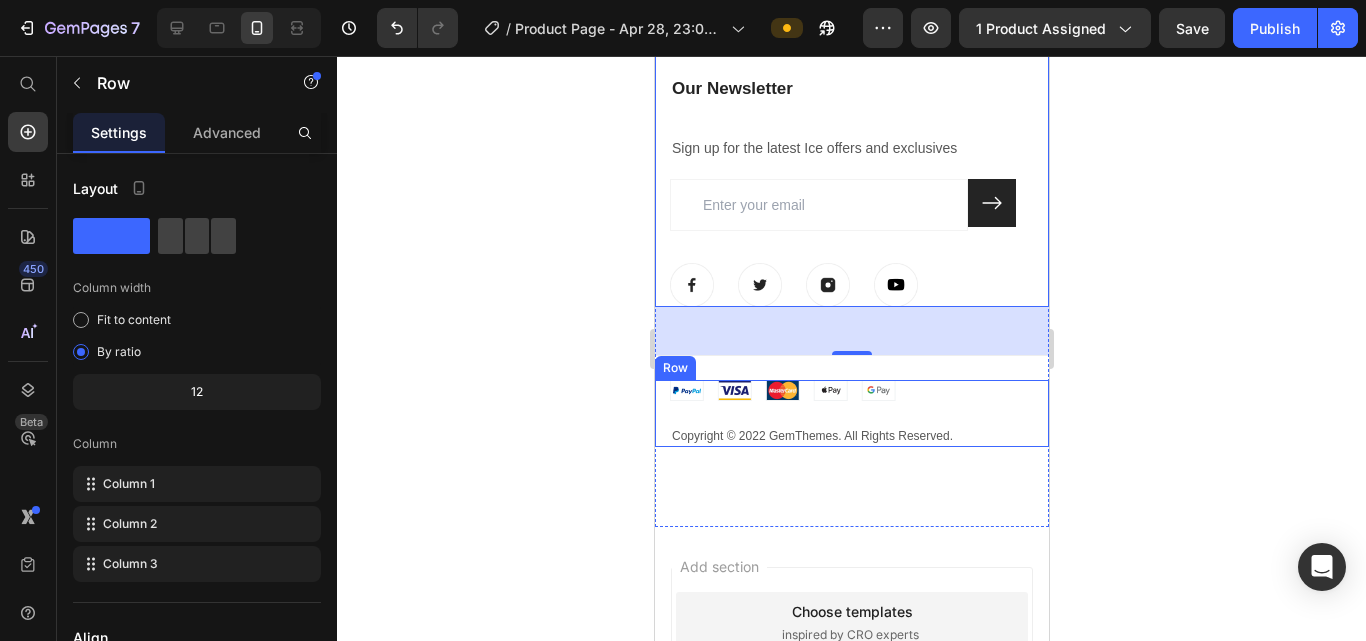 click on "Image" at bounding box center [851, 402] 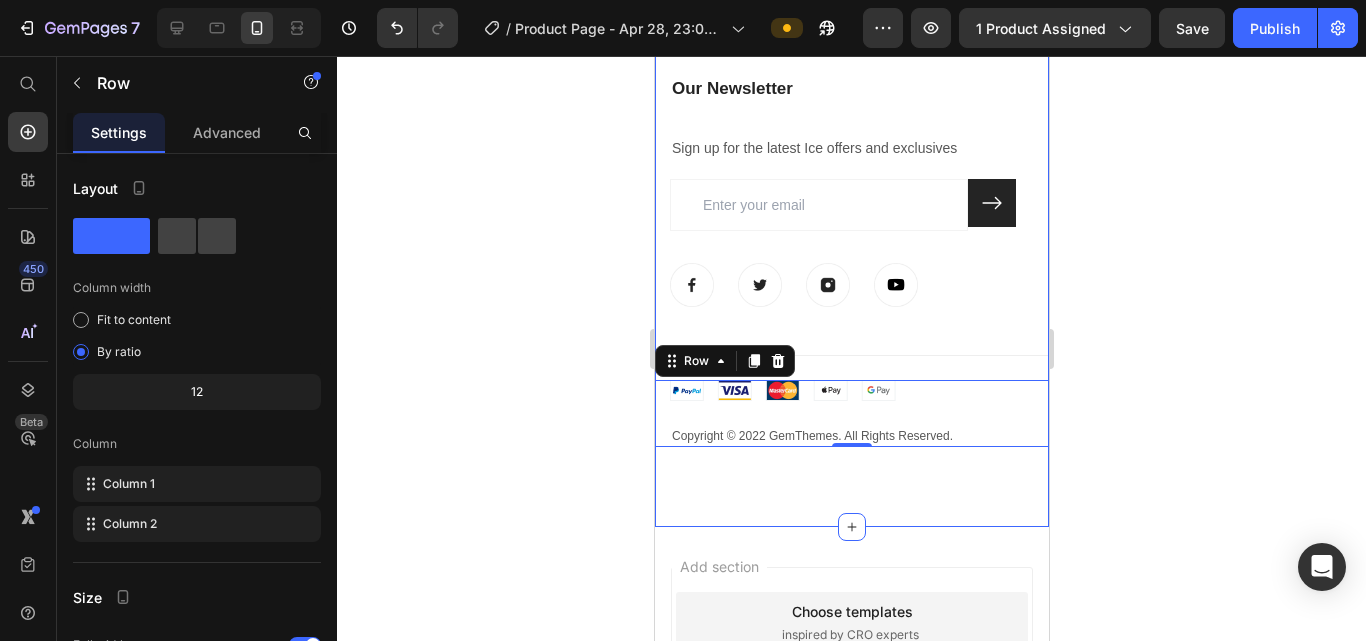 scroll, scrollTop: 4889, scrollLeft: 0, axis: vertical 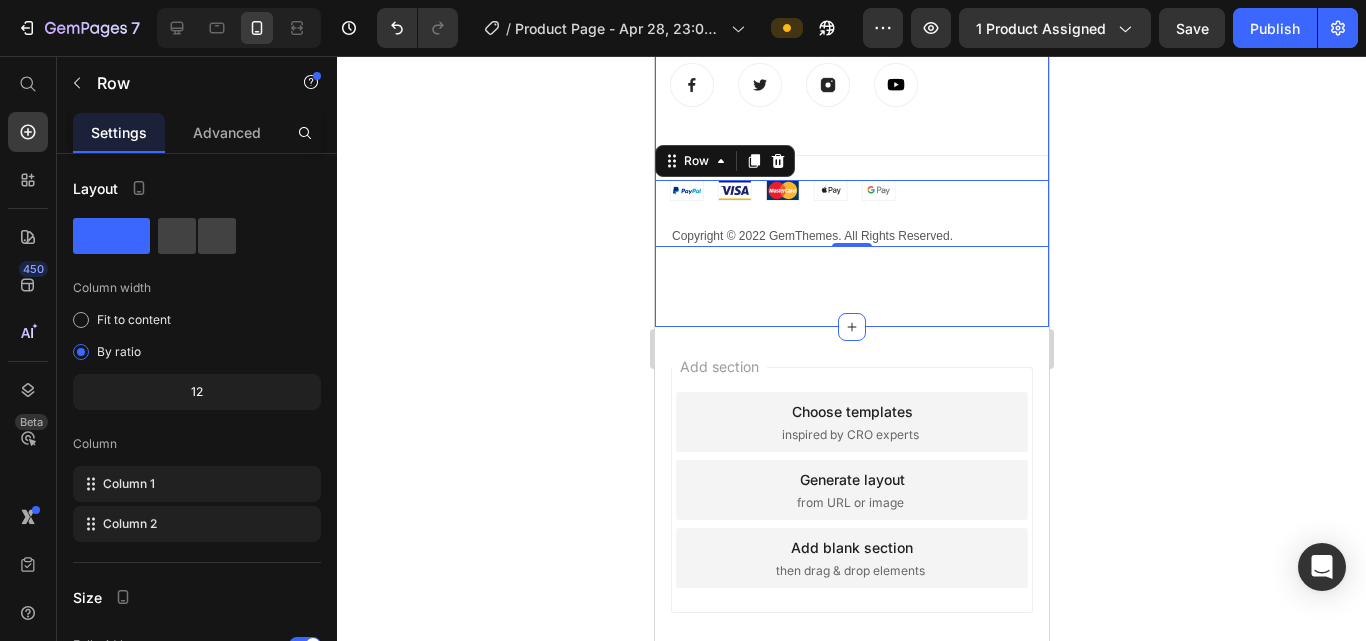 click on "About Us  Heading About Us Text block FAQ Text block Terms & Conditions Text block Privacy Policy Text block Categories Heading Earrings Text block Necklaces Text block Jewelry Box Text block Studs Text block Our Newsletter Heading Sign up for the latest Ice offers and exclusives Text block Email Field
Submit Button Row Newsletter Image Image Image Image Row Row                Title Line Image Copyright © 2022 GemThemes. All Rights Reserved. Text block Row   0 Copyright © 2022 GemThemes. All Rights Reserved. Text block Image Row Section 3" at bounding box center [851, -210] 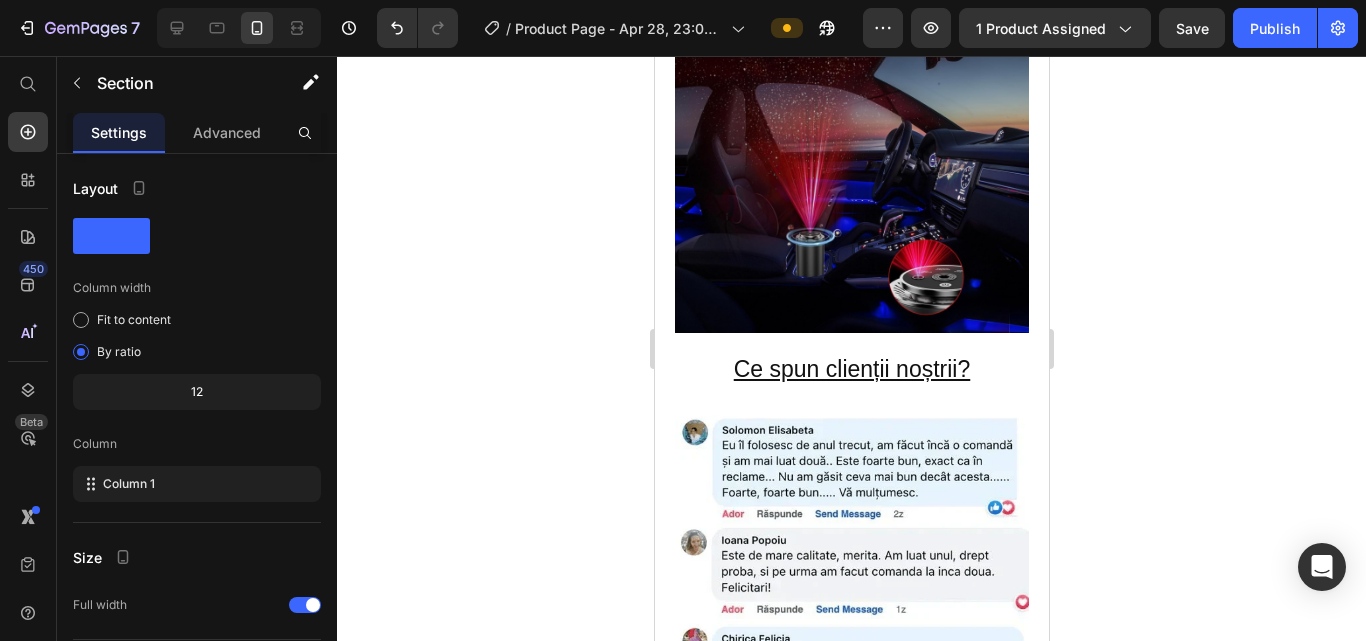 scroll, scrollTop: 3651, scrollLeft: 0, axis: vertical 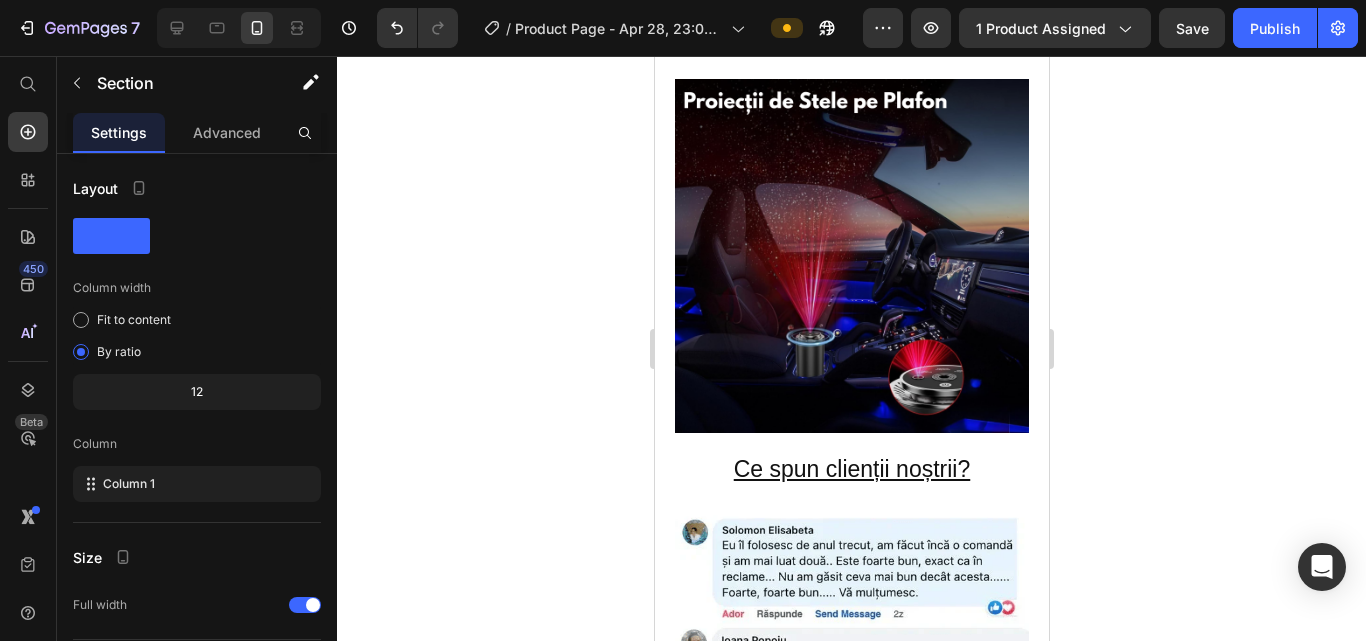 click on "About Us" at bounding box center (700, 1402) 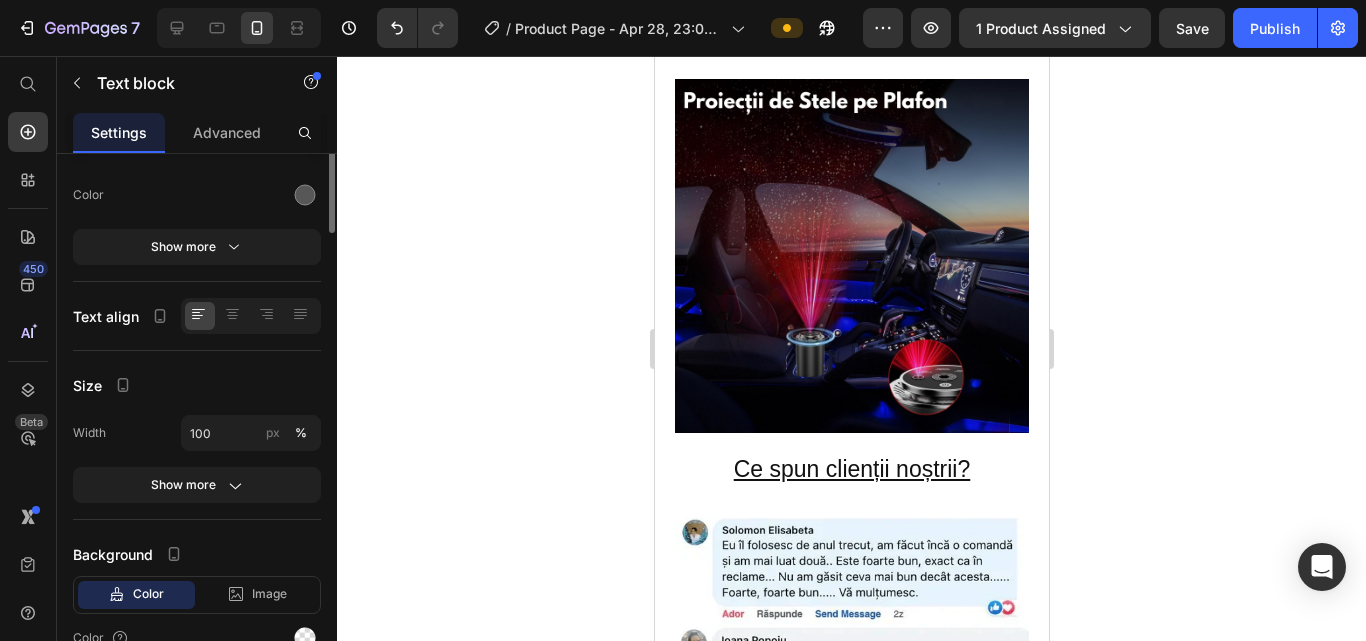 scroll, scrollTop: 0, scrollLeft: 0, axis: both 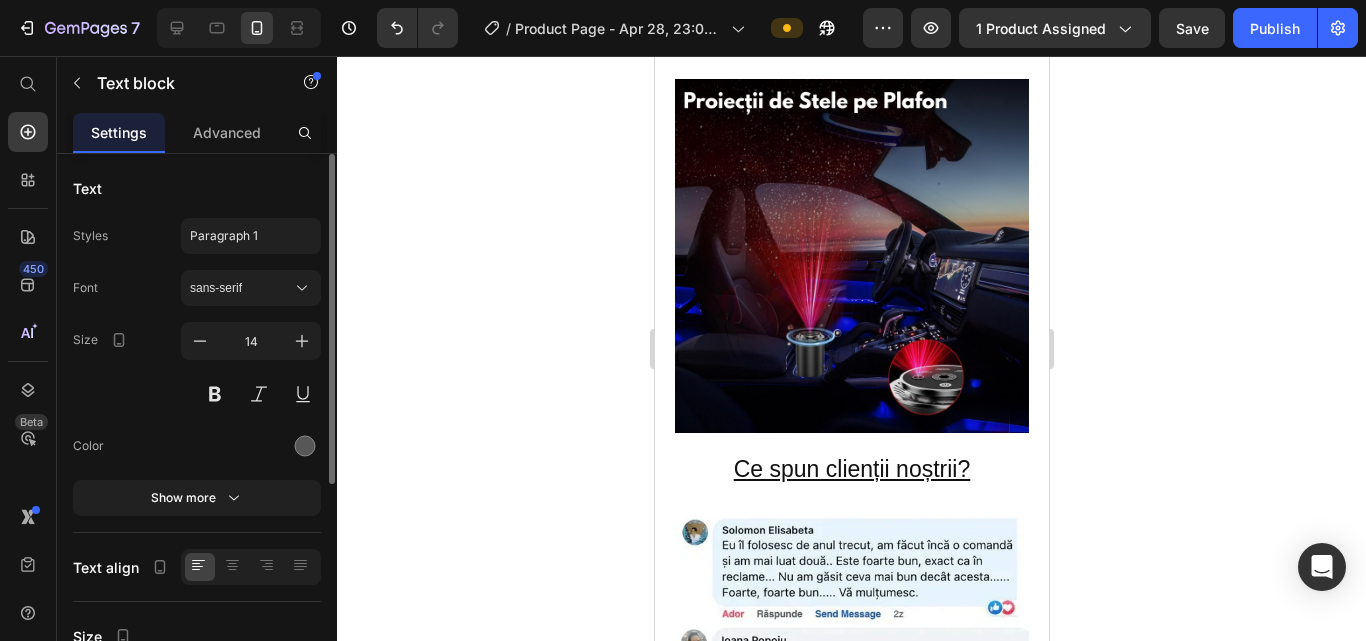 click on "About Us" at bounding box center (700, 1402) 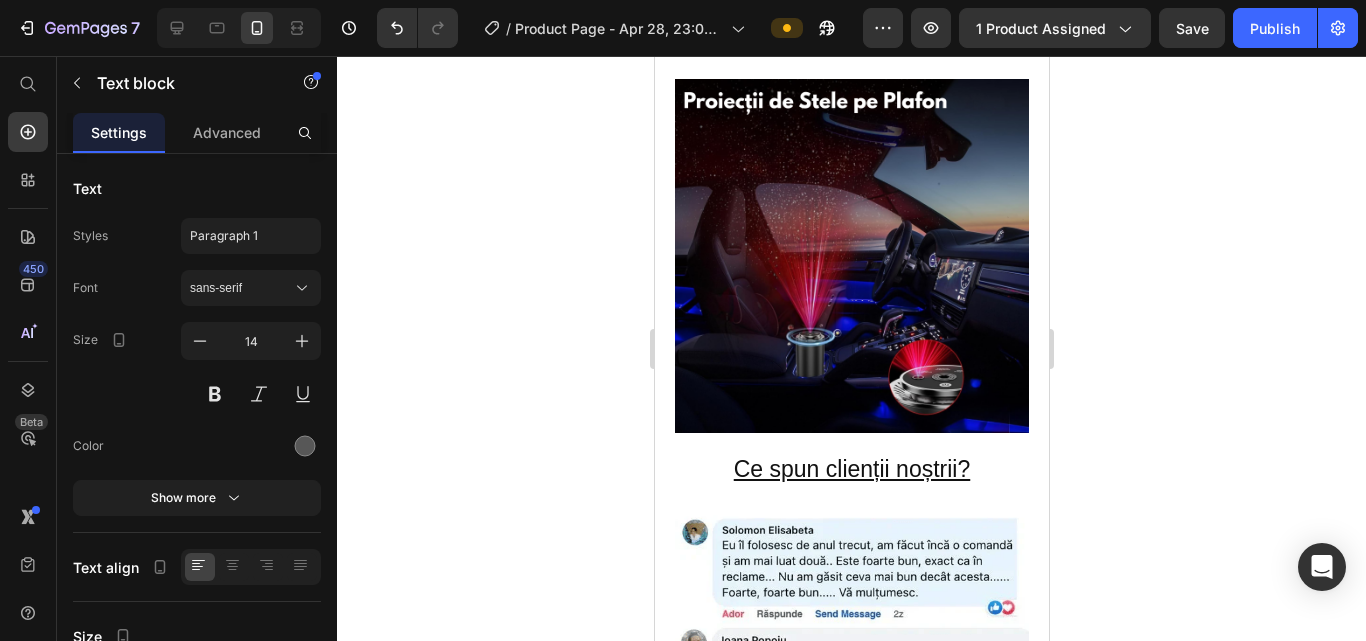 click on "About Us ⁠⁠⁠⁠⁠⁠⁠" at bounding box center [851, 1402] 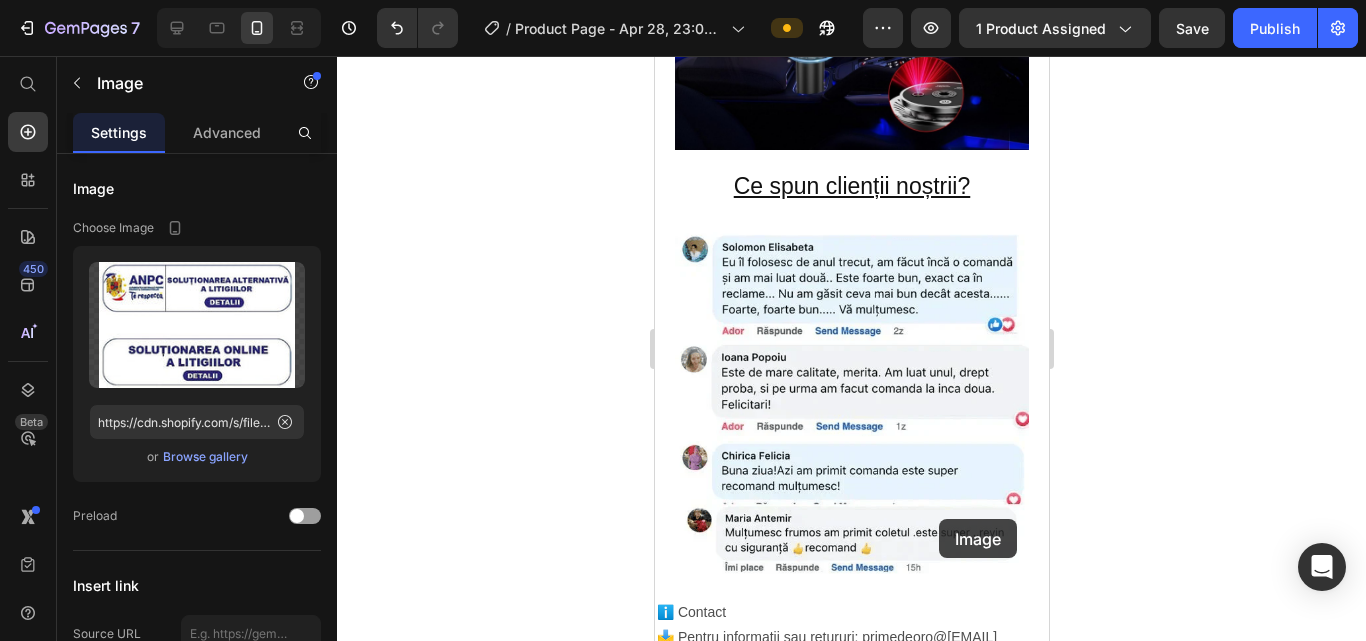 scroll, scrollTop: 3951, scrollLeft: 0, axis: vertical 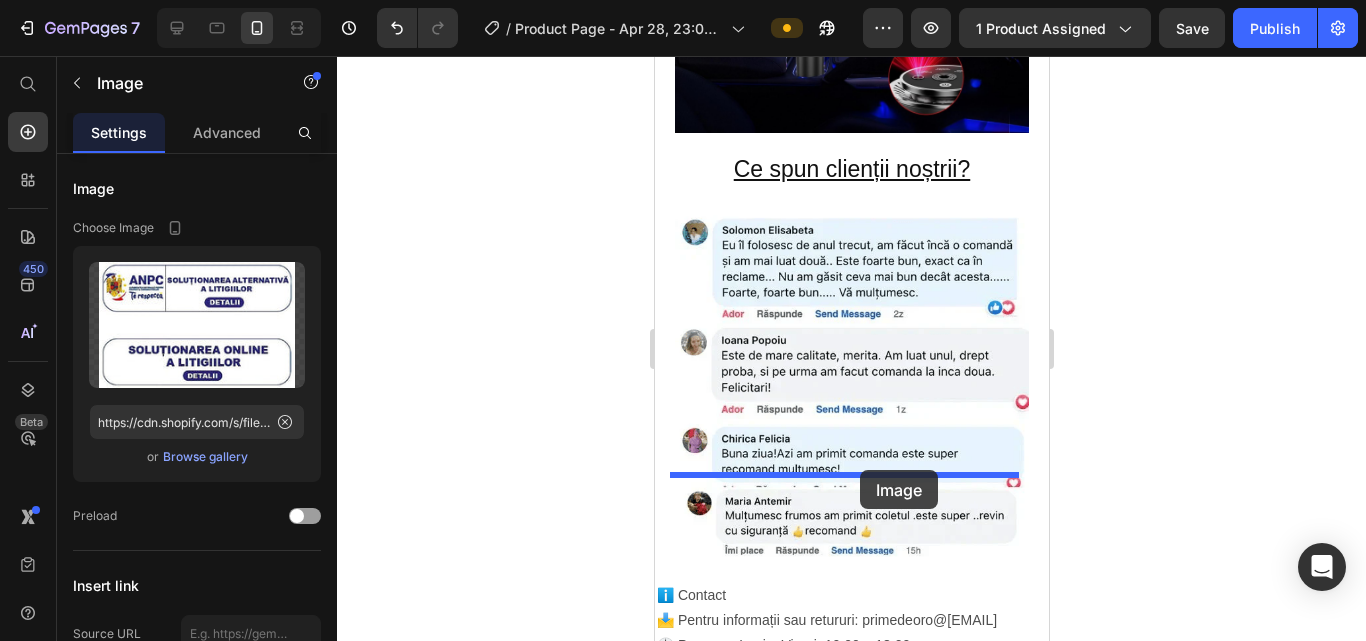 drag, startPoint x: 1002, startPoint y: 218, endPoint x: 859, endPoint y: 470, distance: 289.74643 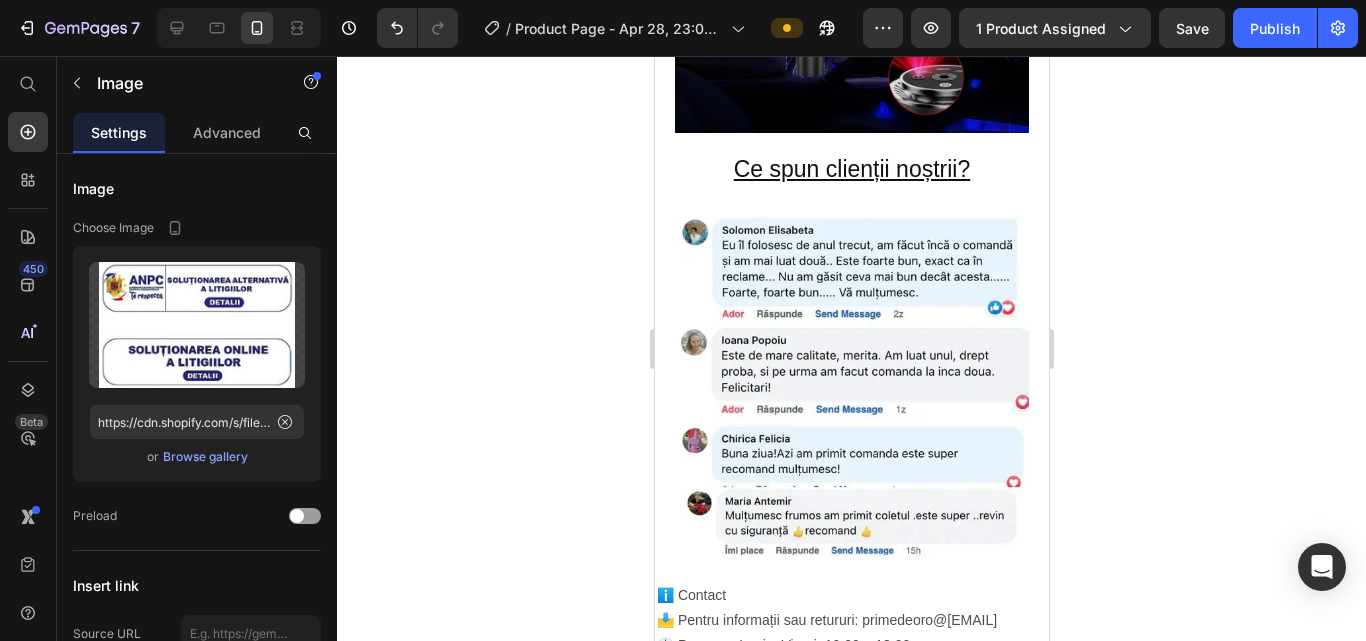scroll, scrollTop: 3818, scrollLeft: 0, axis: vertical 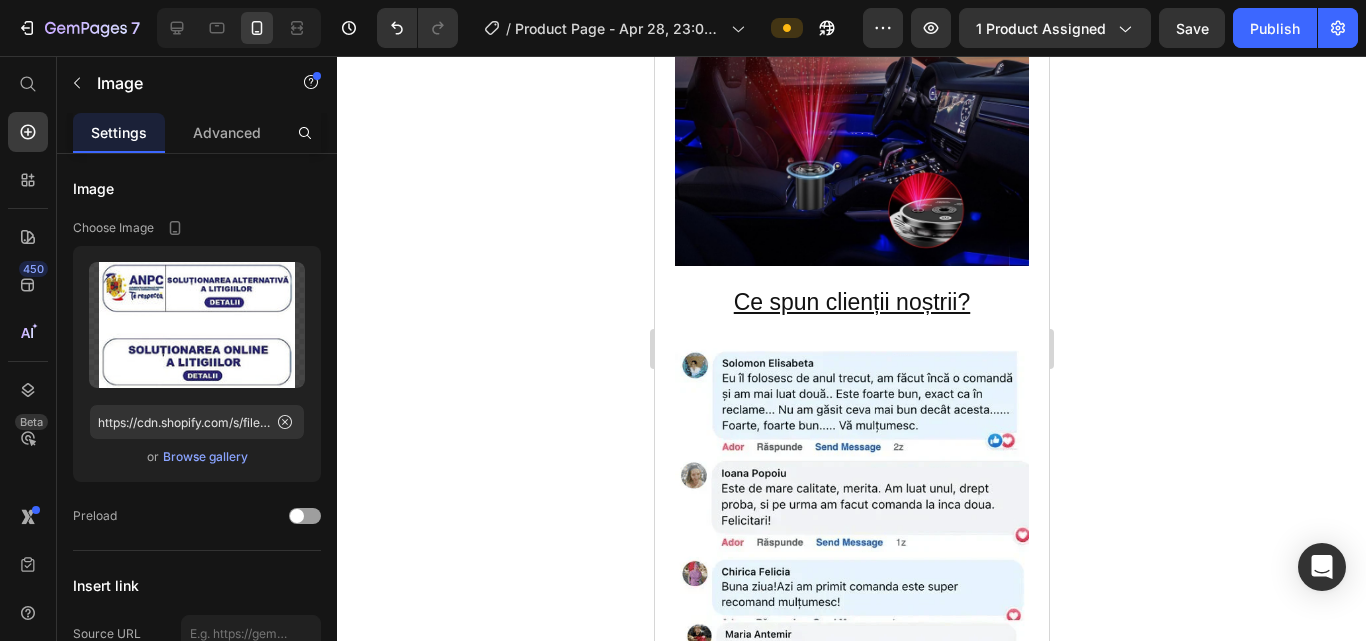 click 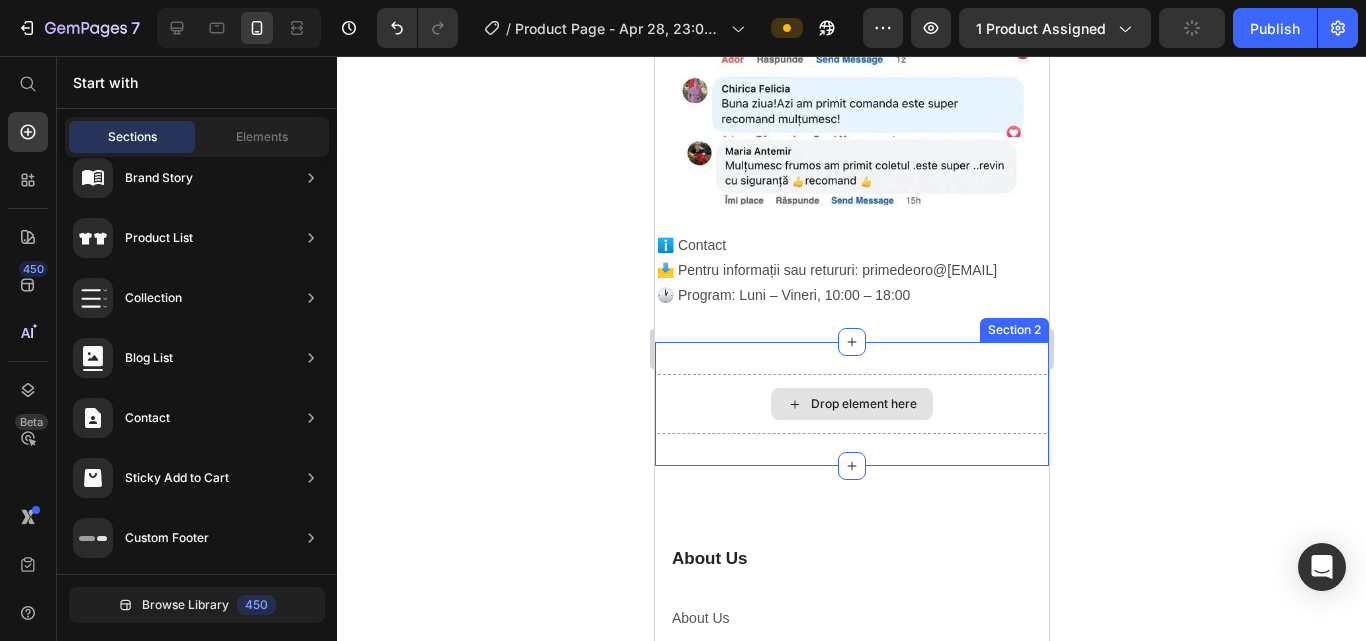 scroll, scrollTop: 4300, scrollLeft: 0, axis: vertical 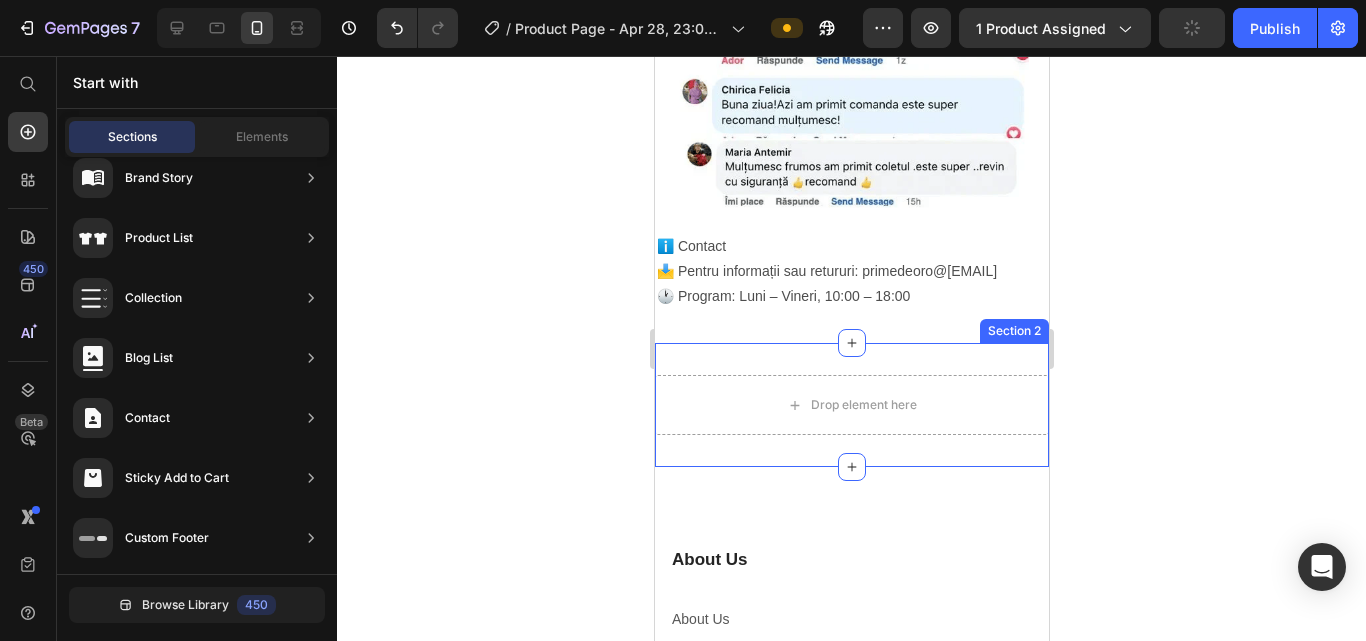 click on "Drop element here Section 2" at bounding box center (851, 405) 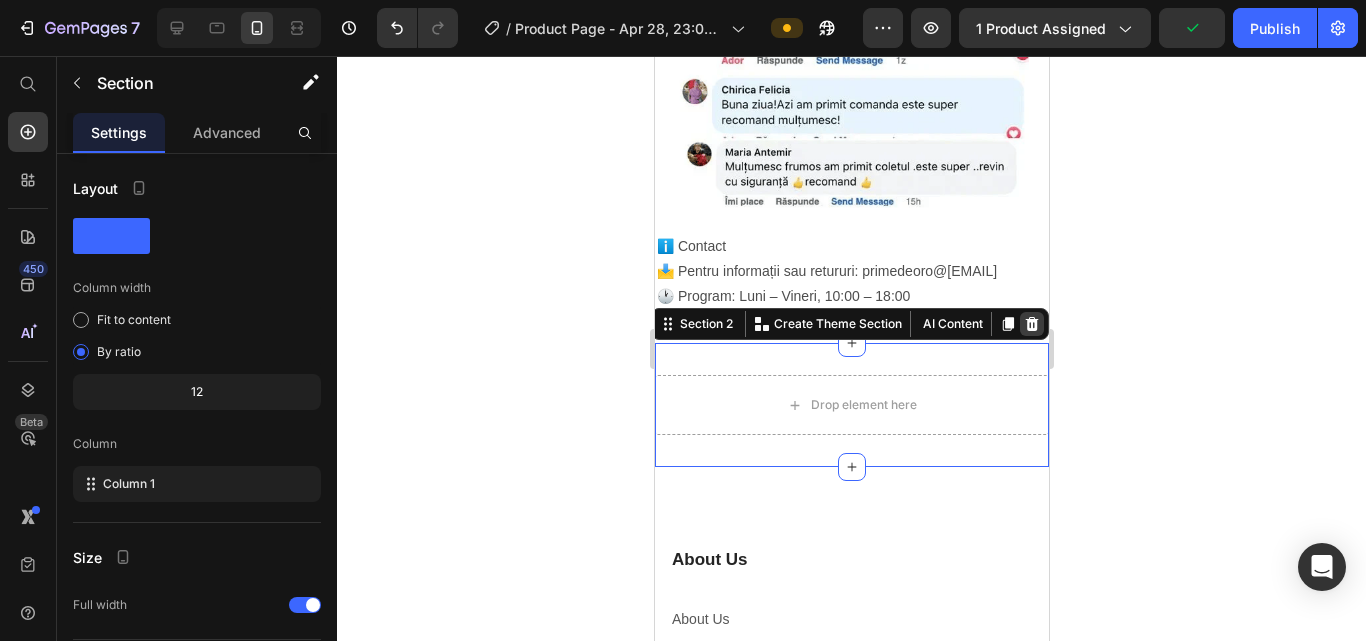 click 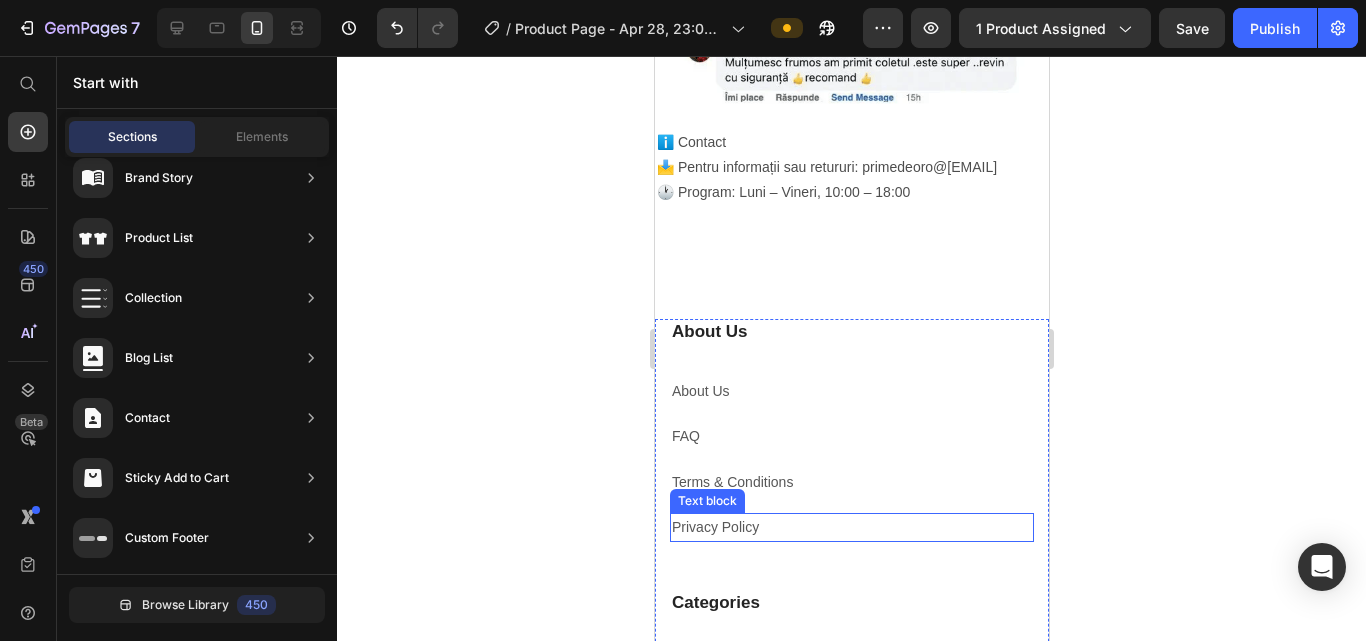 scroll, scrollTop: 4400, scrollLeft: 0, axis: vertical 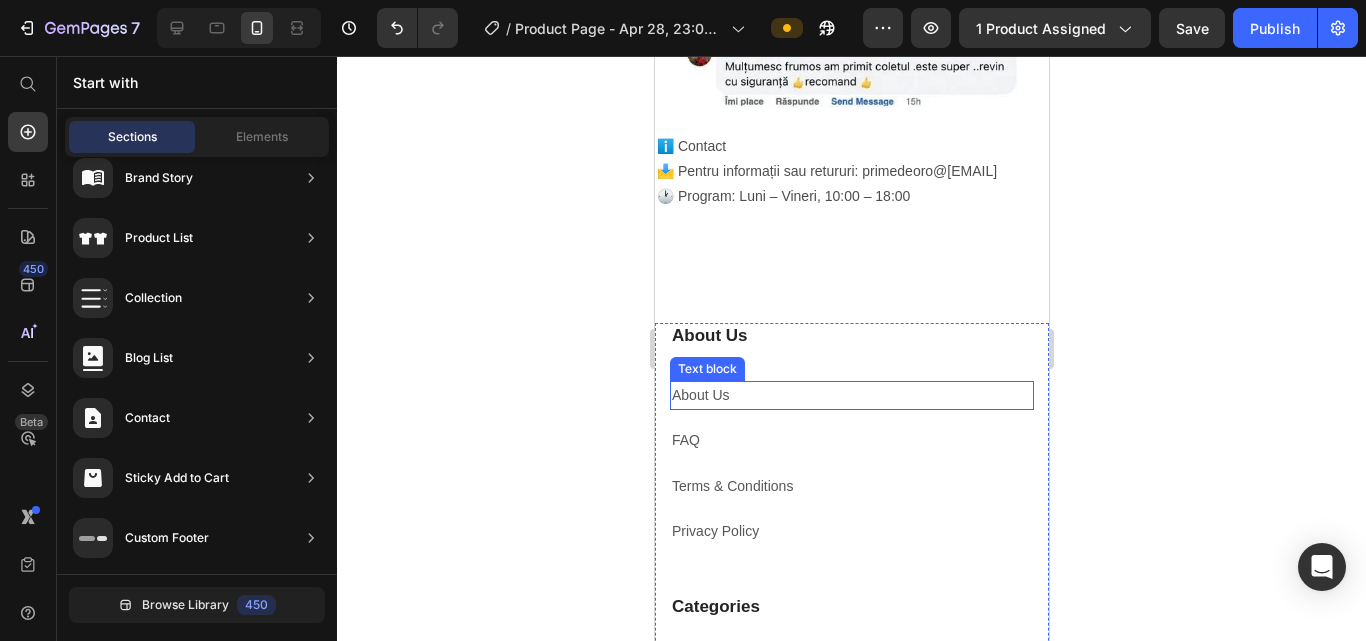 click on "About Us" at bounding box center [700, 395] 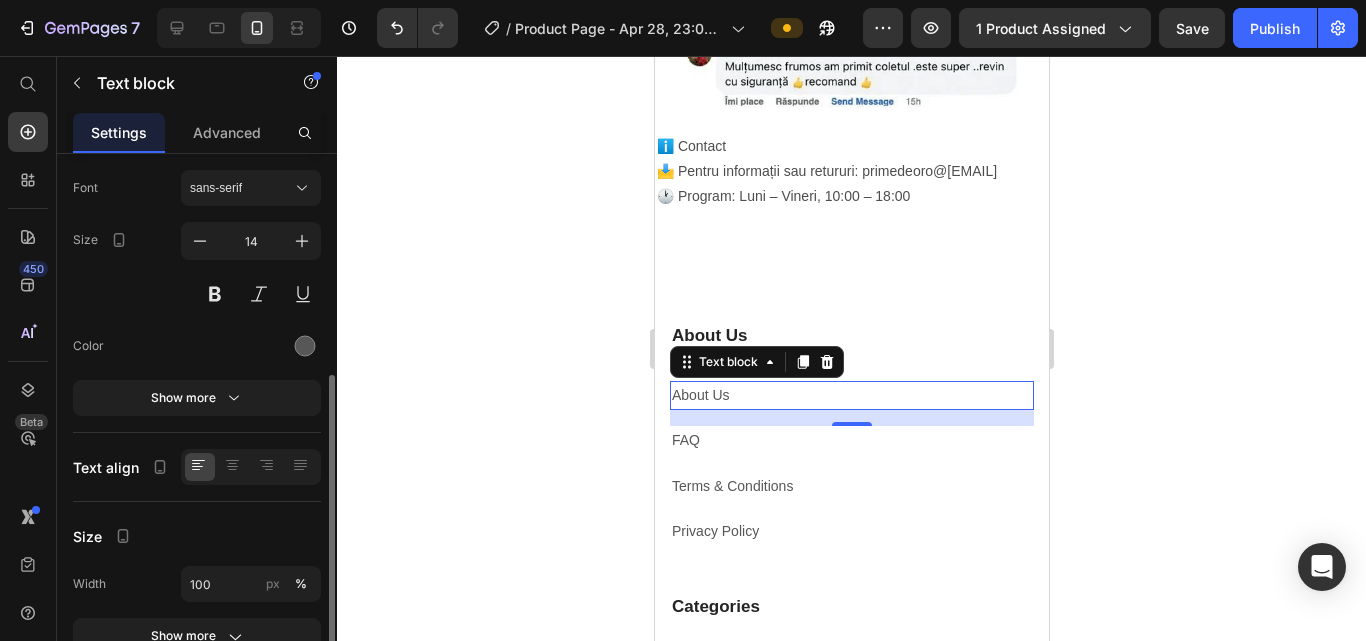 scroll, scrollTop: 200, scrollLeft: 0, axis: vertical 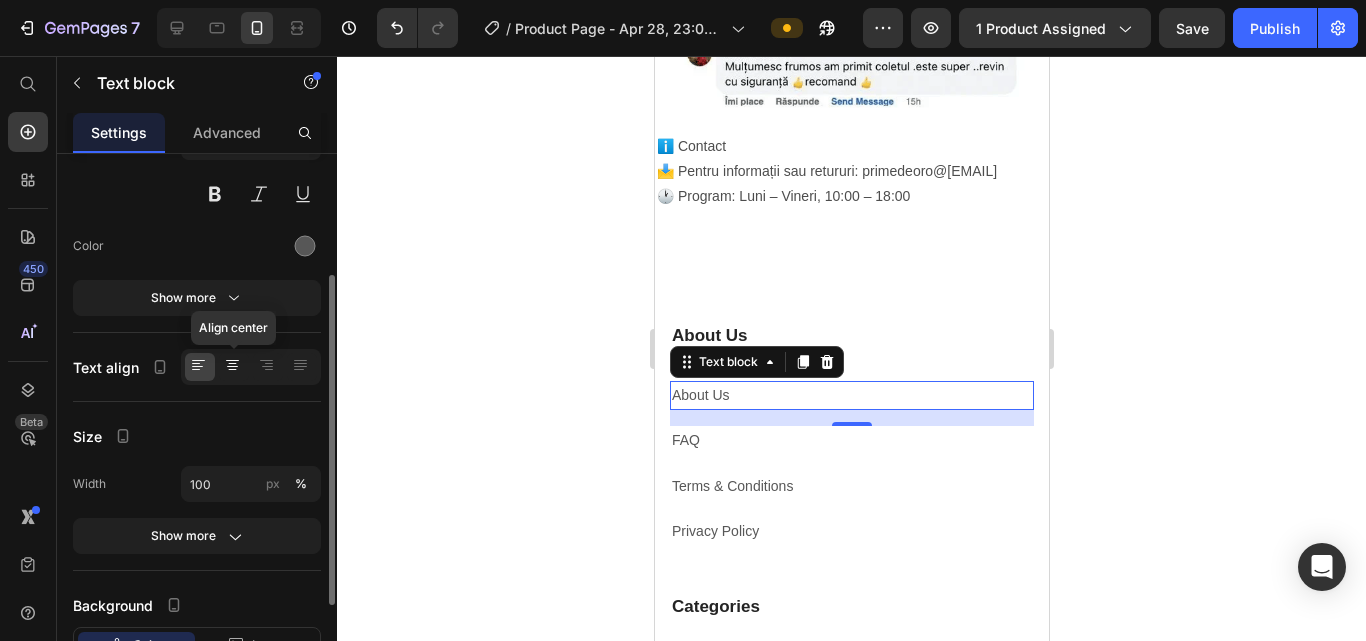 click 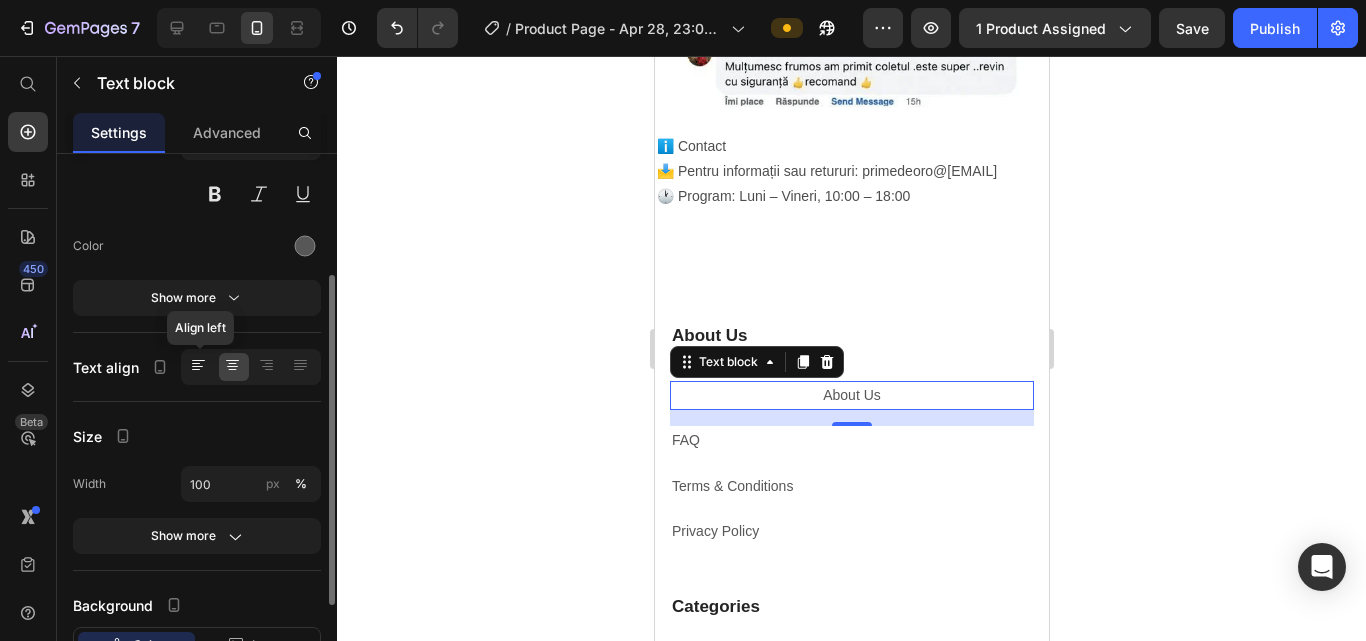 click 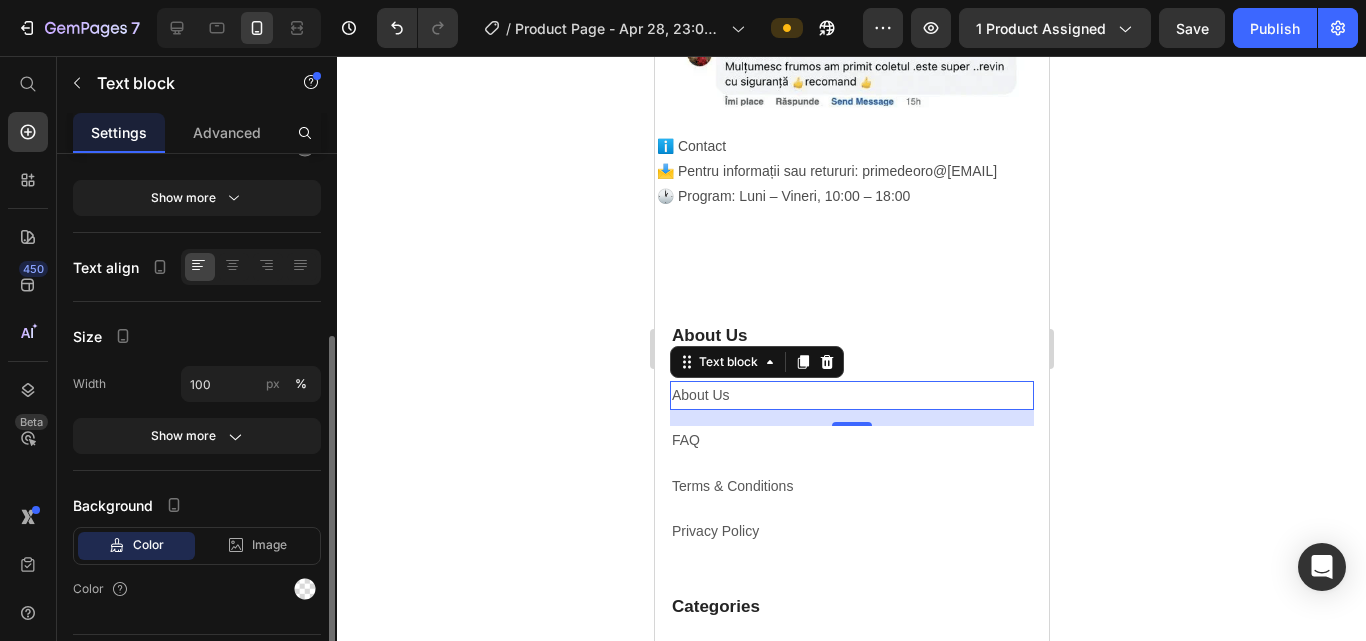 scroll, scrollTop: 351, scrollLeft: 0, axis: vertical 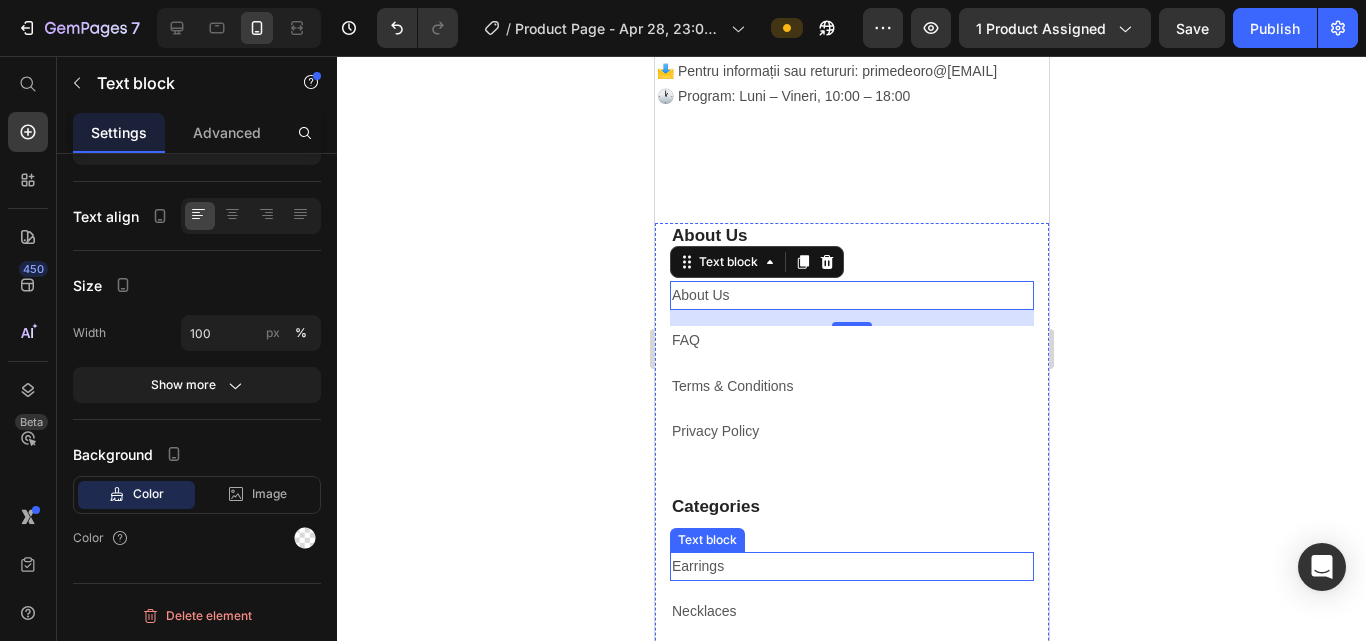 click on "Earrings" at bounding box center (851, 566) 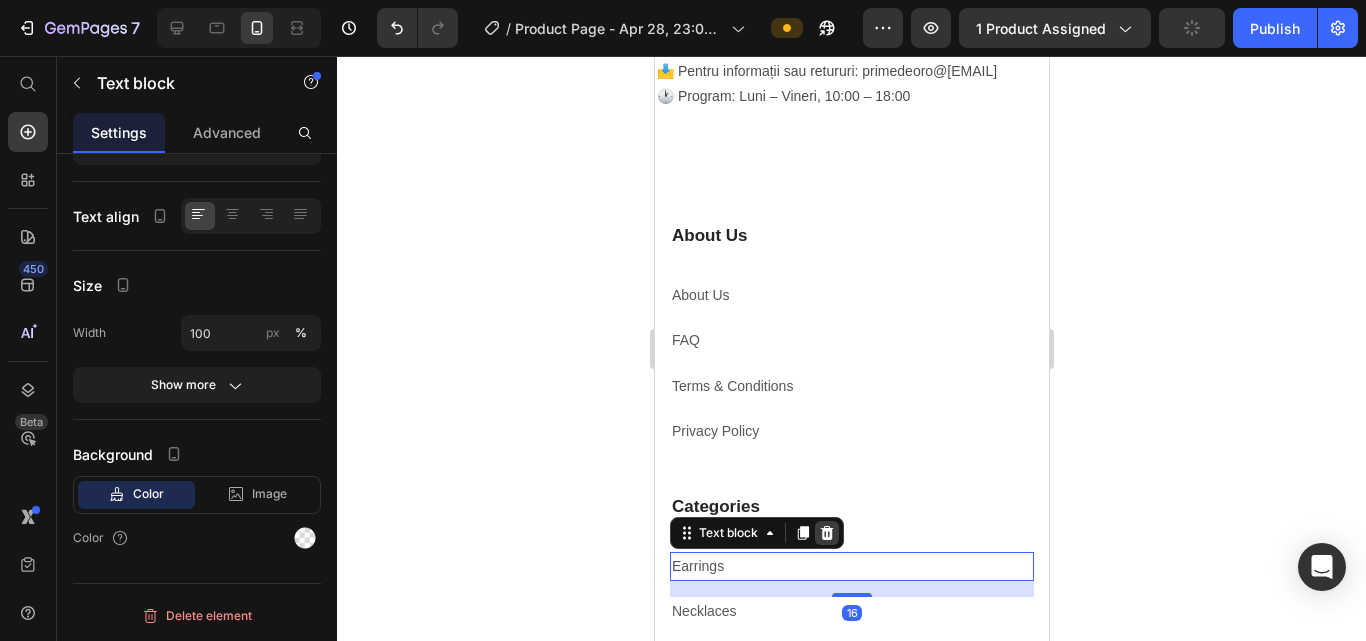 click 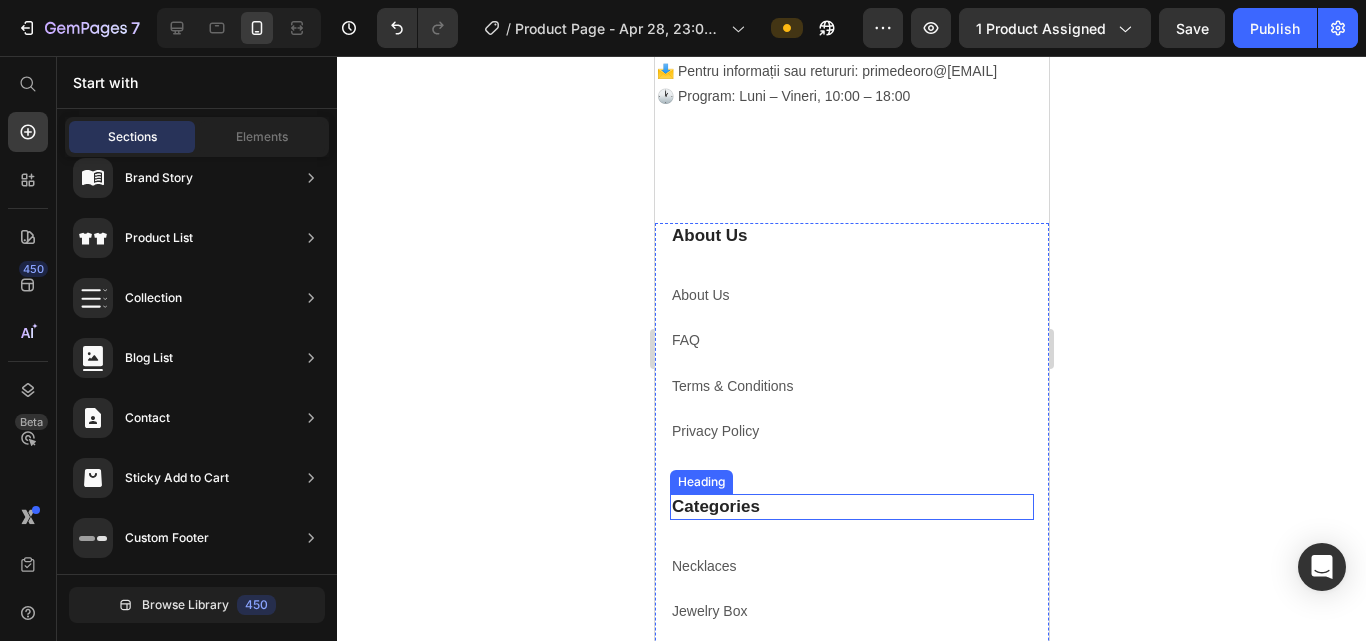 click on "Categories" at bounding box center (851, 507) 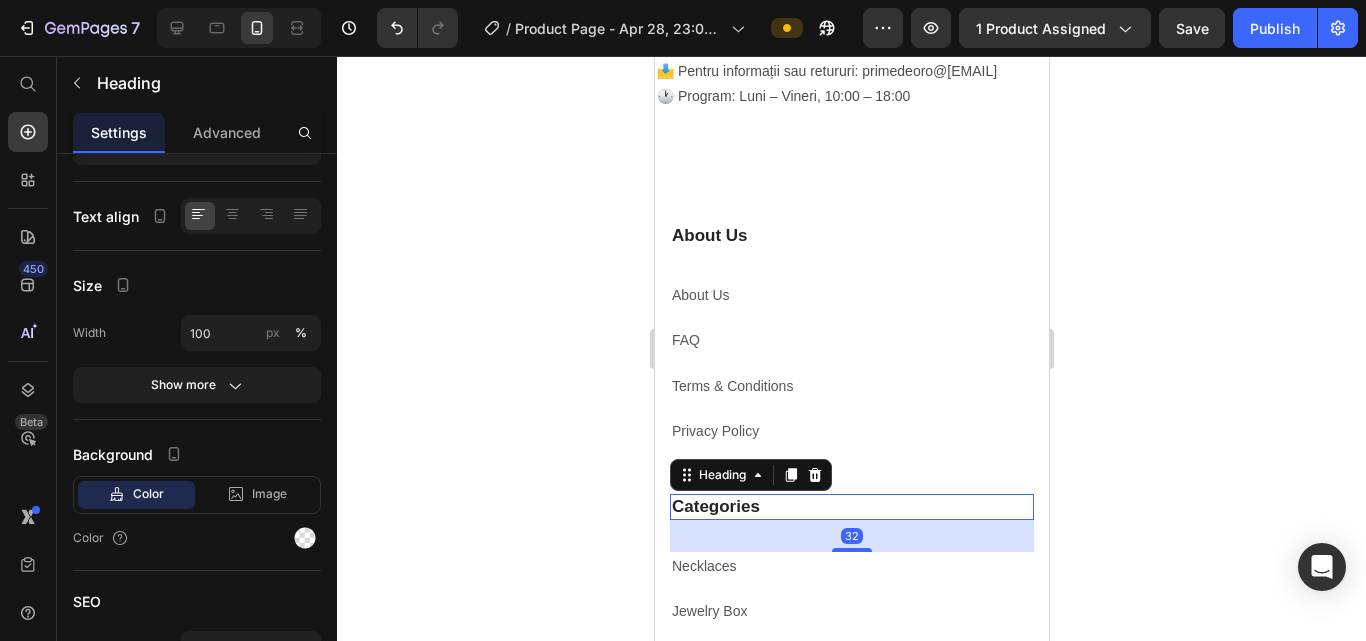 scroll, scrollTop: 0, scrollLeft: 0, axis: both 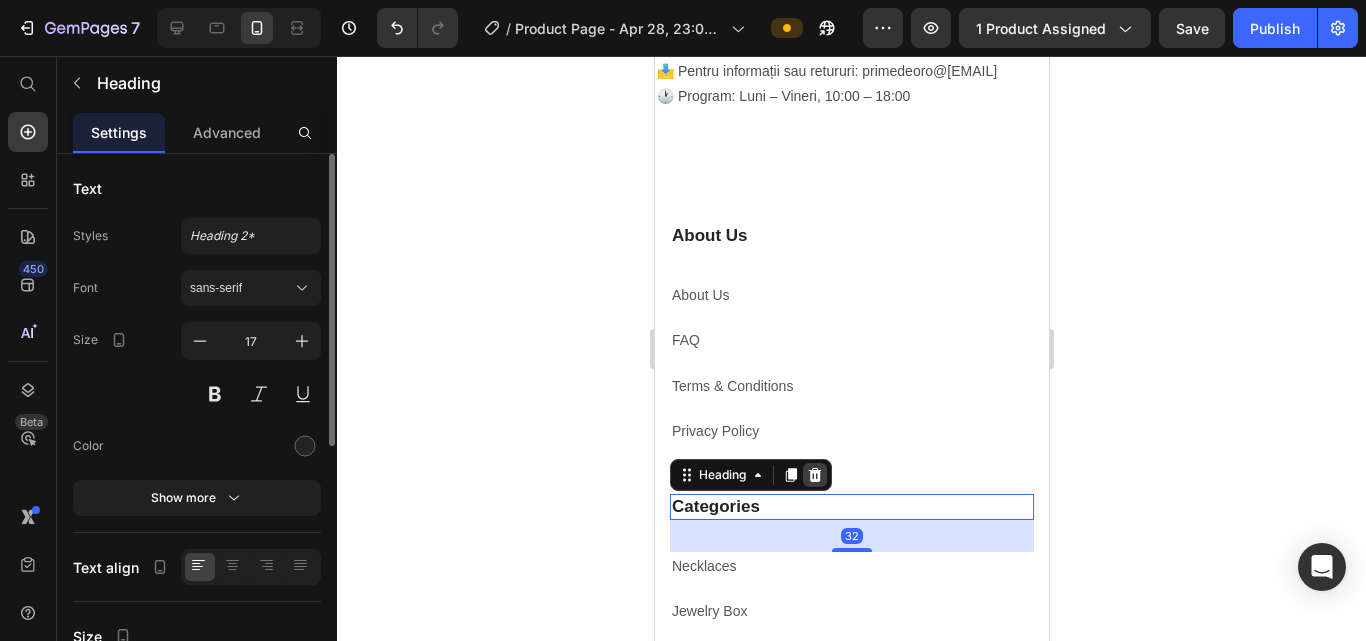 click 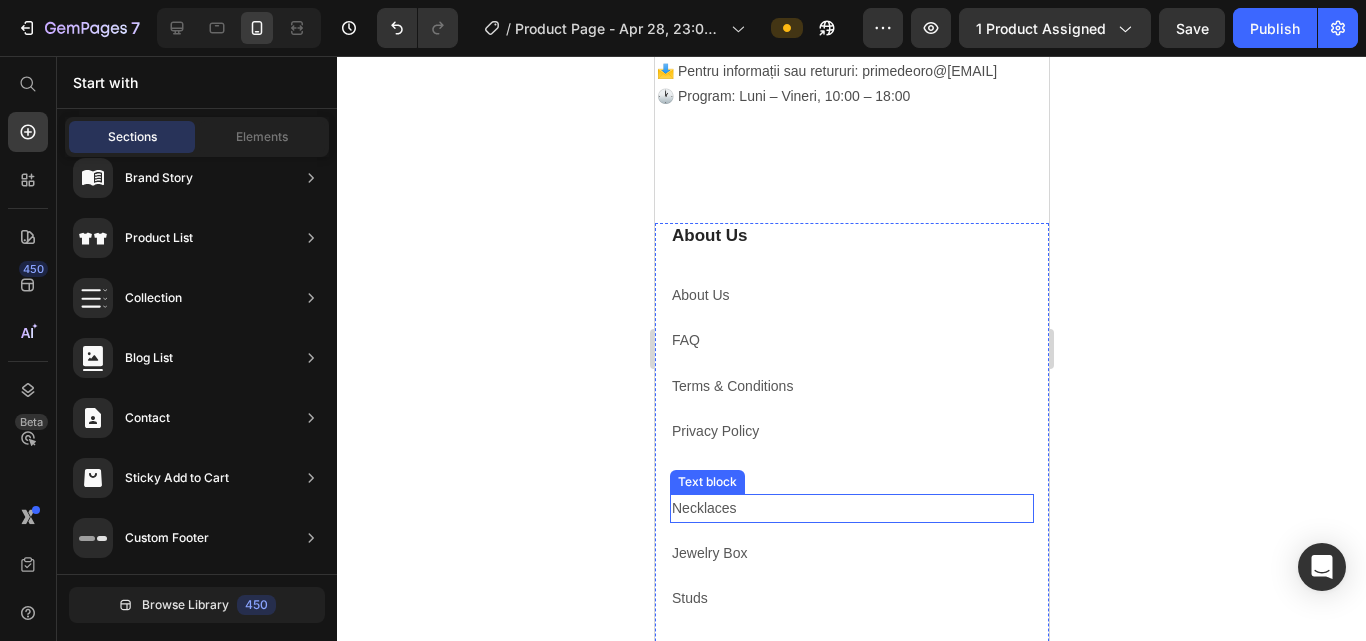 click on "Necklaces" at bounding box center [851, 508] 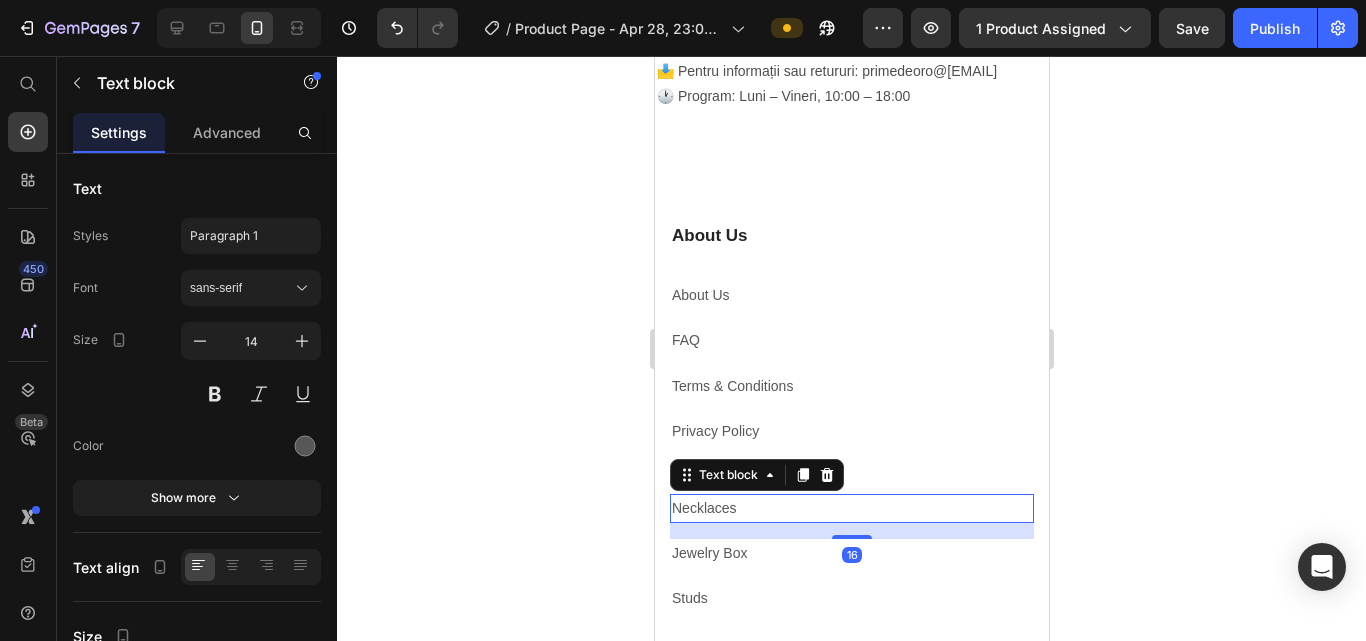 click 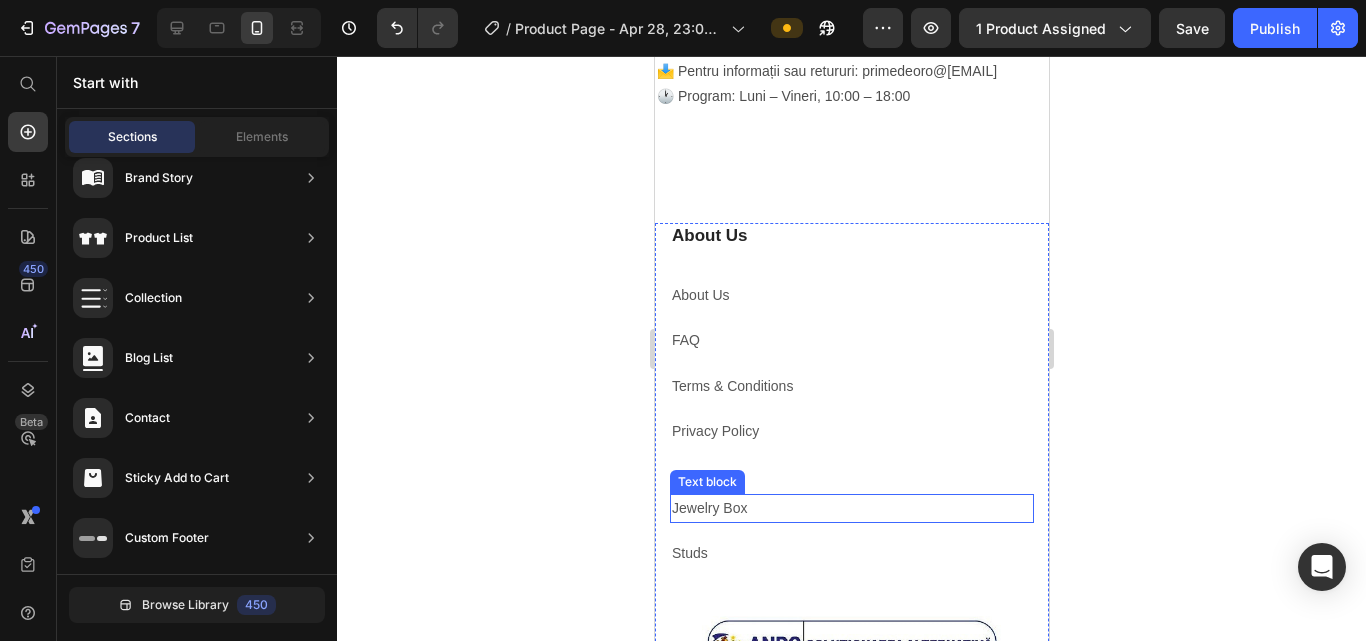 click on "Jewelry Box" at bounding box center [851, 508] 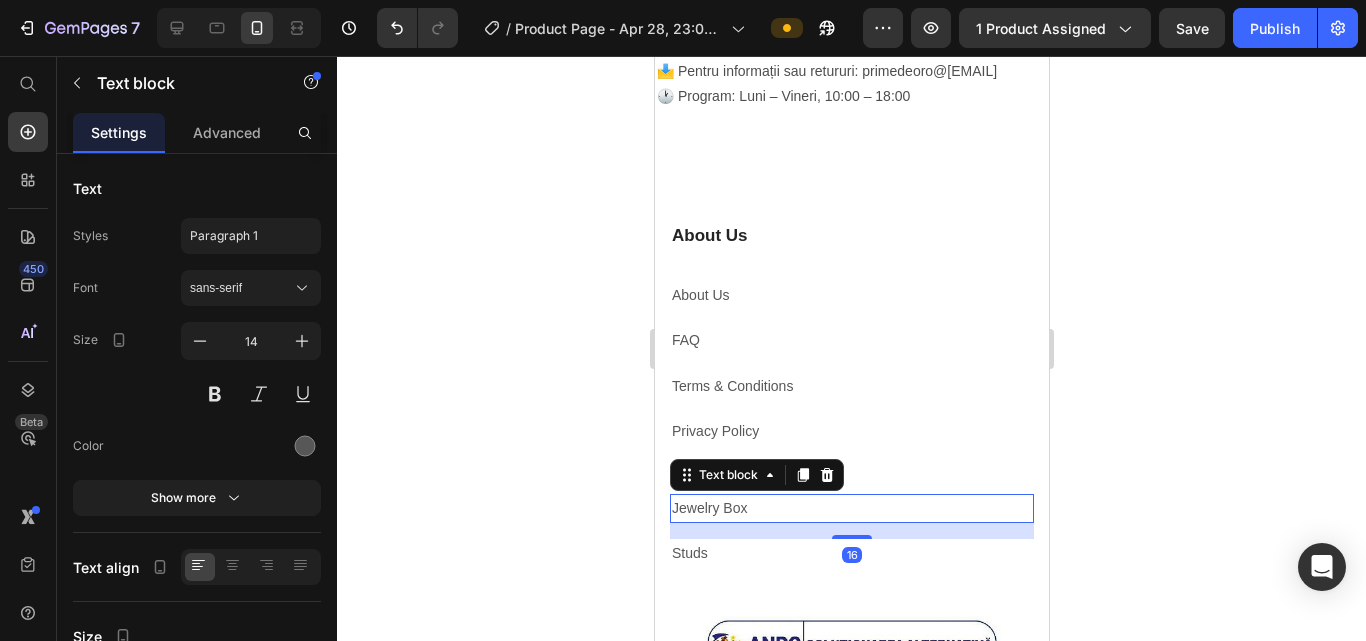click 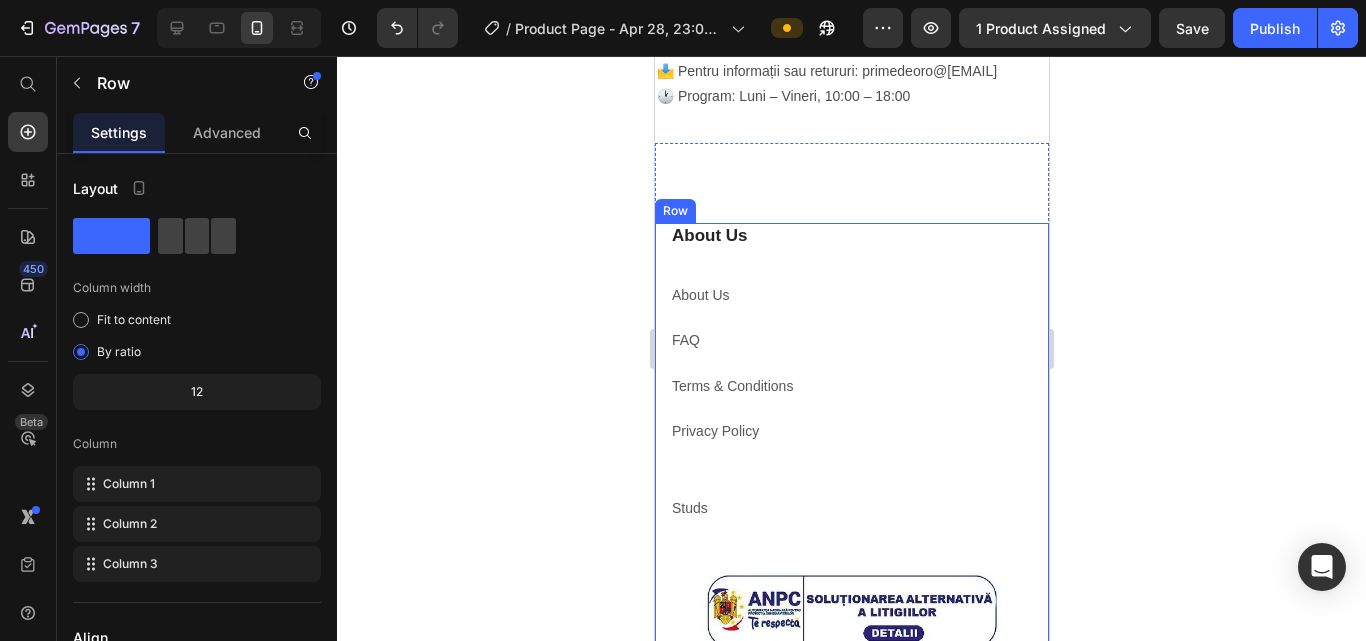 click on "About Us  Heading About Us Text block FAQ Text block Terms & Conditions Text block Privacy Policy Text block" at bounding box center (851, 358) 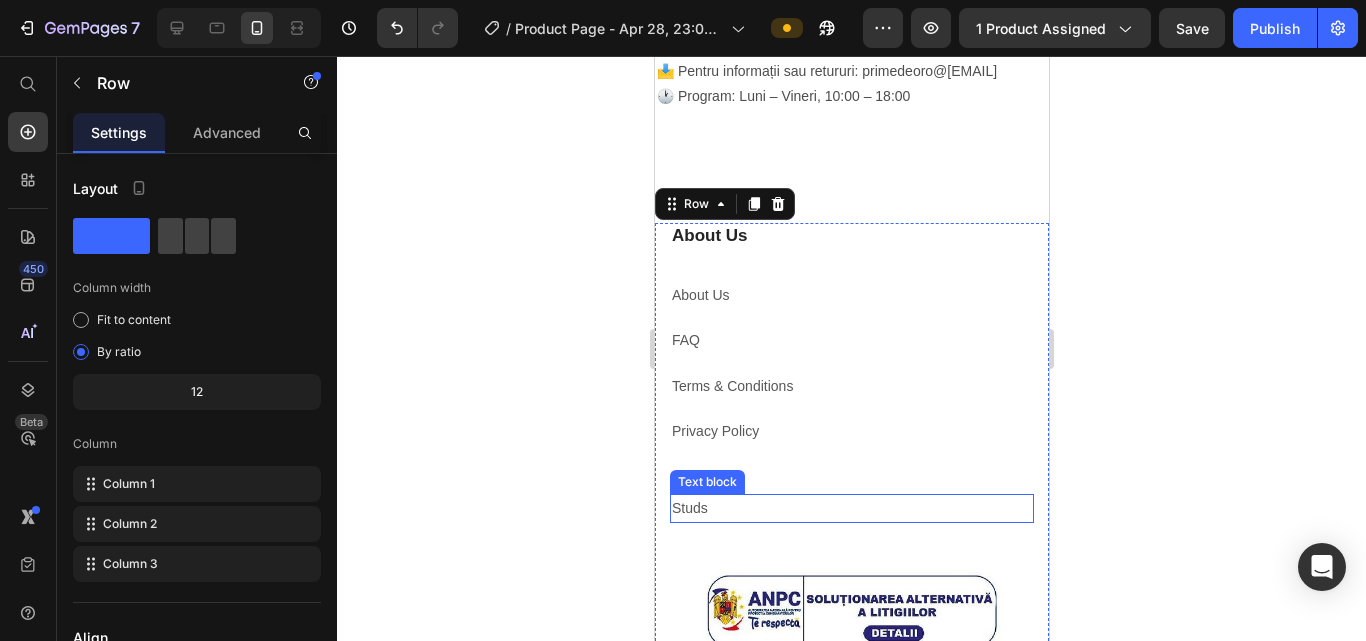 click on "Studs" at bounding box center [851, 508] 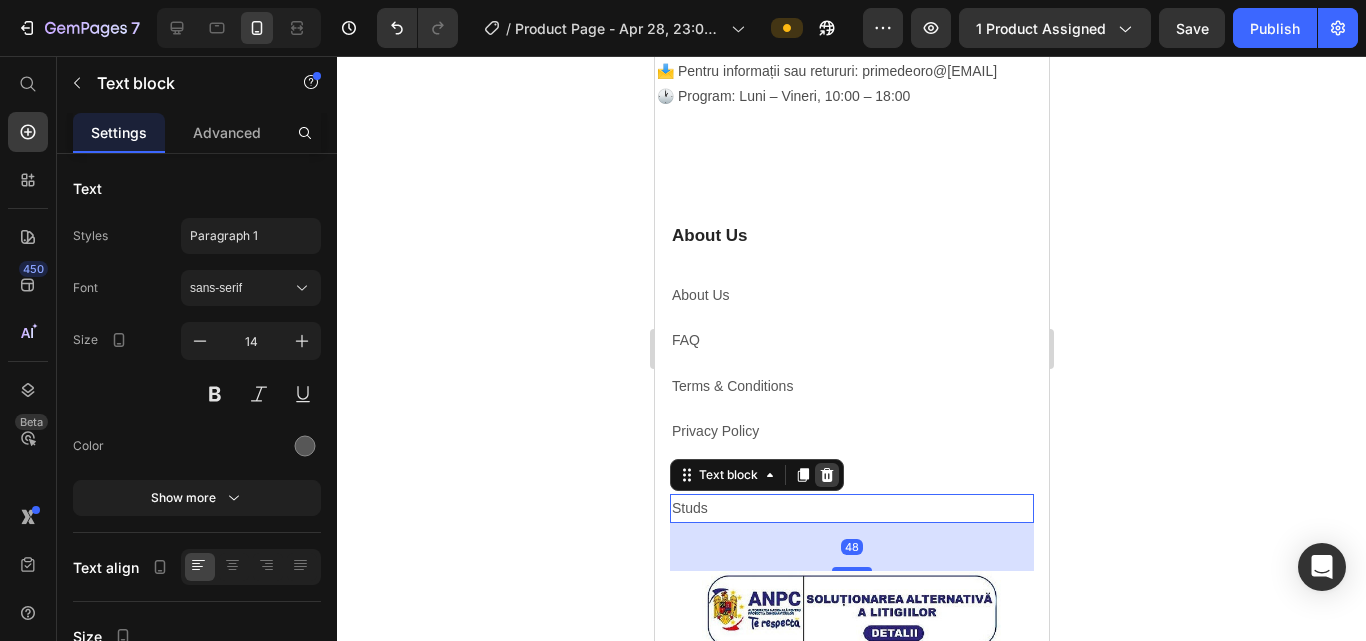 click 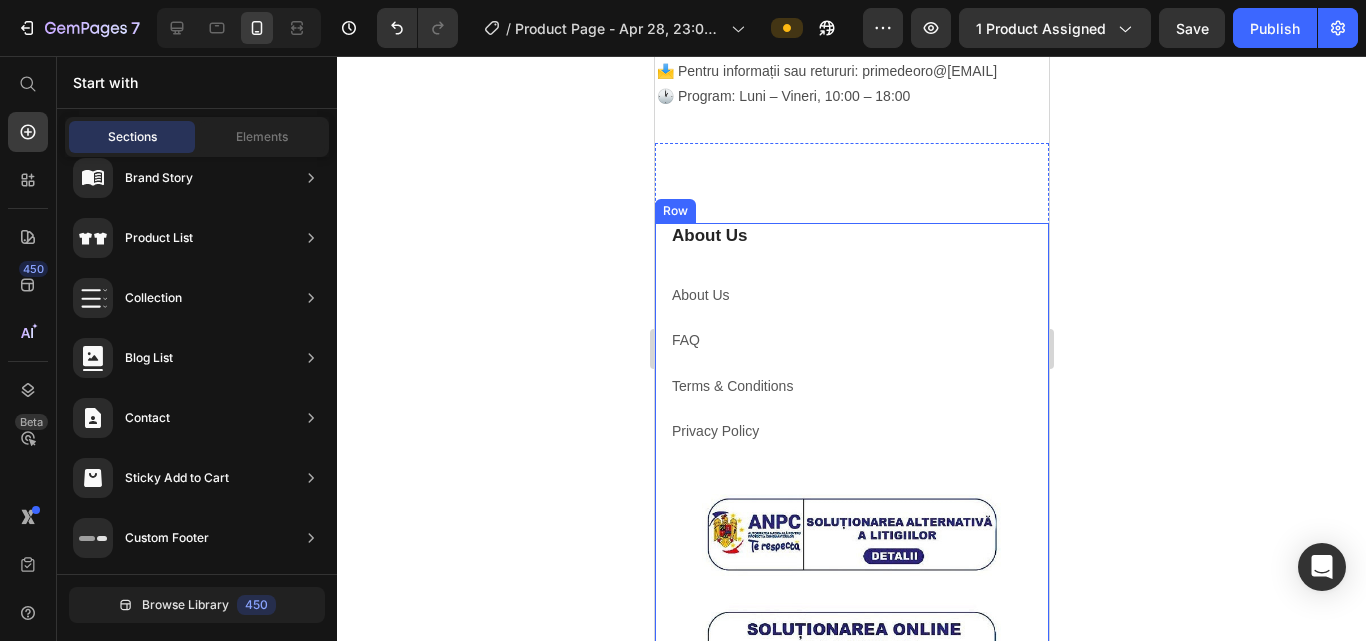 click 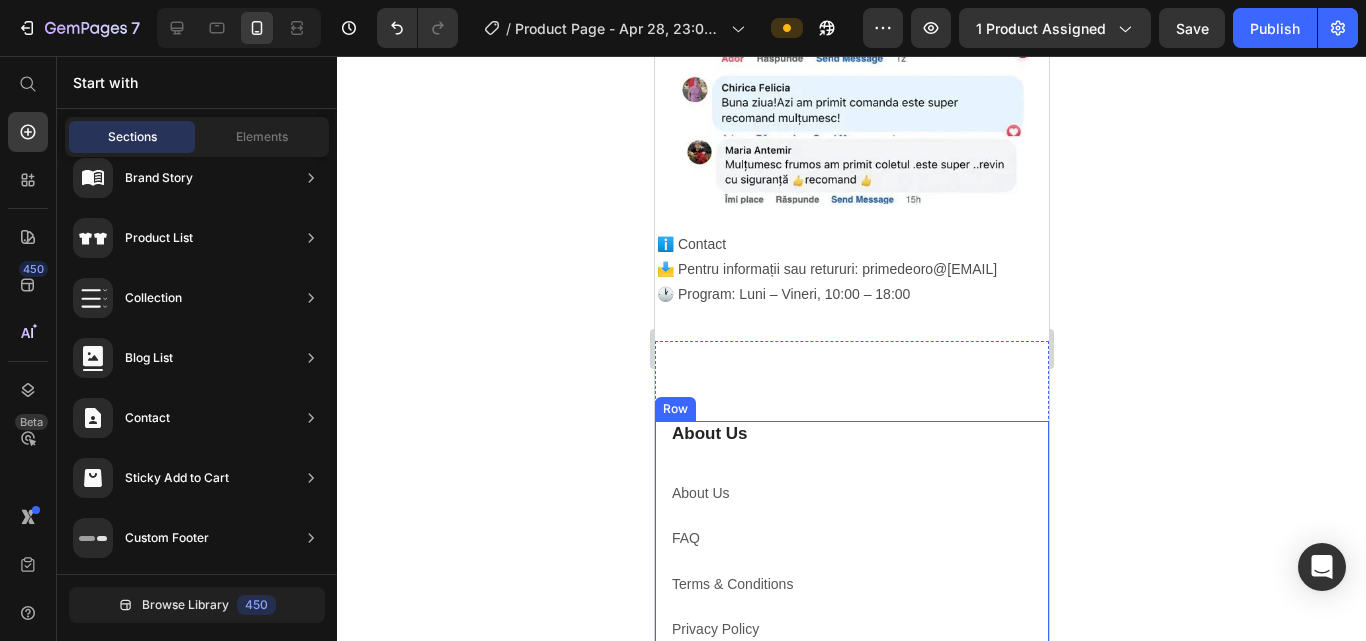 scroll, scrollTop: 4300, scrollLeft: 0, axis: vertical 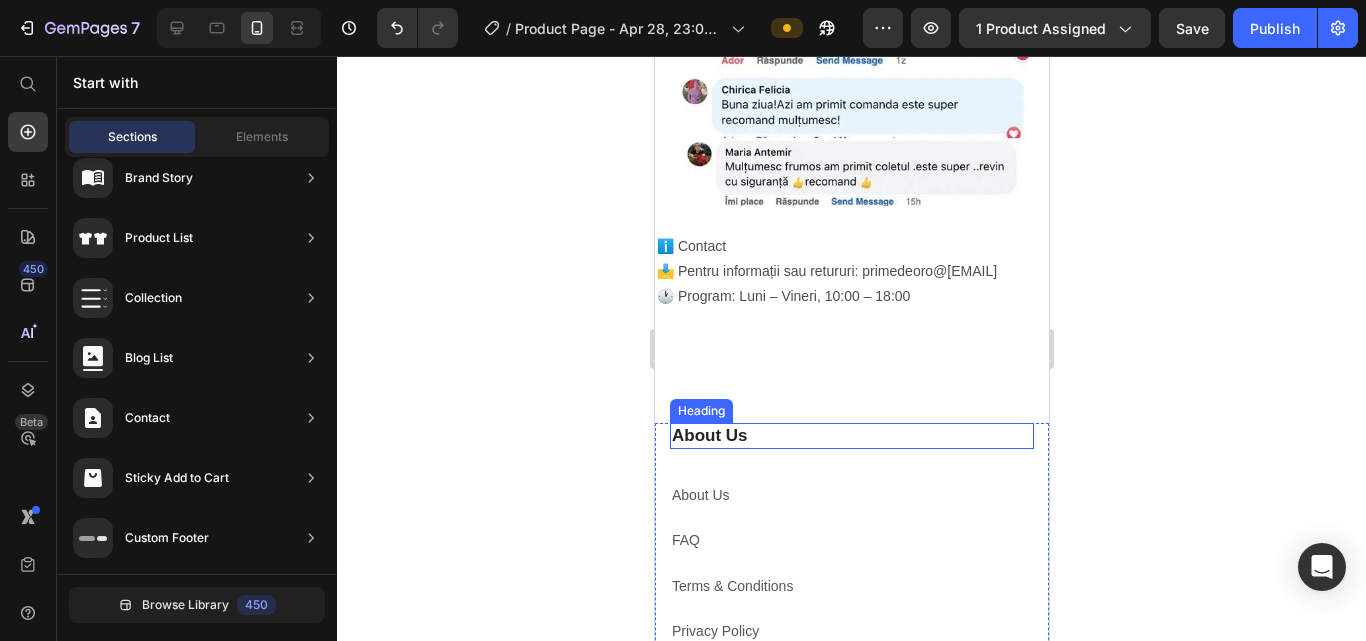 click on "About Us" at bounding box center [851, 436] 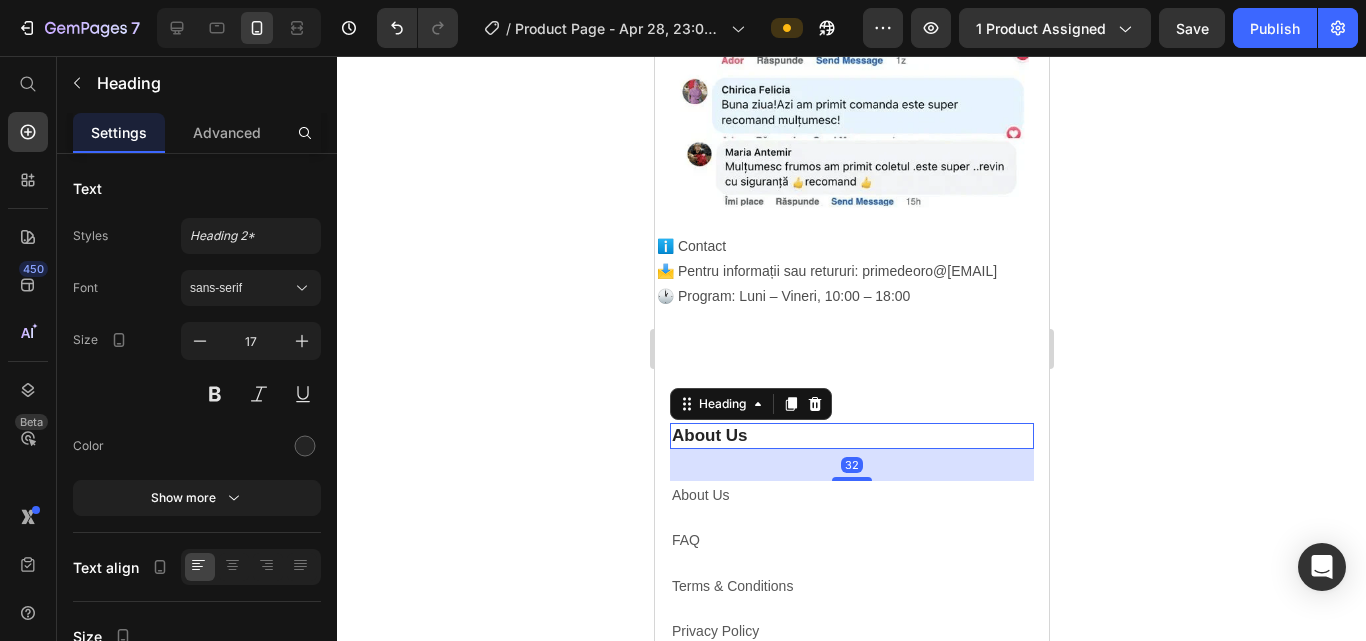 click 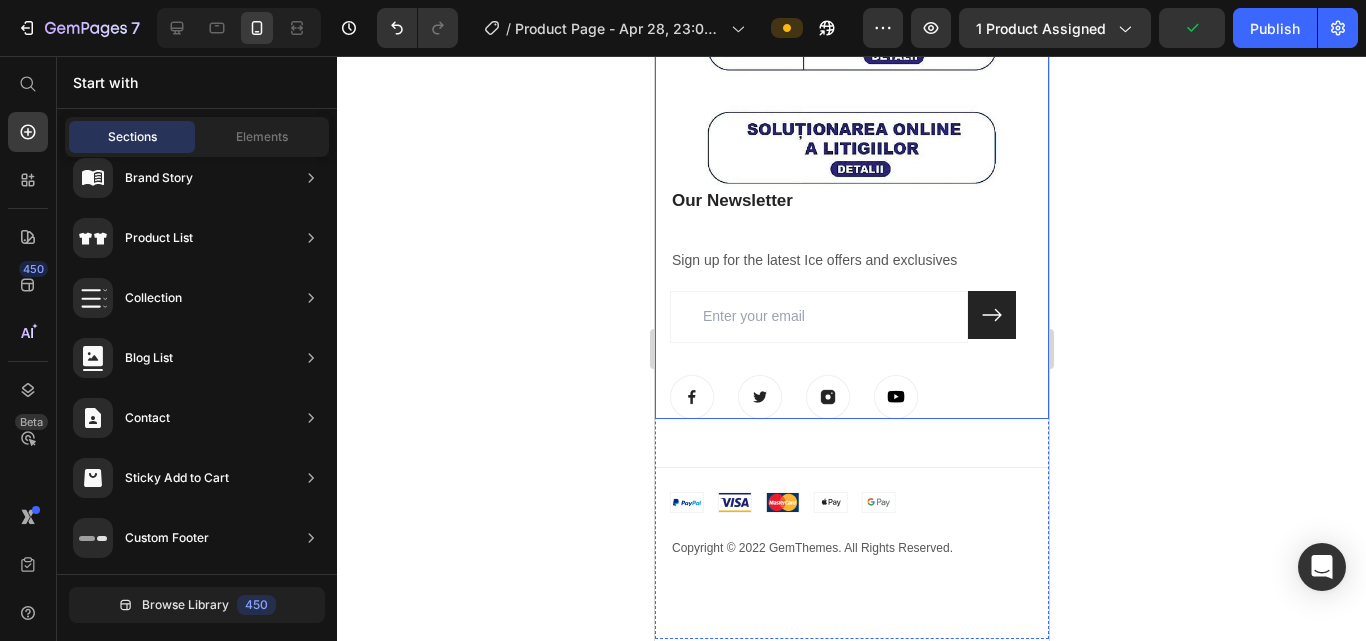 scroll, scrollTop: 4900, scrollLeft: 0, axis: vertical 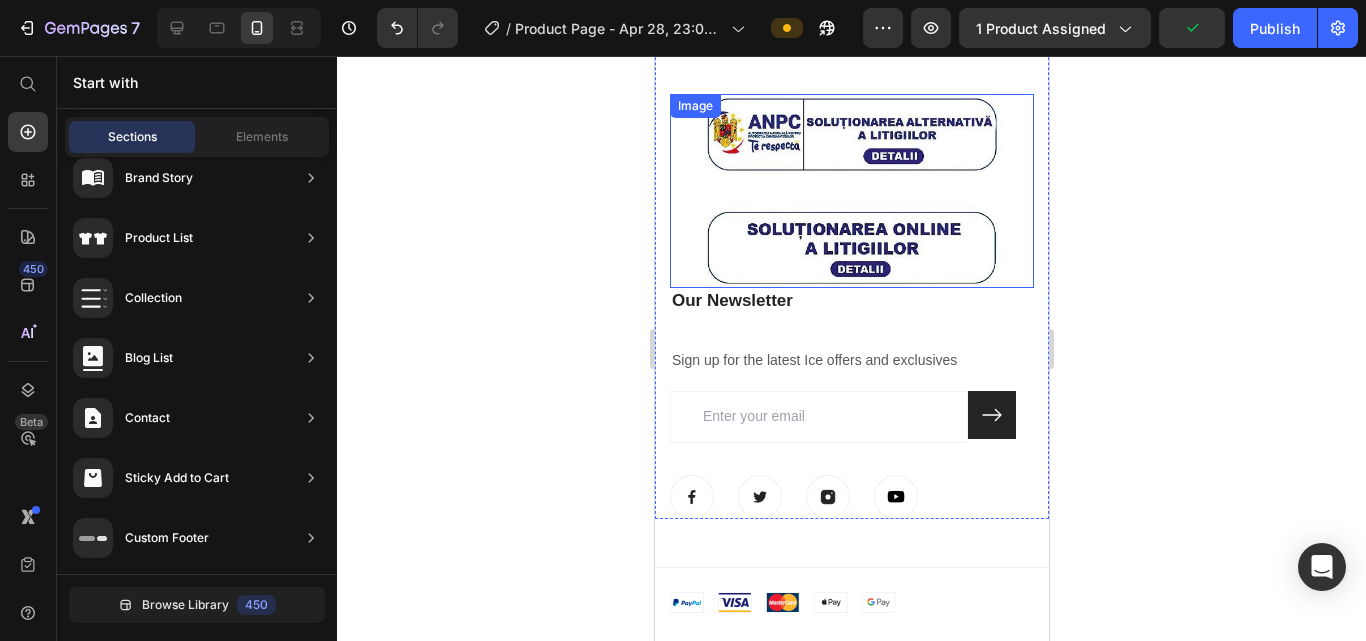 click on "Our Newsletter" at bounding box center (851, 301) 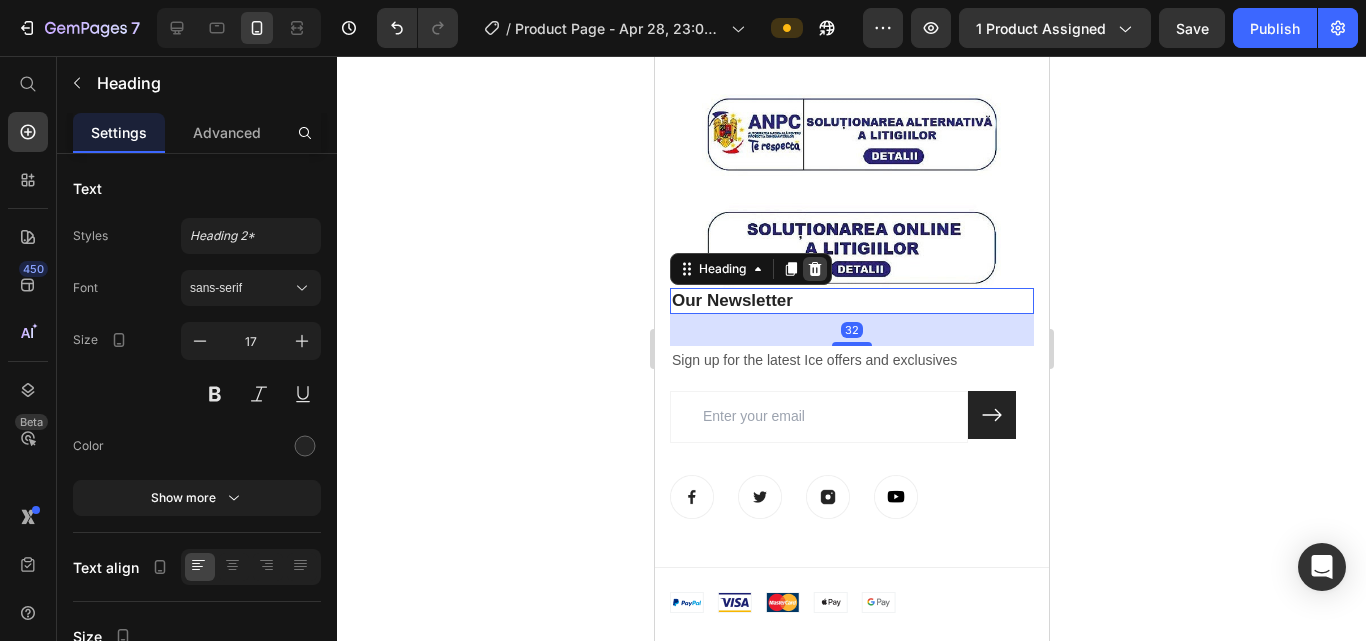 click 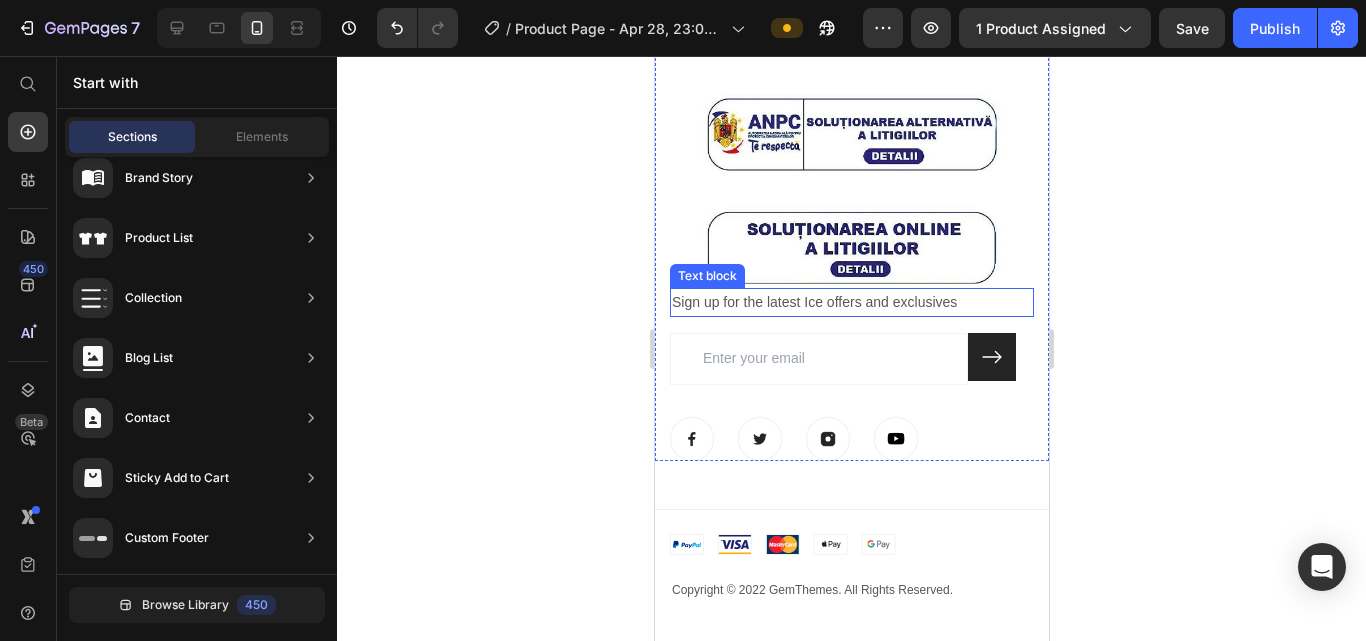 click on "Sign up for the latest Ice offers and exclusives" at bounding box center [851, 302] 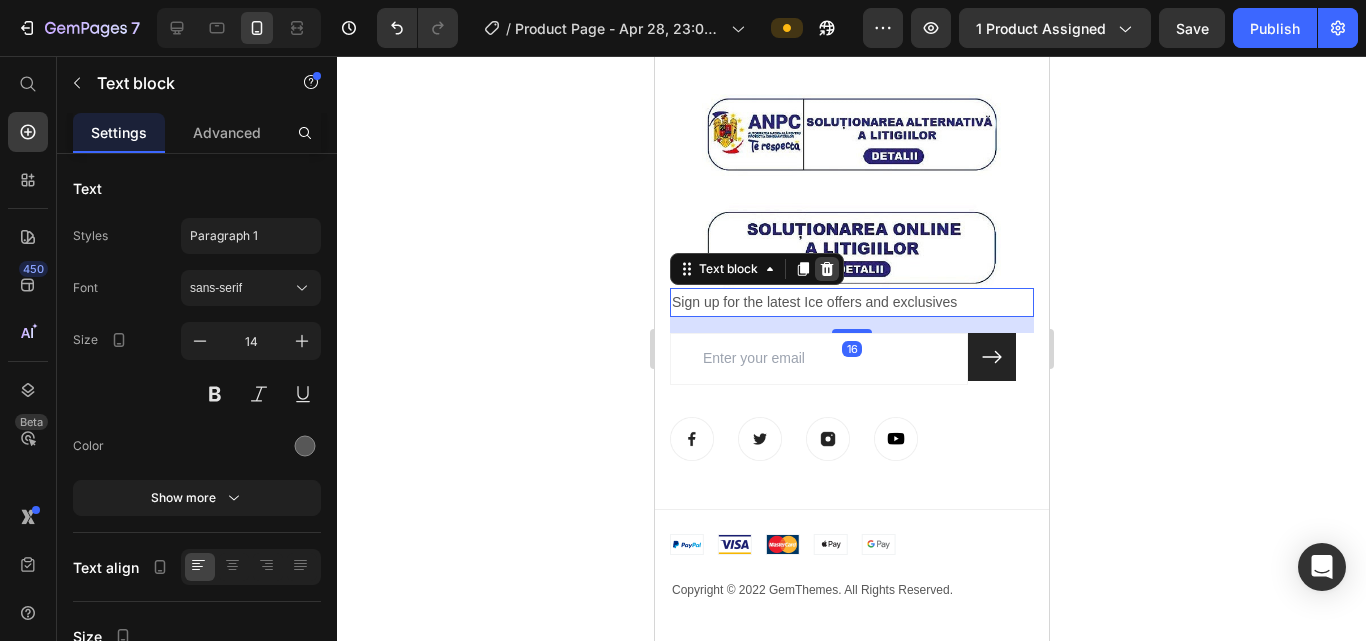 click 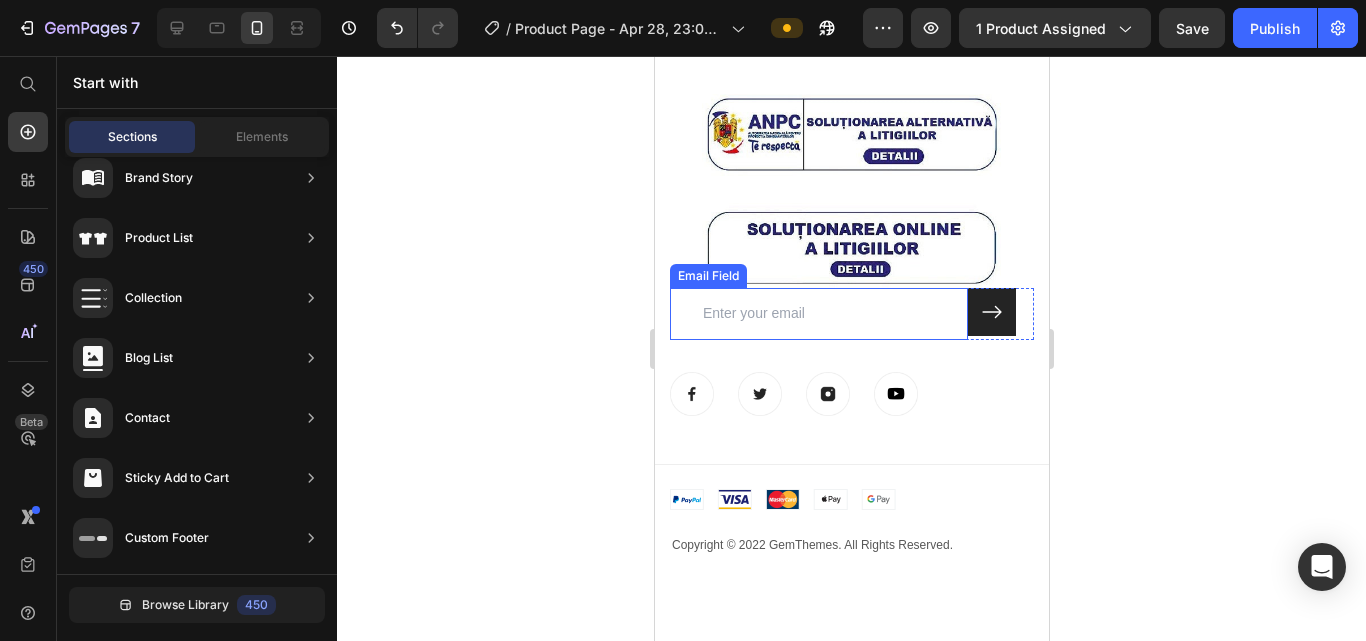 click at bounding box center [818, 314] 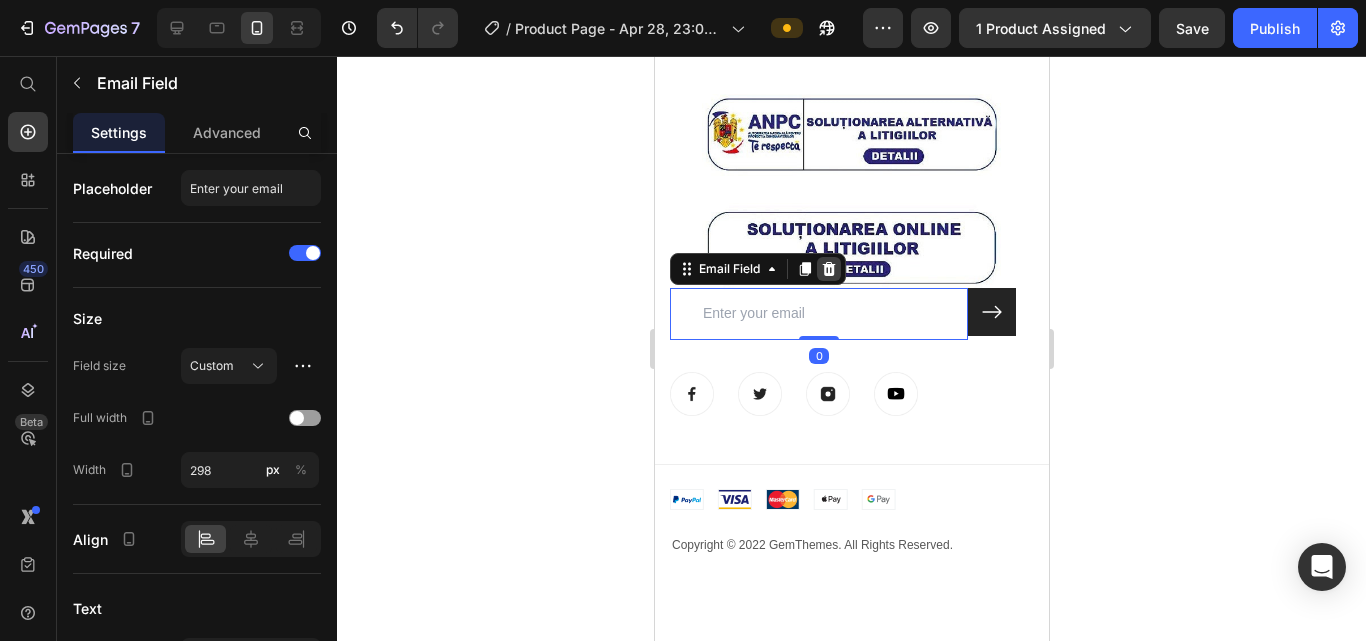 click 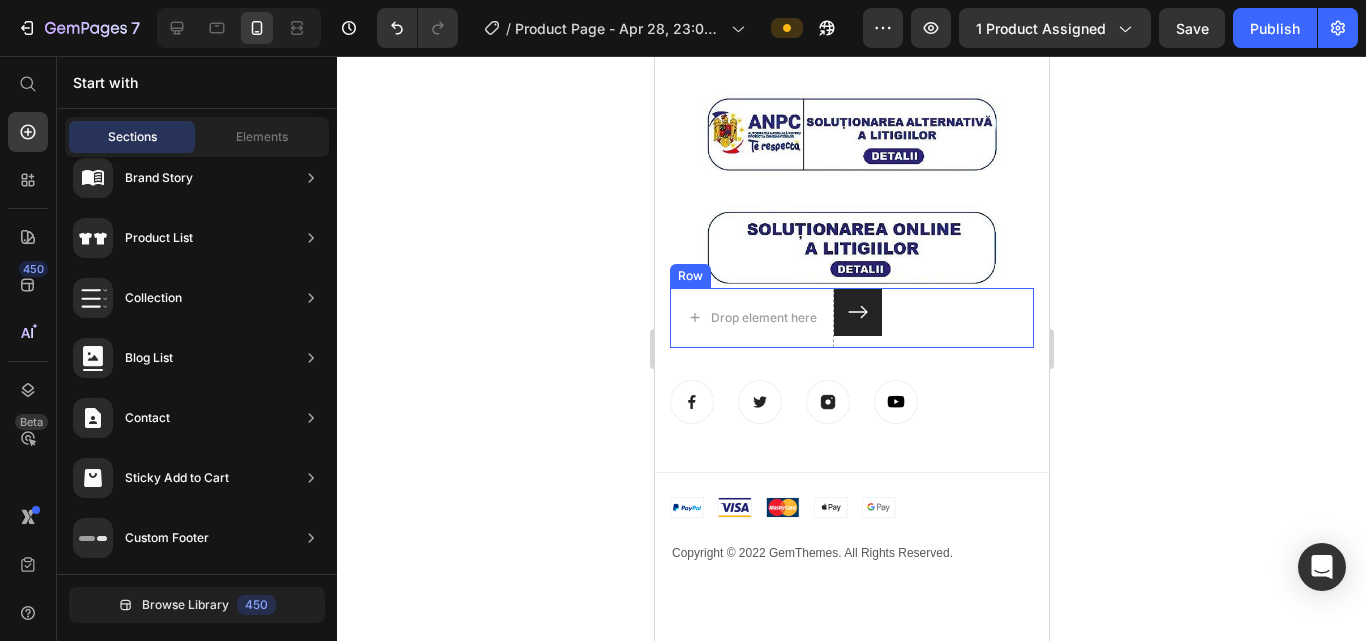 click on "Drop element here
Submit Button Row" at bounding box center (851, 318) 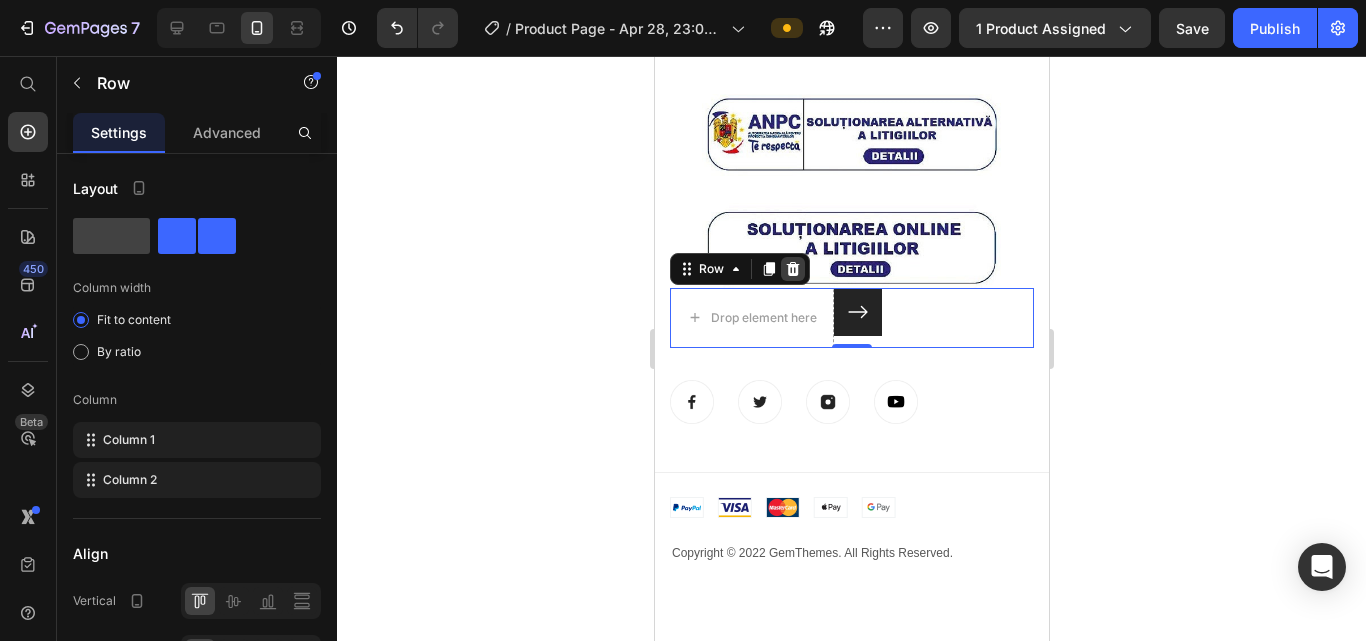 click at bounding box center (792, 269) 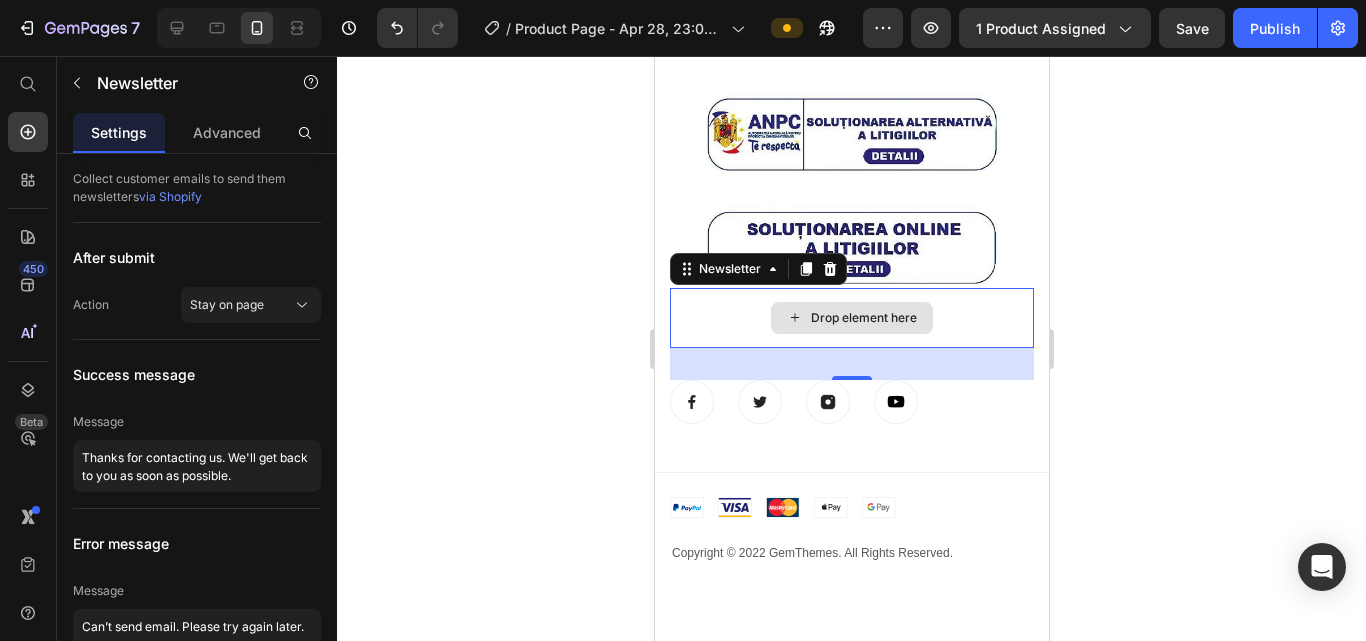 click on "Drop element here" at bounding box center [851, 318] 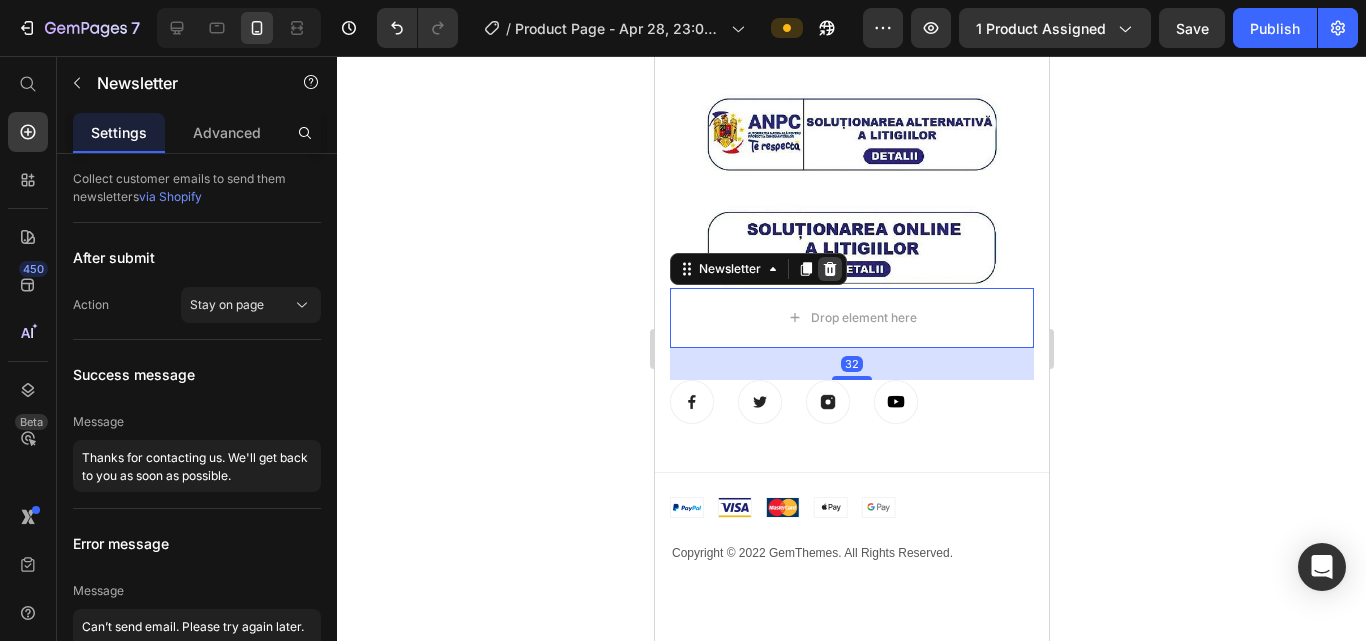 click 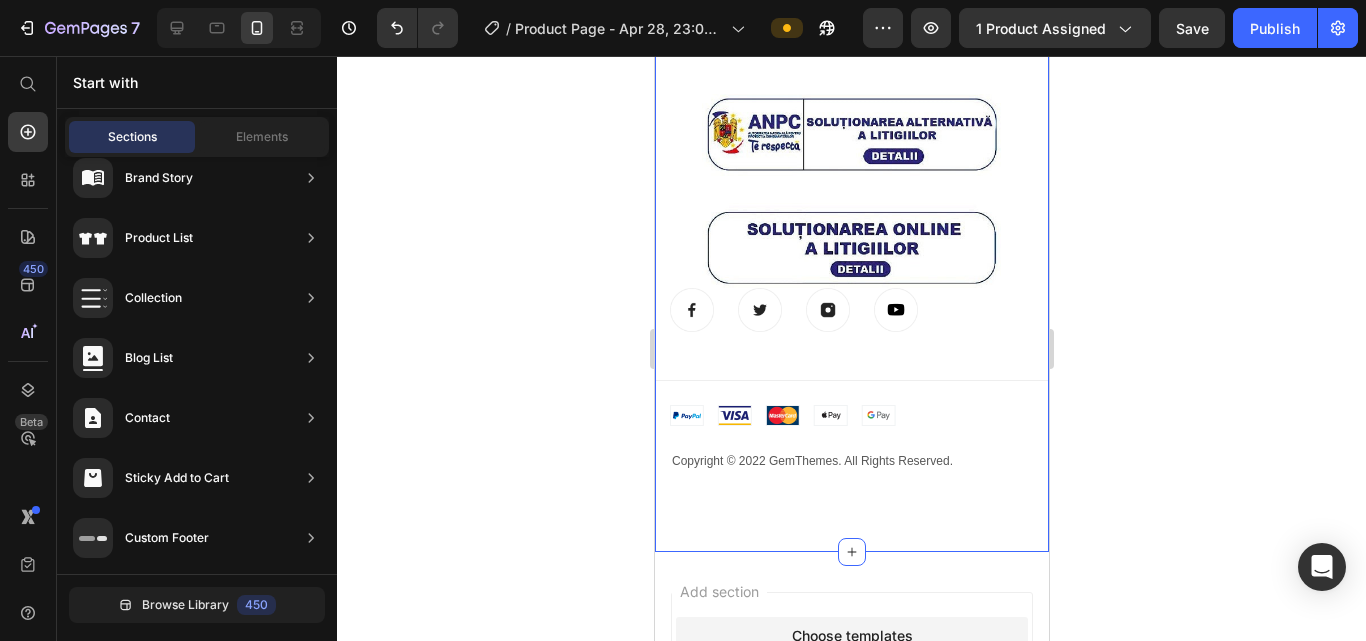click 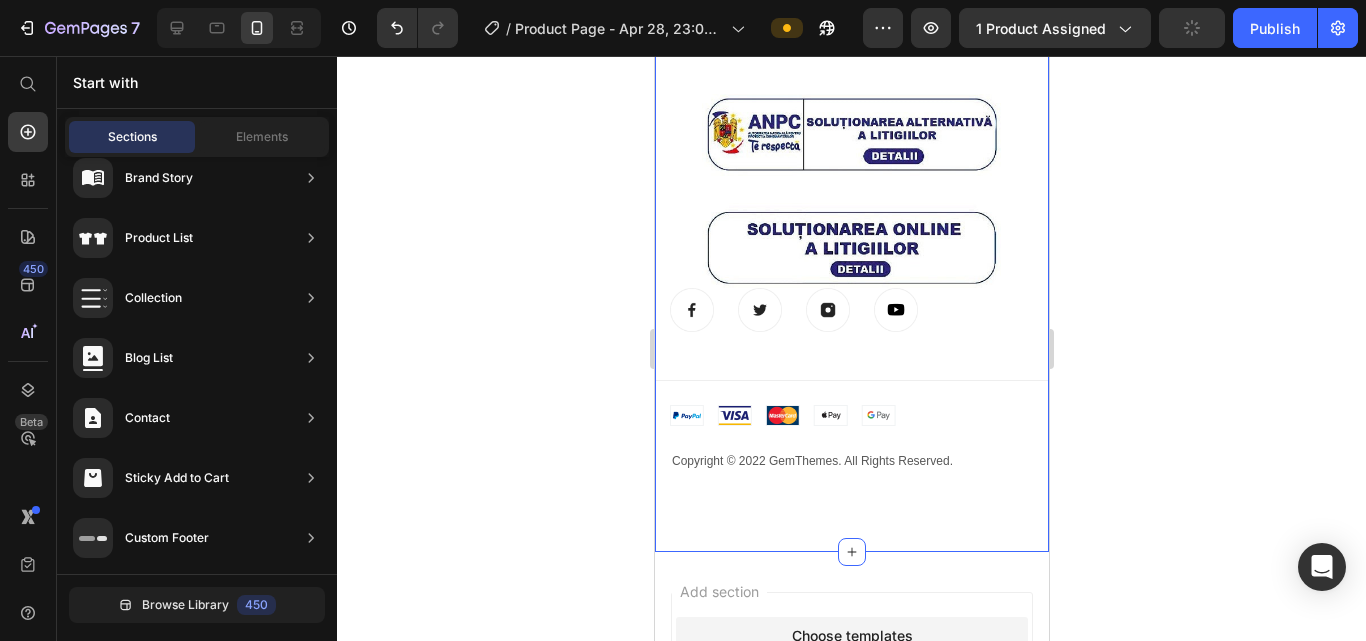 scroll, scrollTop: 4800, scrollLeft: 0, axis: vertical 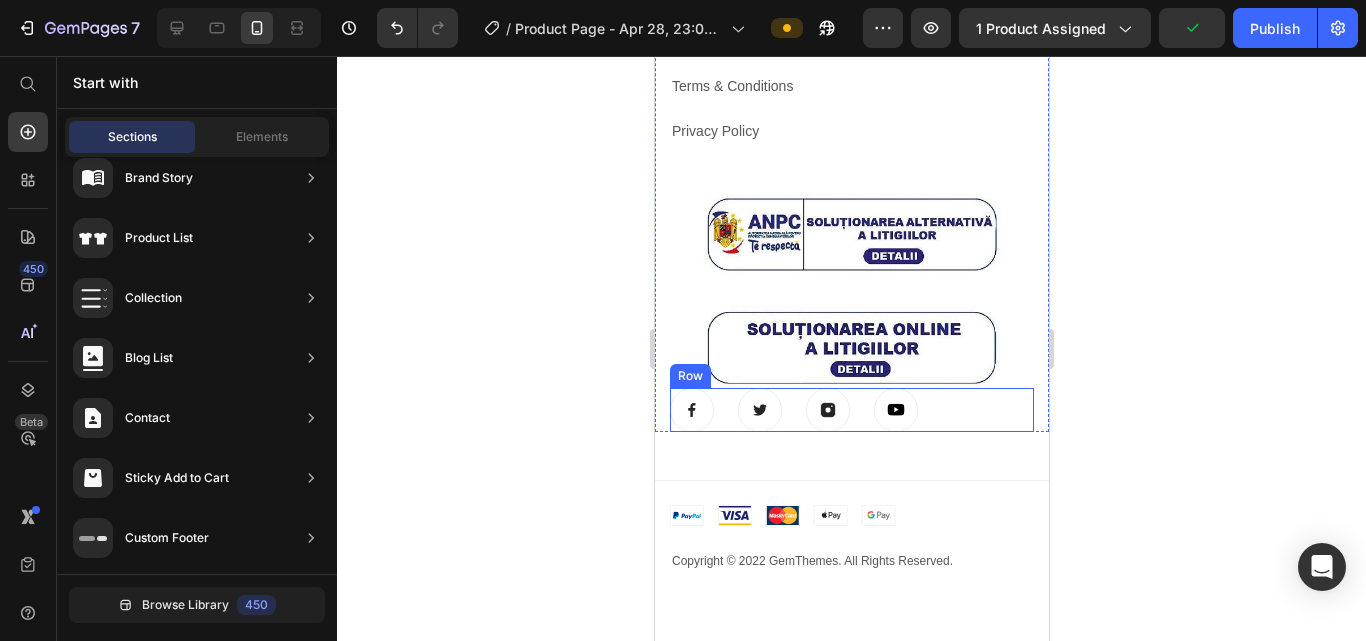 click on "Image Image Image Image Row" at bounding box center [851, 410] 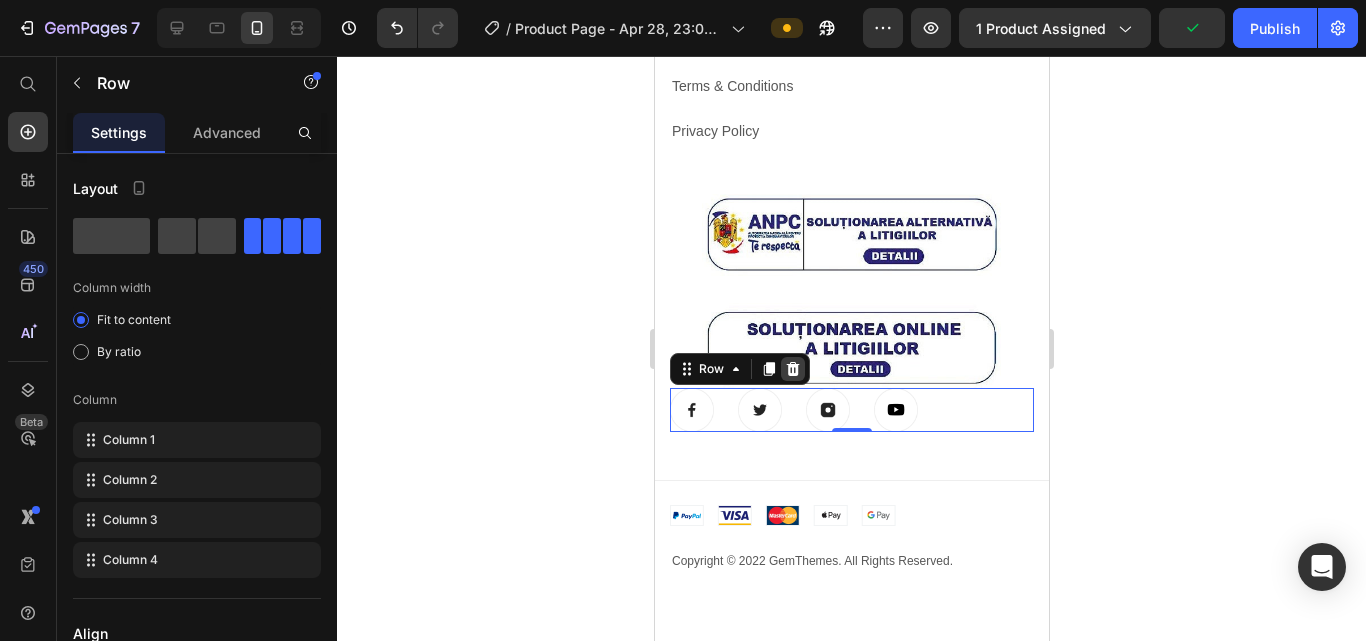 click 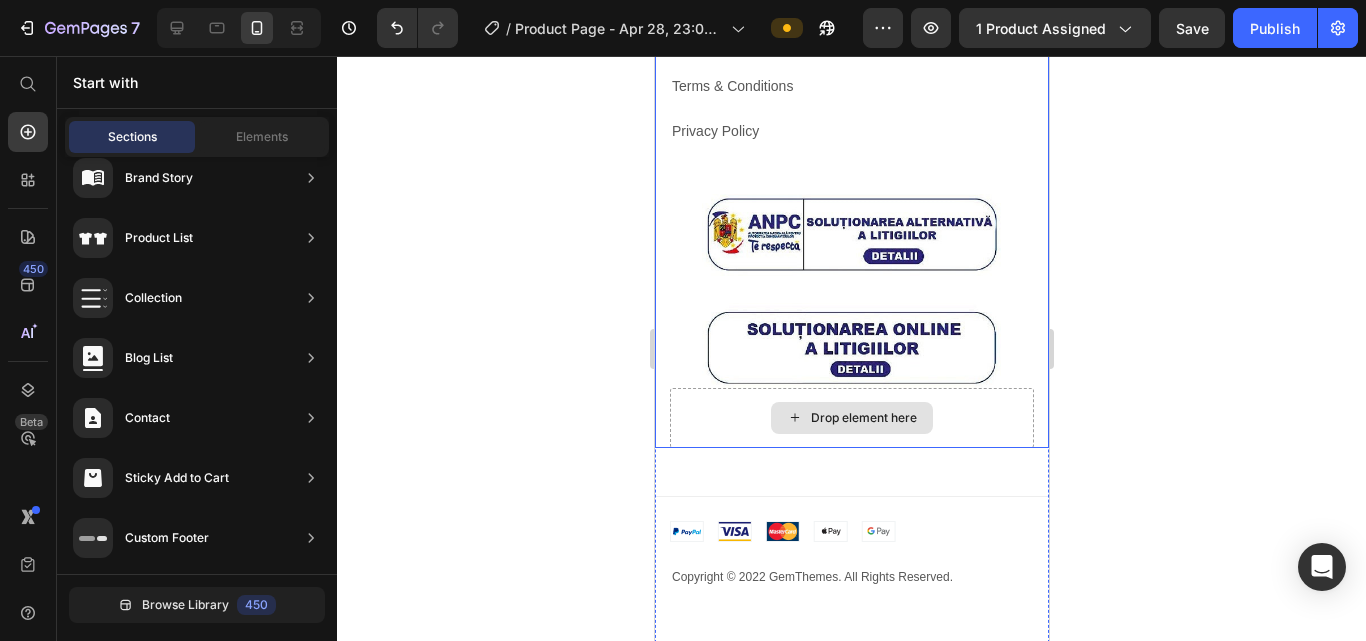 click on "Drop element here" at bounding box center (851, 418) 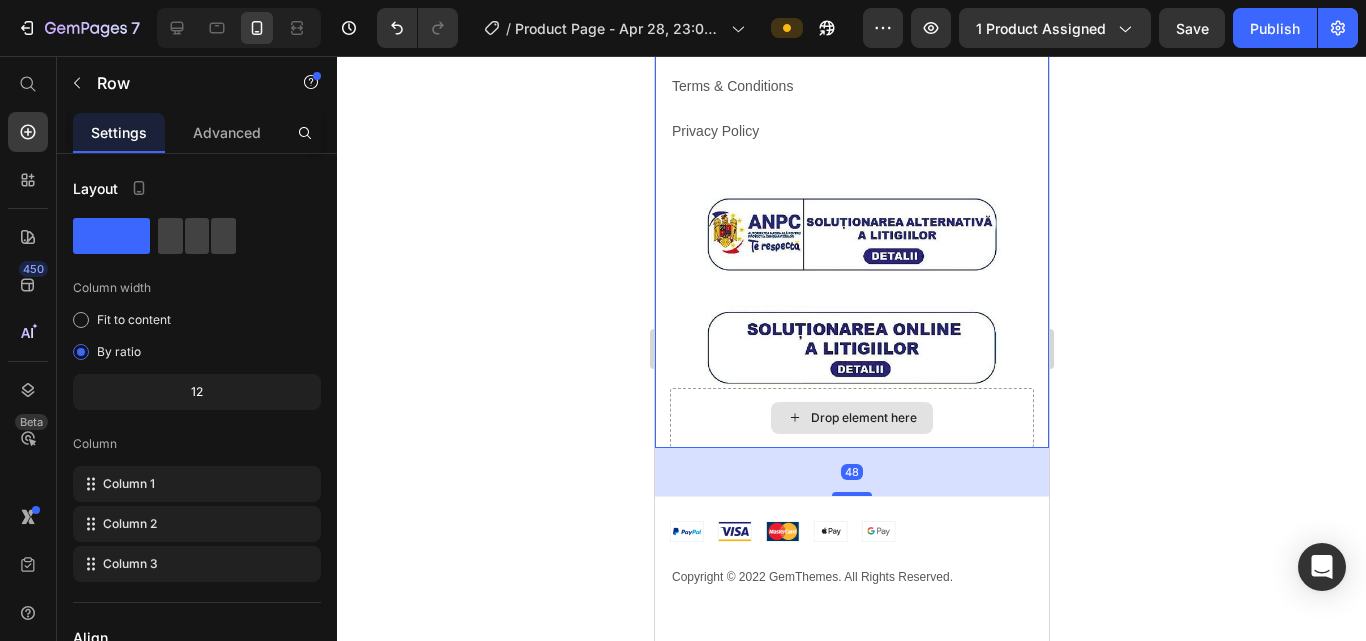 click on "Drop element here" at bounding box center (851, 418) 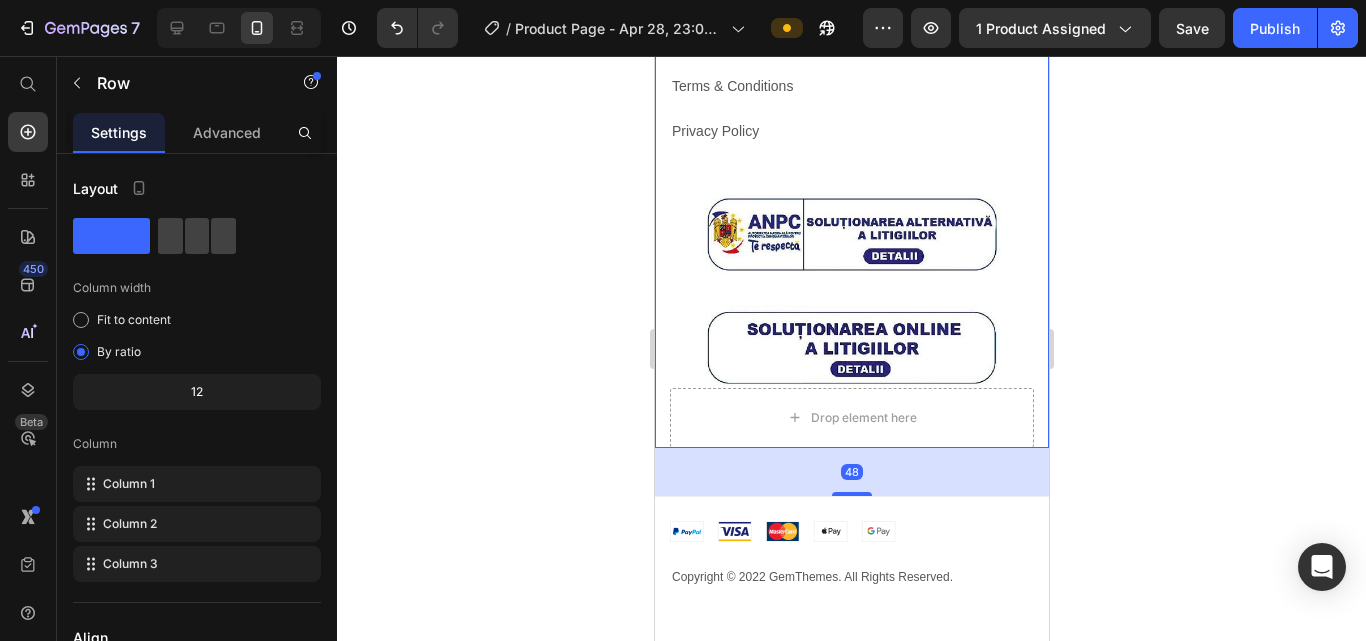 click on "About Us  Heading About Us Text block FAQ Text block Terms & Conditions Text block Privacy Policy Text block Image
Drop element here Row   48" at bounding box center [851, 185] 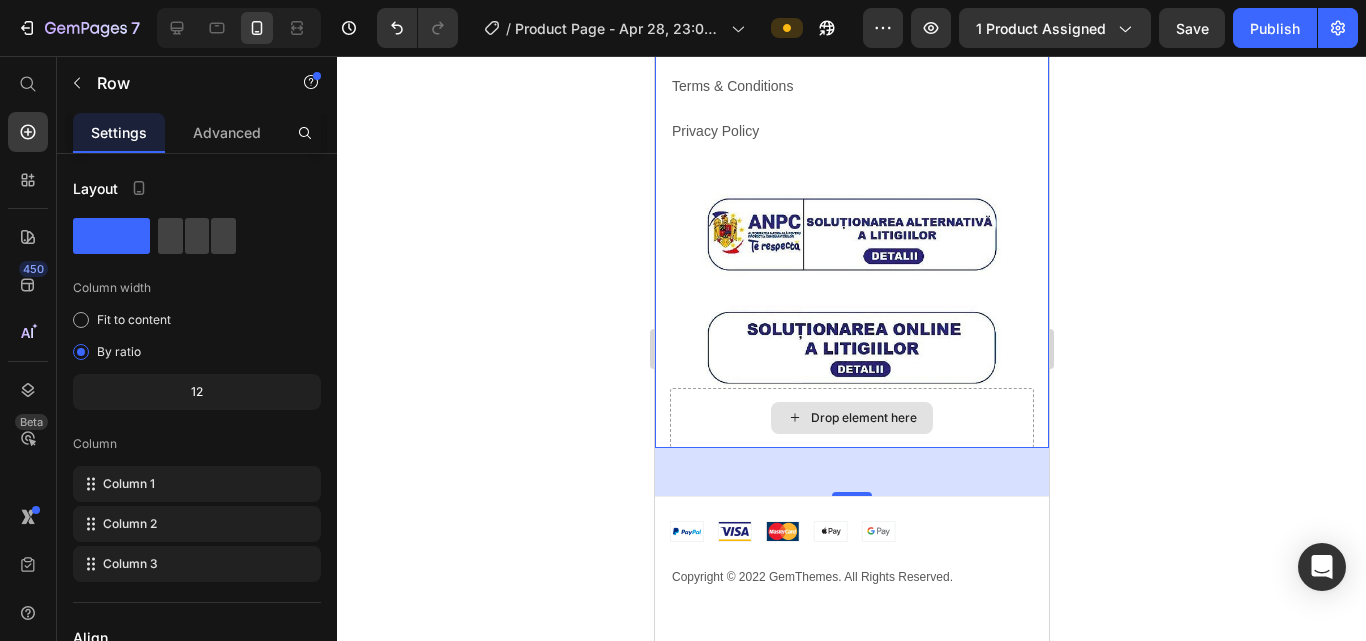 click on "Drop element here" at bounding box center (851, 418) 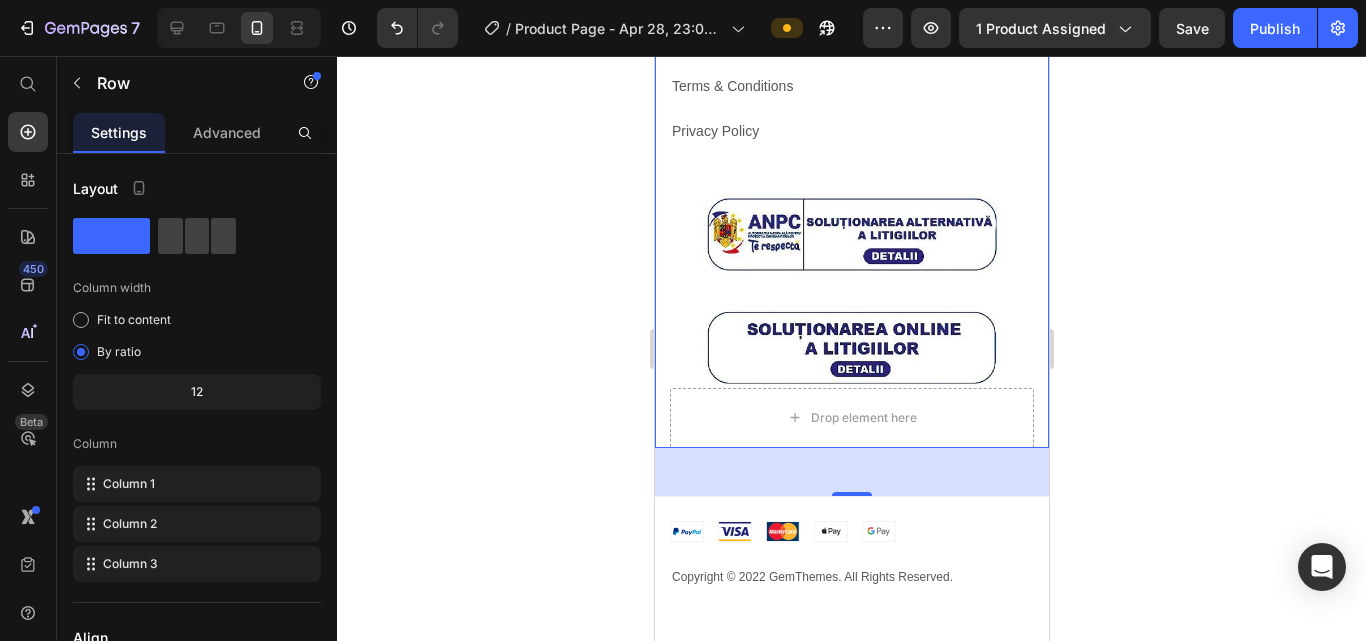 click 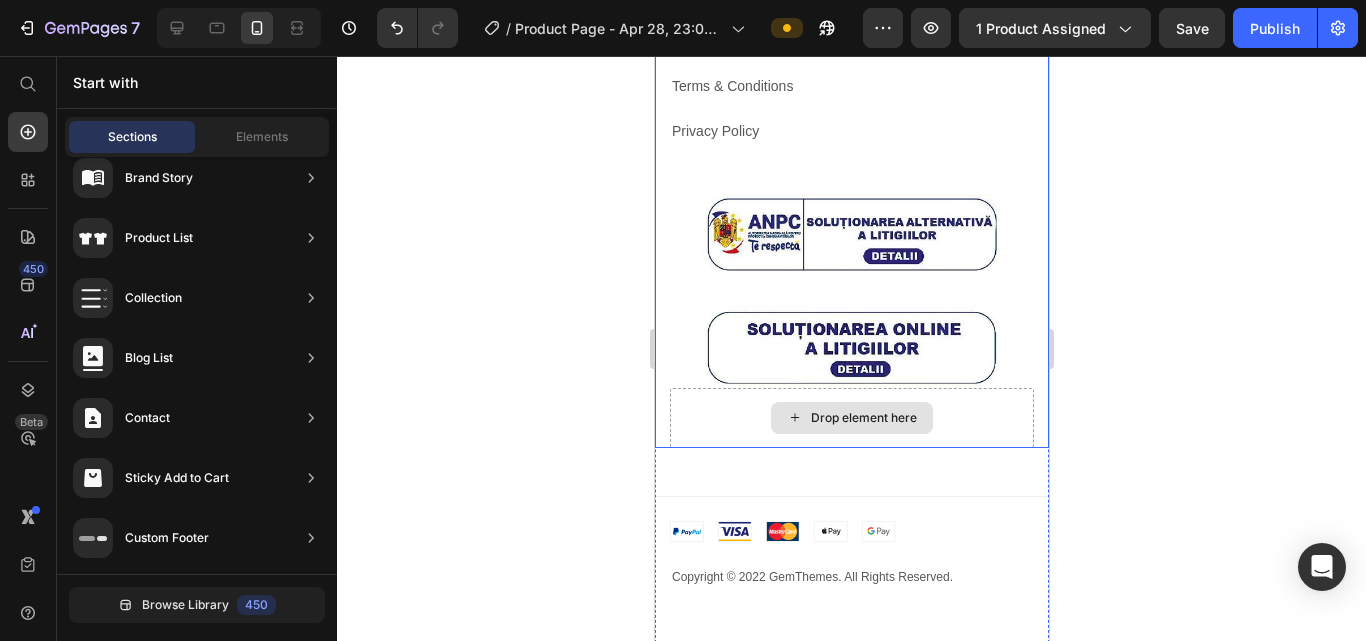 click on "Drop element here" at bounding box center [851, 418] 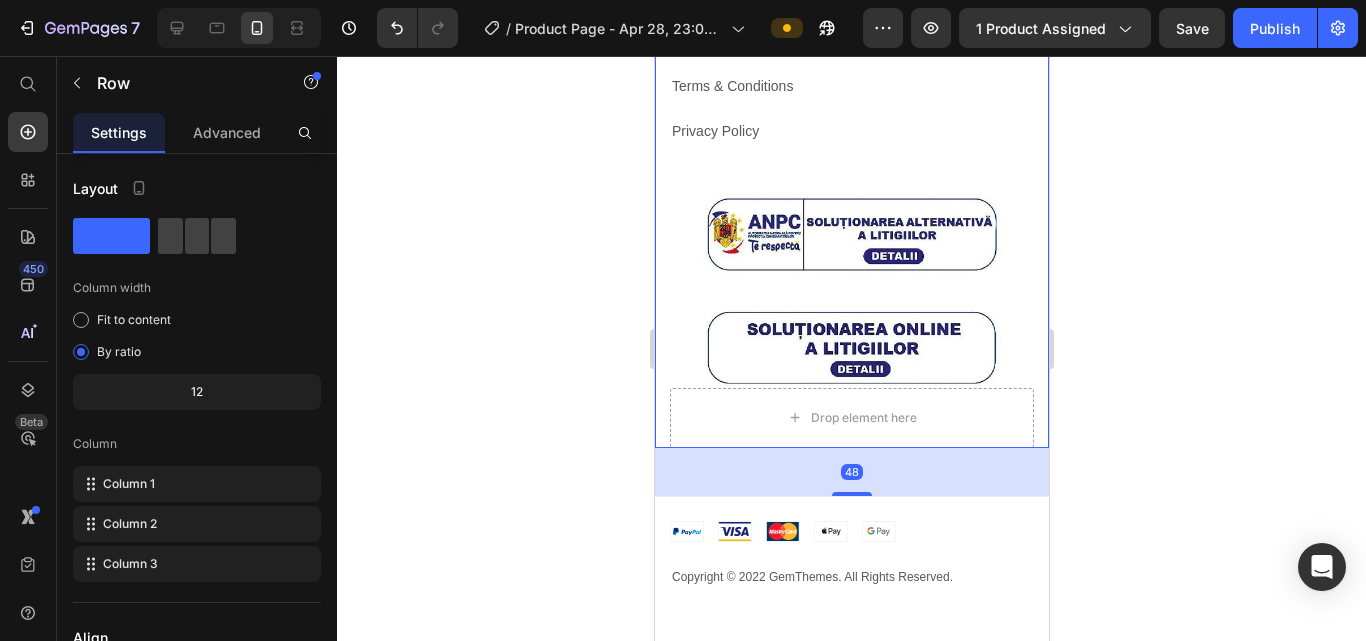 click 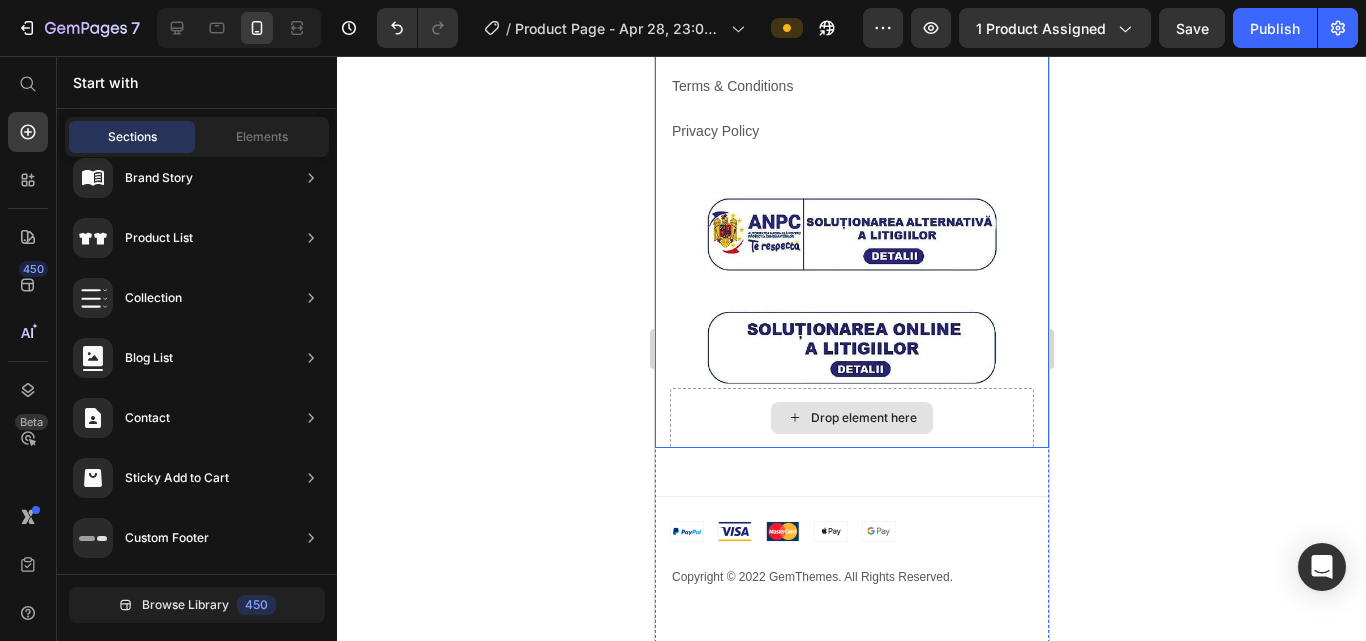 click on "Drop element here" at bounding box center (851, 418) 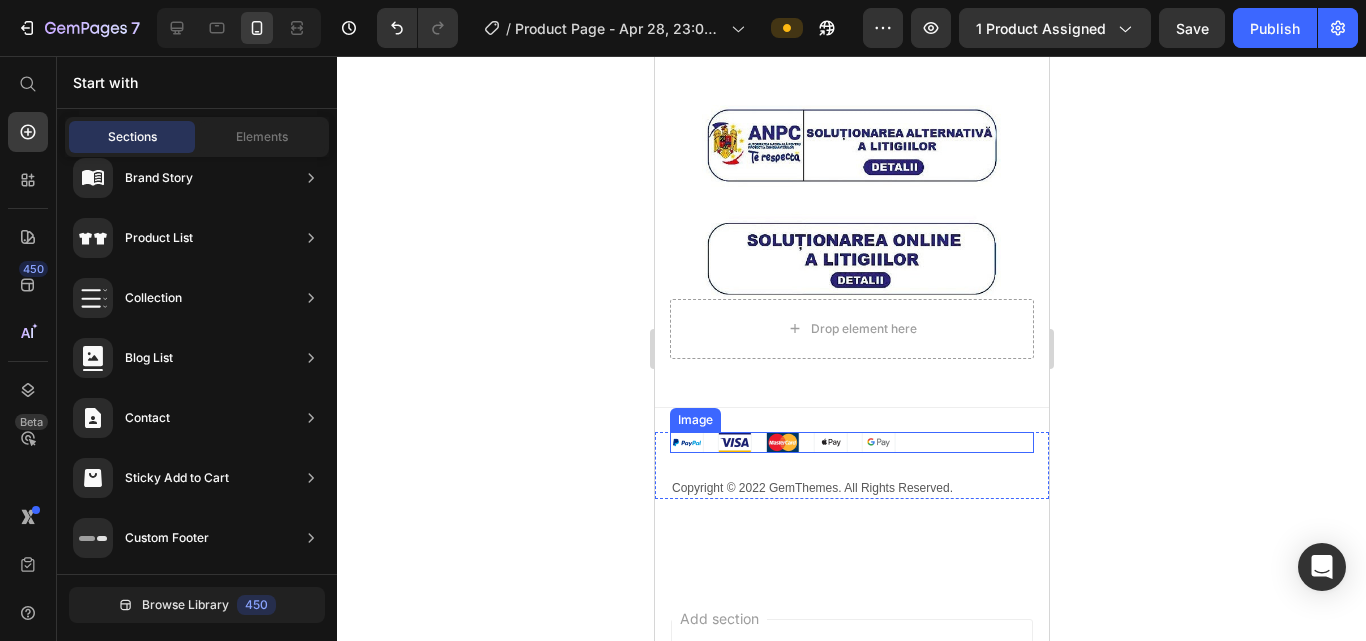 scroll, scrollTop: 4789, scrollLeft: 0, axis: vertical 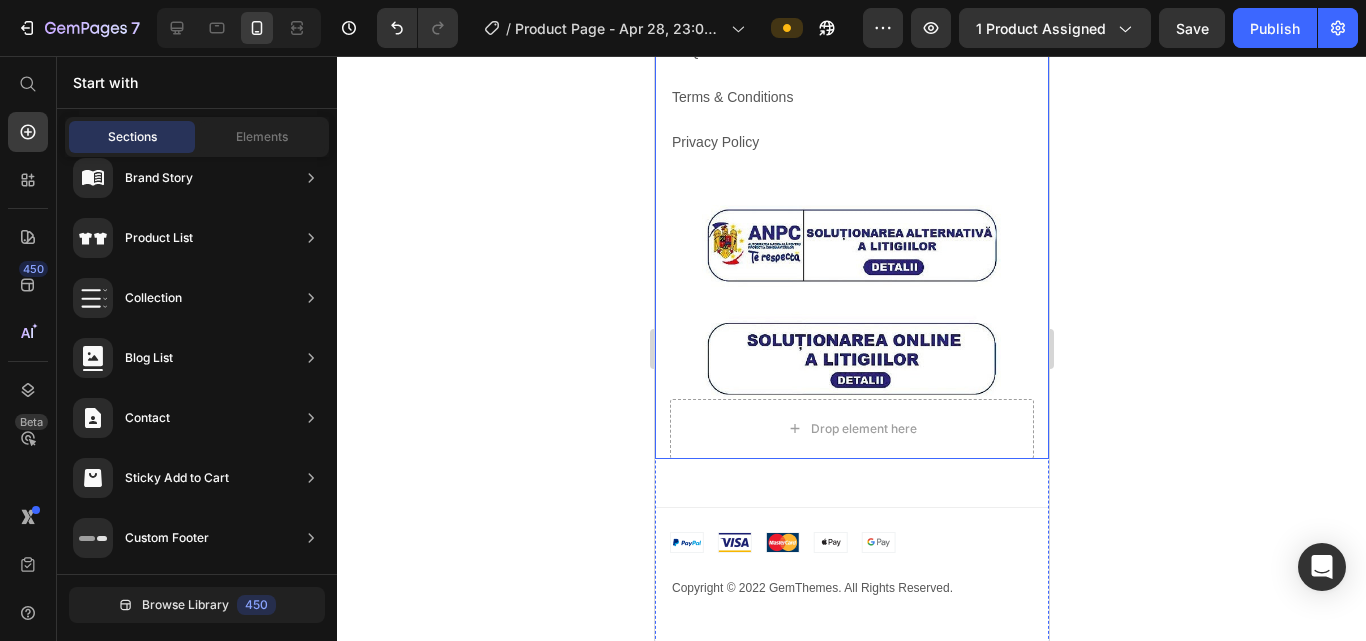 click on "About Us  Heading About Us Text block FAQ Text block Terms & Conditions Text block Privacy Policy Text block Image
Drop element here Row" at bounding box center (851, 196) 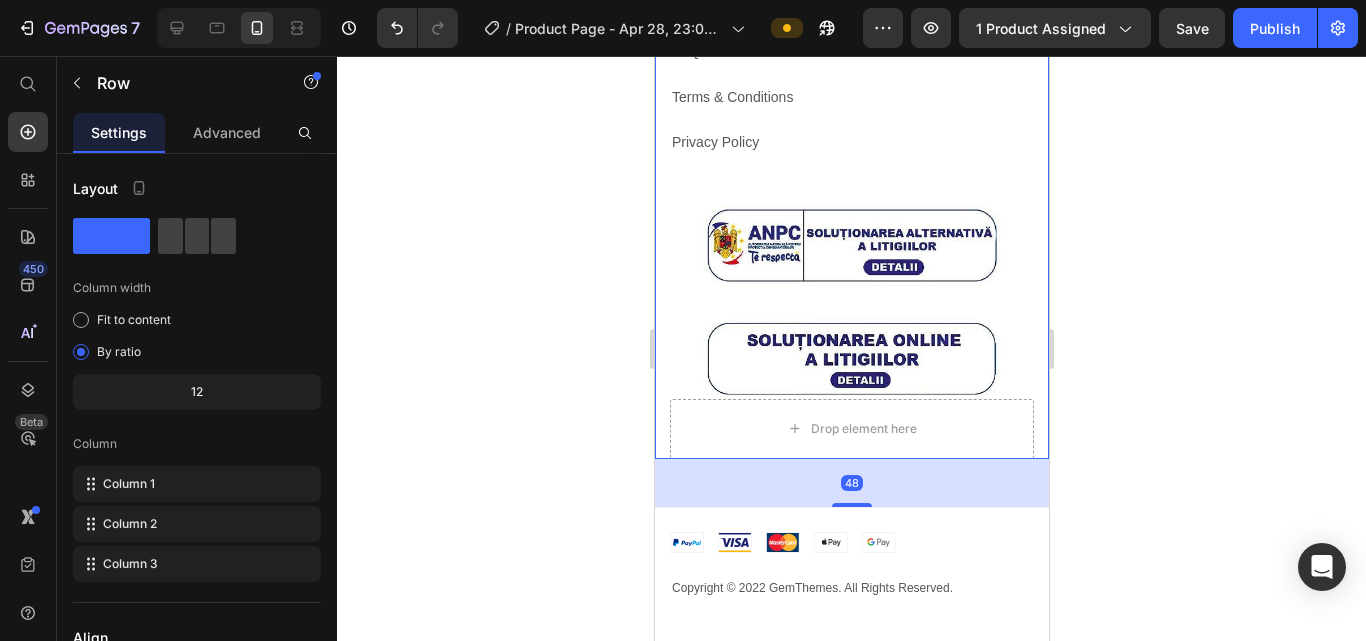 click 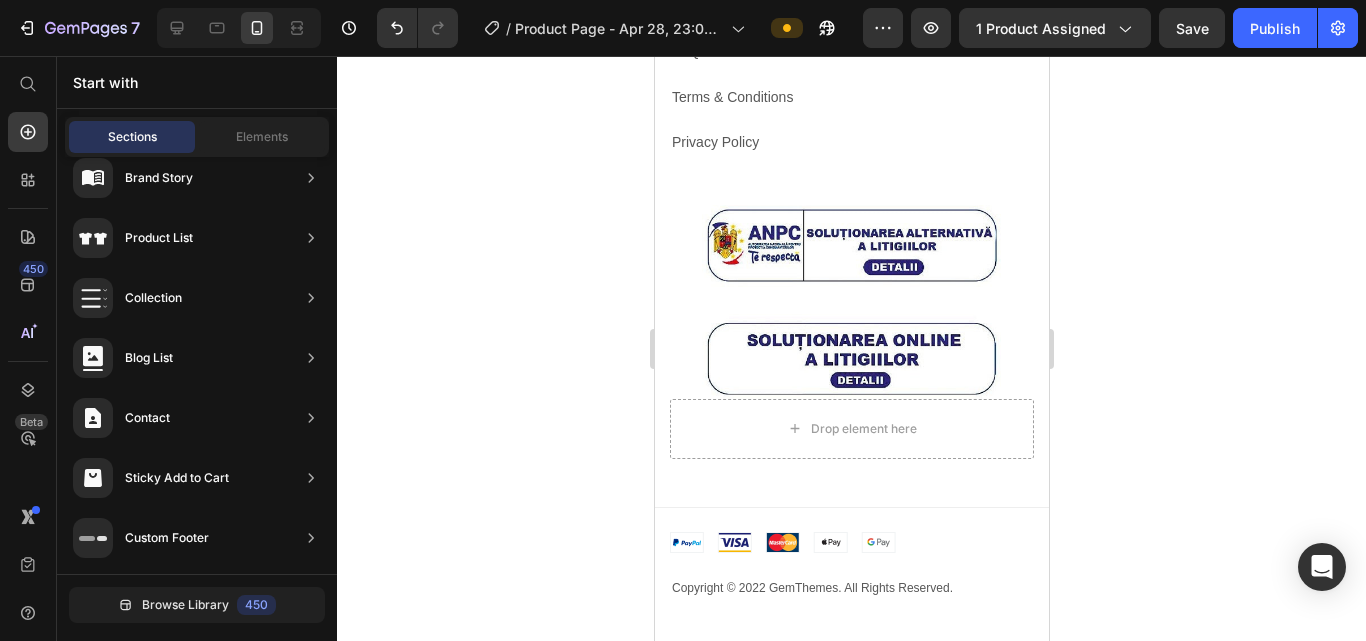 click 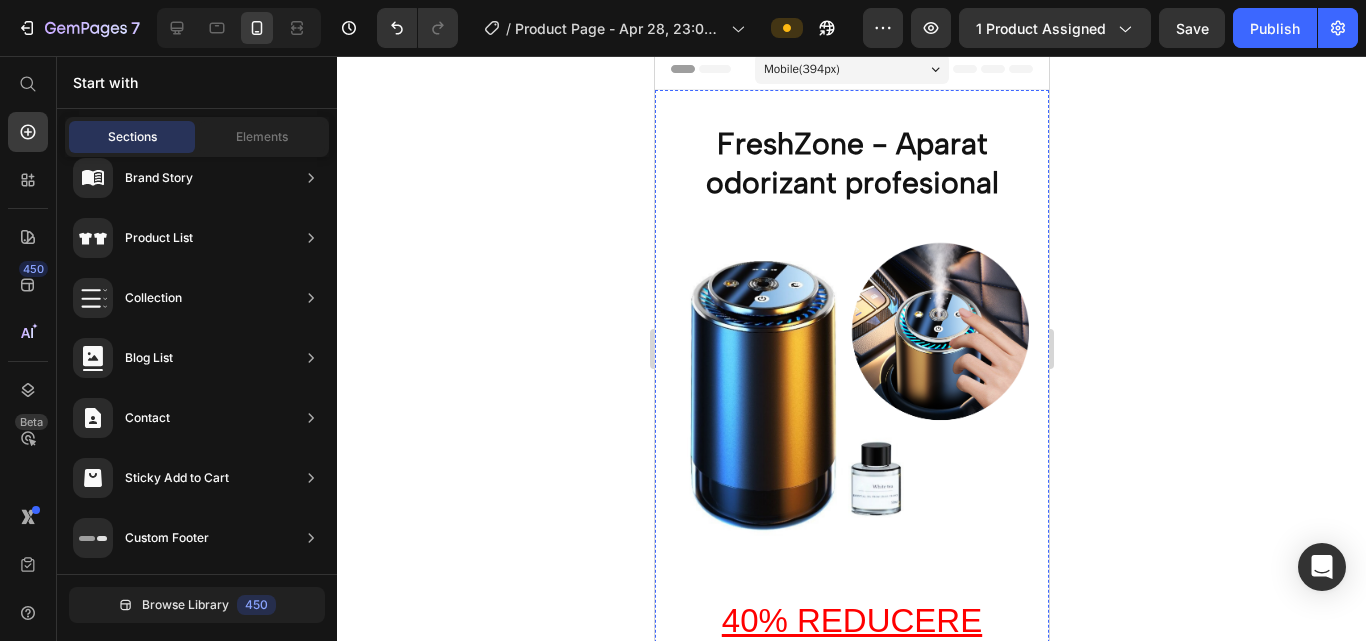 scroll, scrollTop: 0, scrollLeft: 0, axis: both 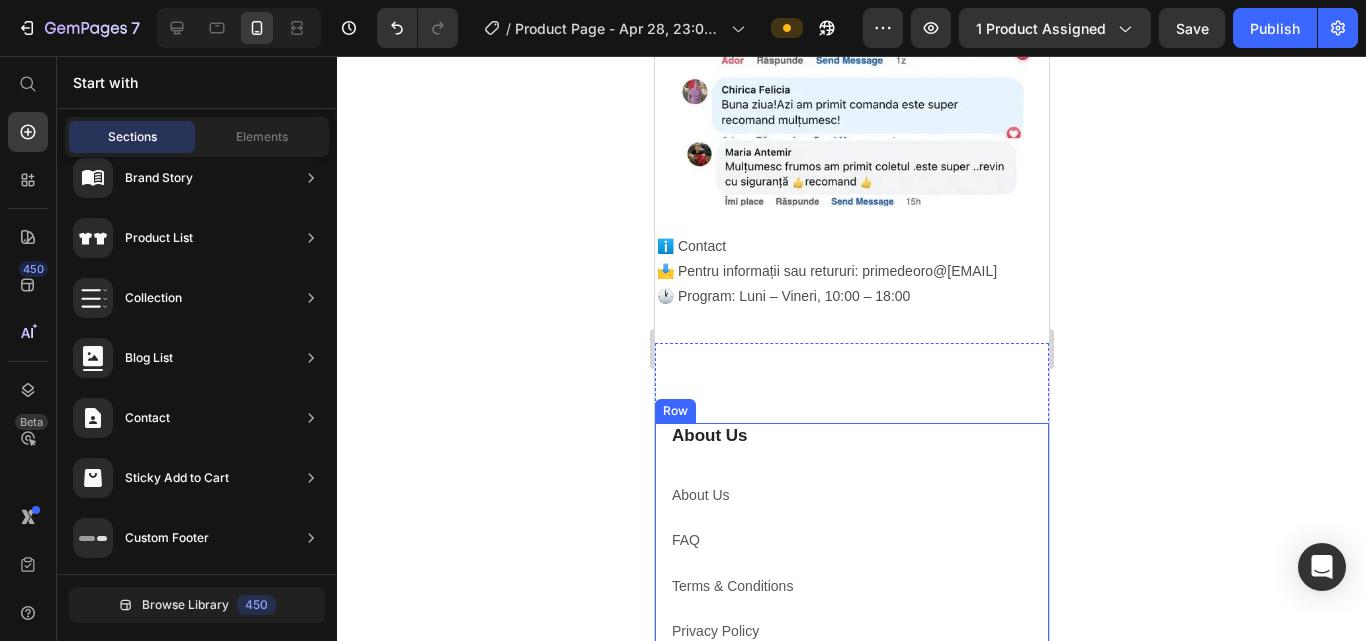 click on "About Us  Heading About Us Text block FAQ Text block Terms & Conditions Text block Privacy Policy Text block" at bounding box center [851, 558] 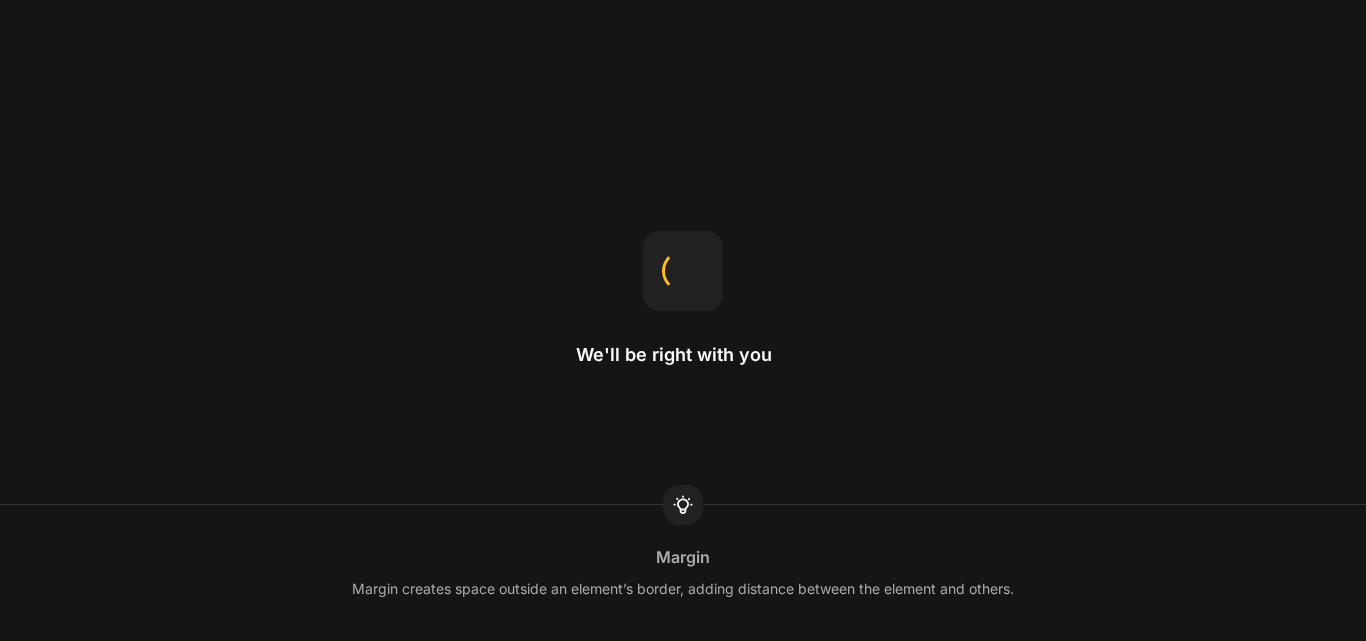 scroll, scrollTop: 0, scrollLeft: 0, axis: both 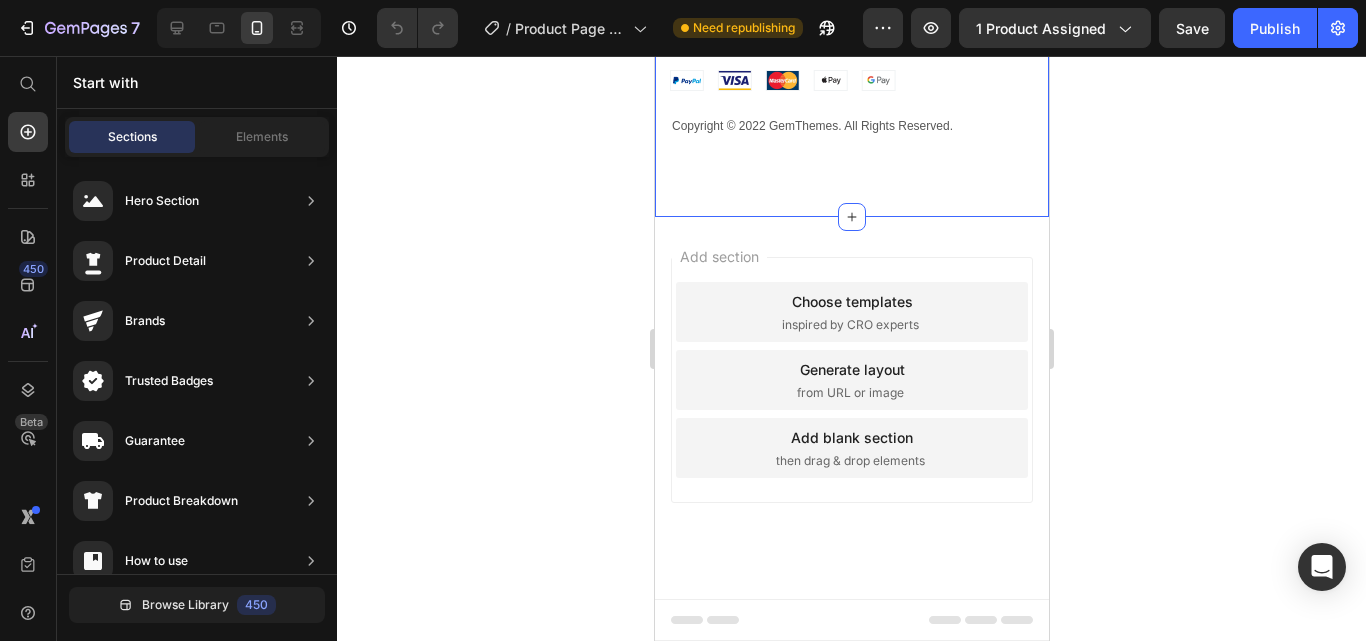 click on "About Us  Heading About Us Text block FAQ Text block Terms & Conditions Text block Privacy Policy Text block Image
Drop element here Row                Title Line Image Copyright © 2022 GemThemes. All Rights Reserved. Text block Row Copyright © 2022 GemThemes. All Rights Reserved. Text block Image Row Section 2" at bounding box center [851, -99] 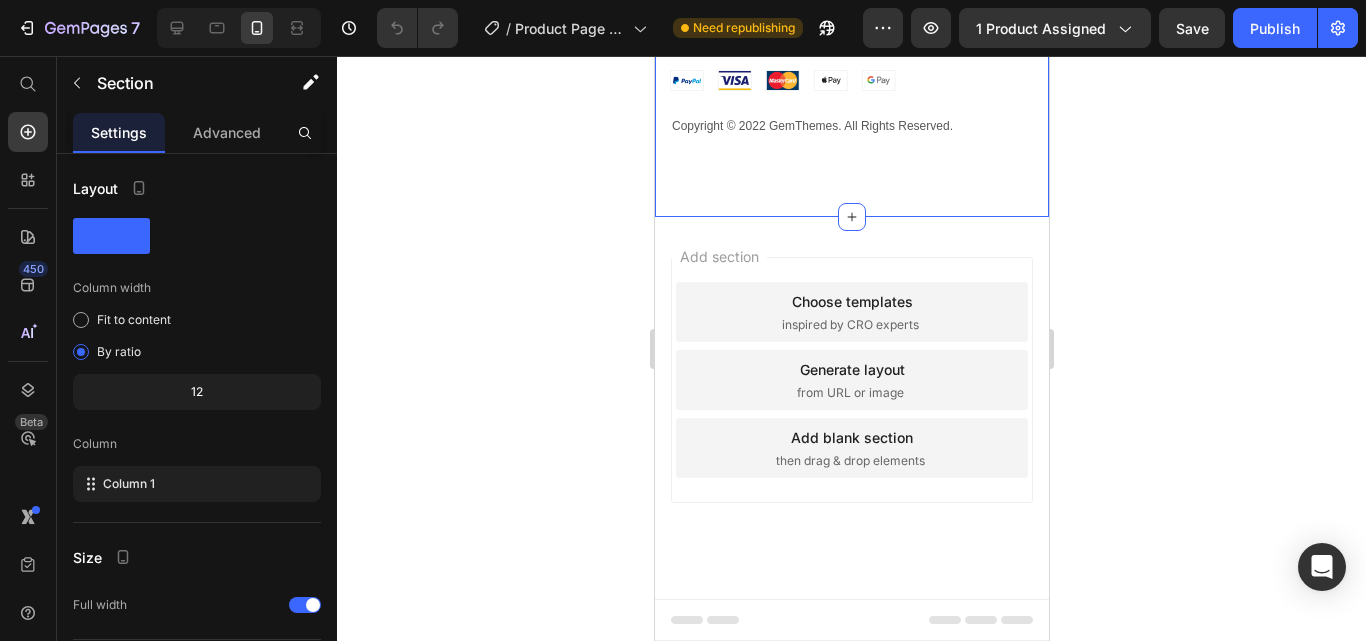 click 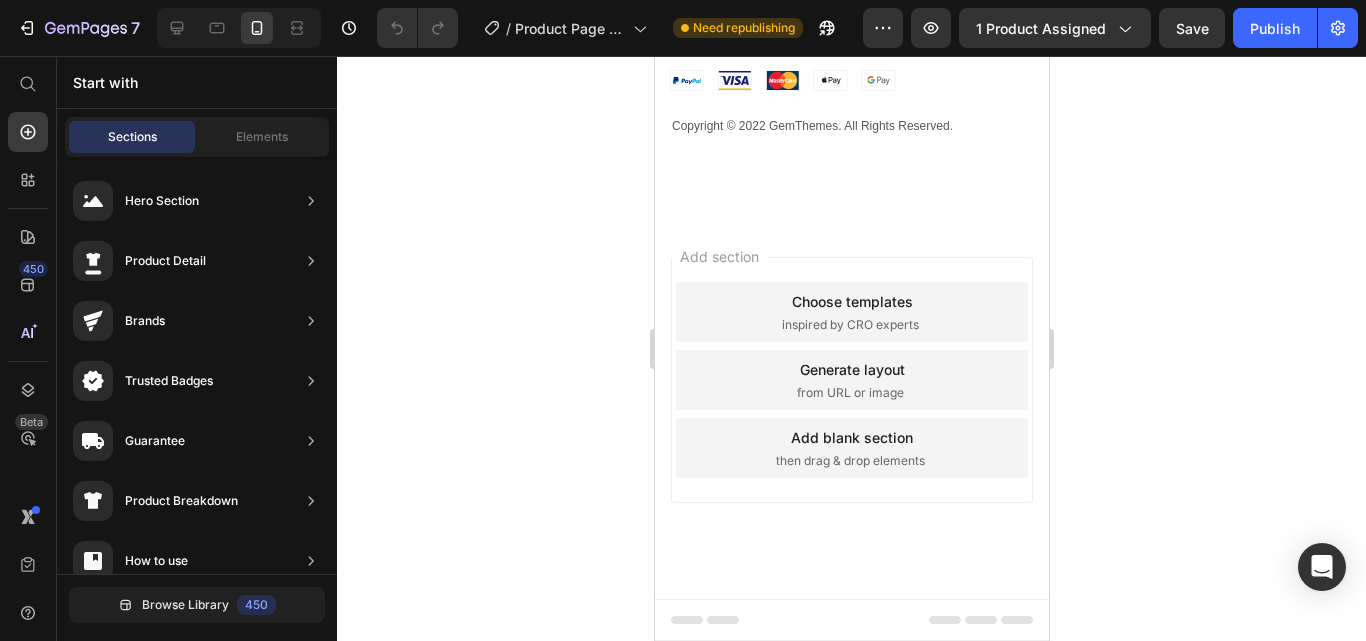 scroll, scrollTop: 4371, scrollLeft: 0, axis: vertical 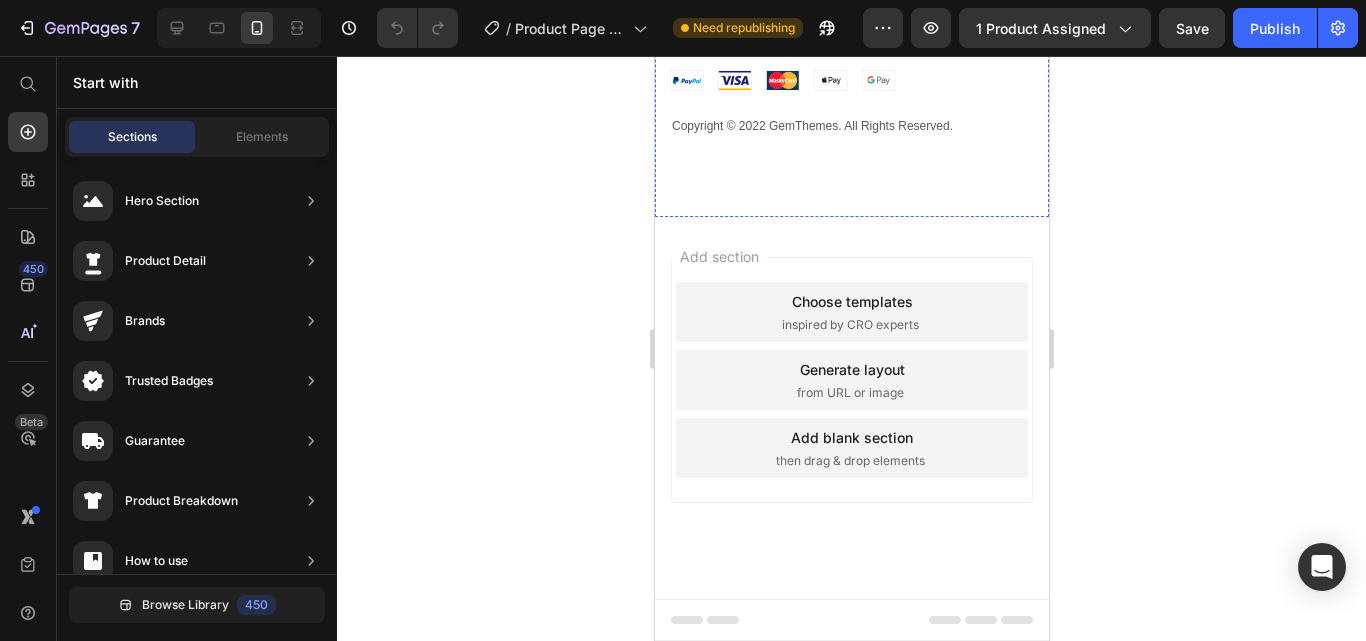 click on "About Us  Heading About Us Text block FAQ Text block Terms & Conditions Text block Privacy Policy Text block" at bounding box center (851, -199) 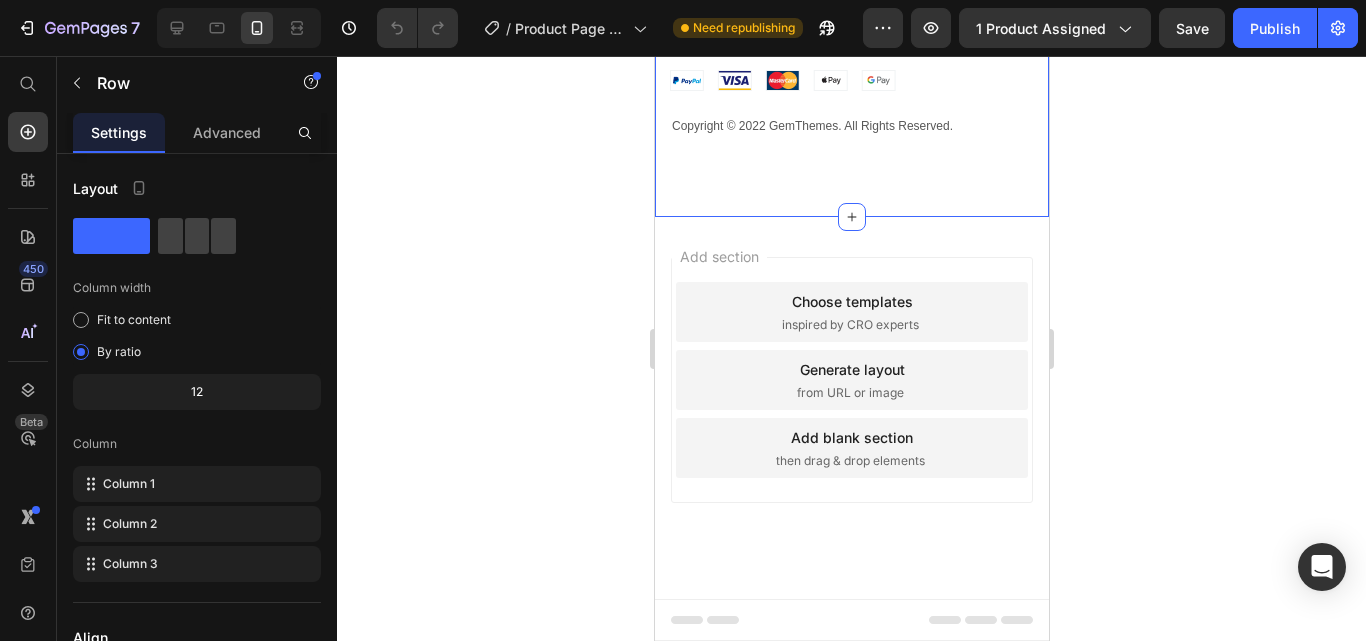 click 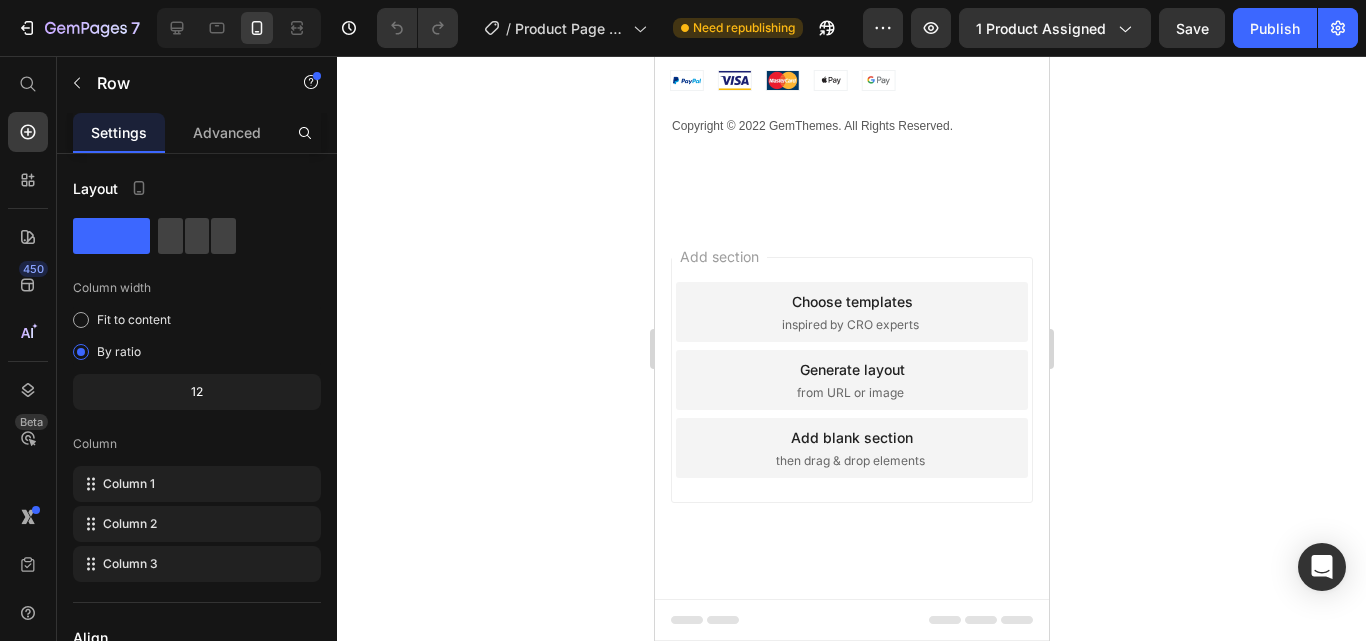 click 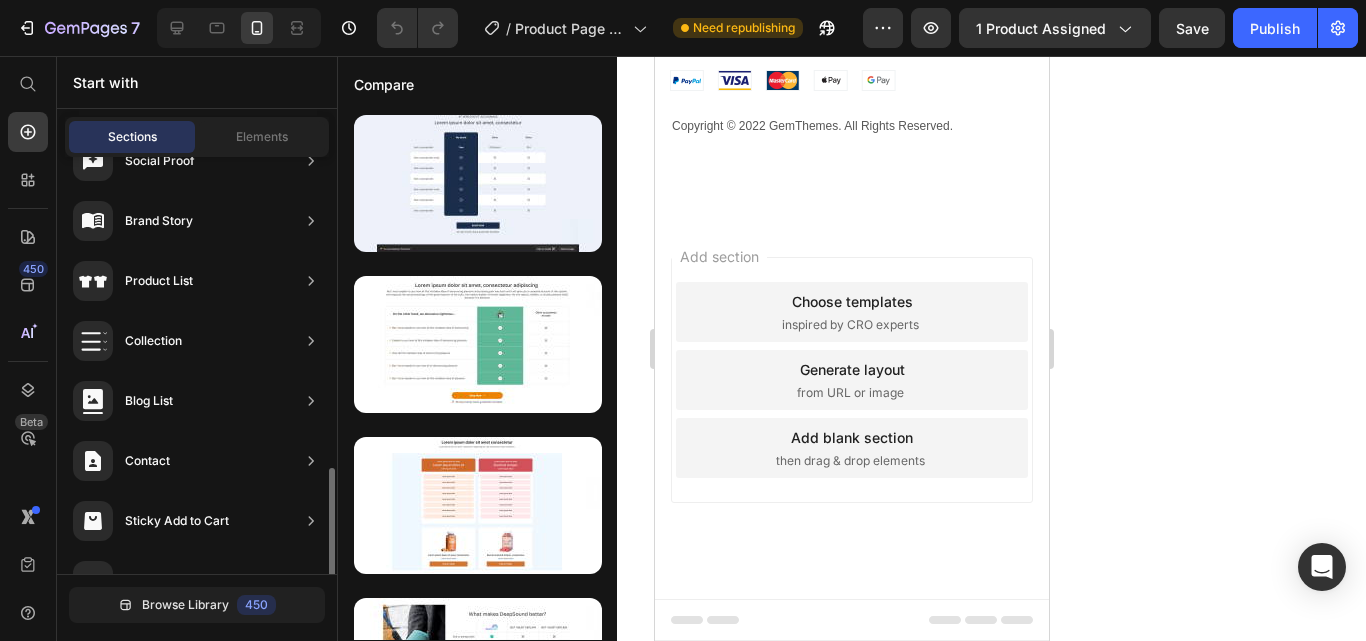 scroll, scrollTop: 743, scrollLeft: 0, axis: vertical 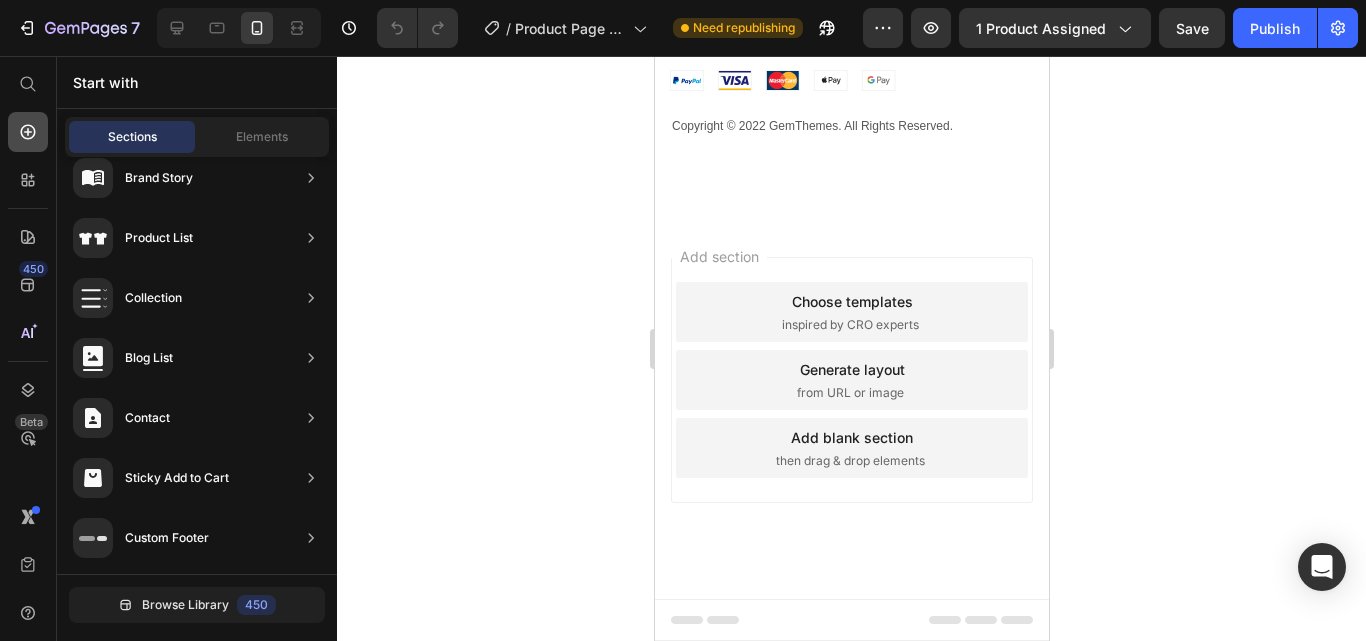 click 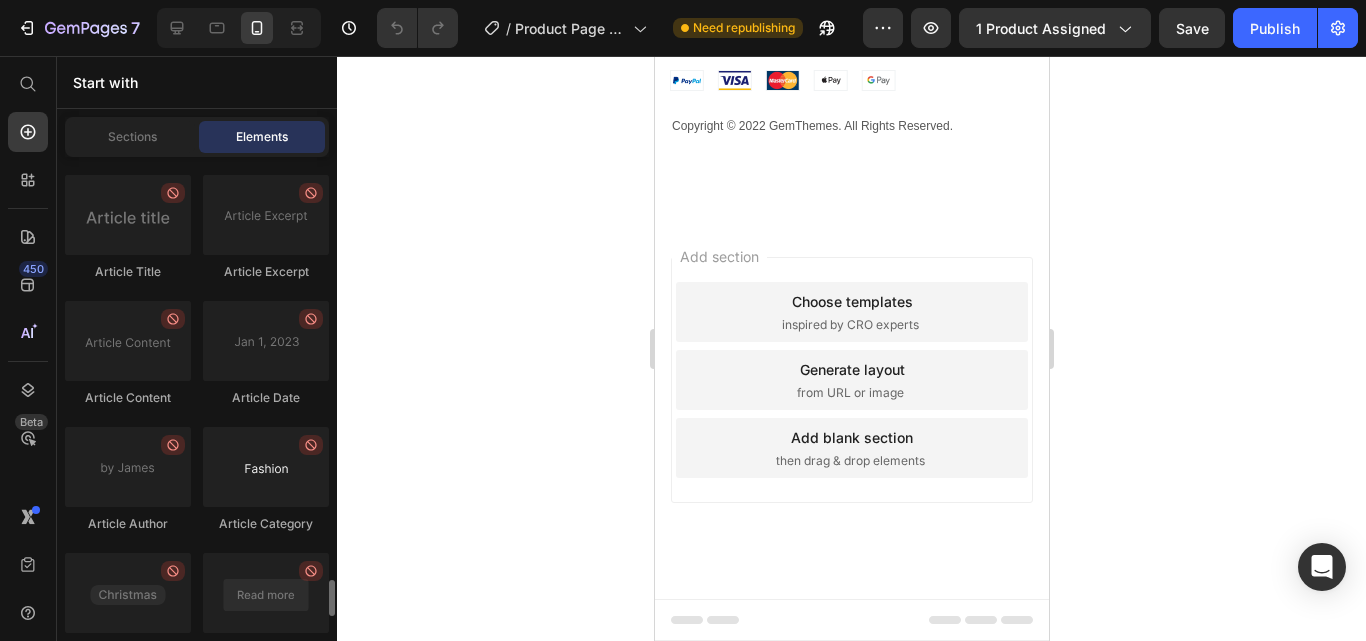 scroll, scrollTop: 5708, scrollLeft: 0, axis: vertical 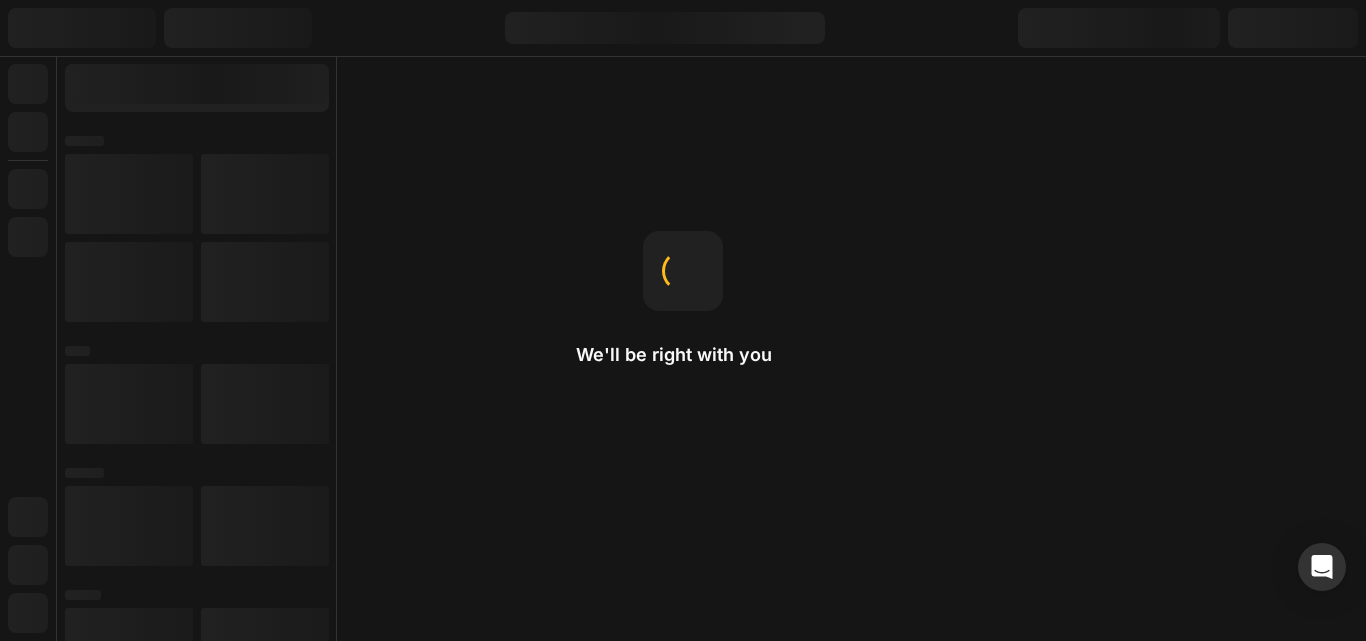 drag, startPoint x: 727, startPoint y: 287, endPoint x: 830, endPoint y: 208, distance: 129.80756 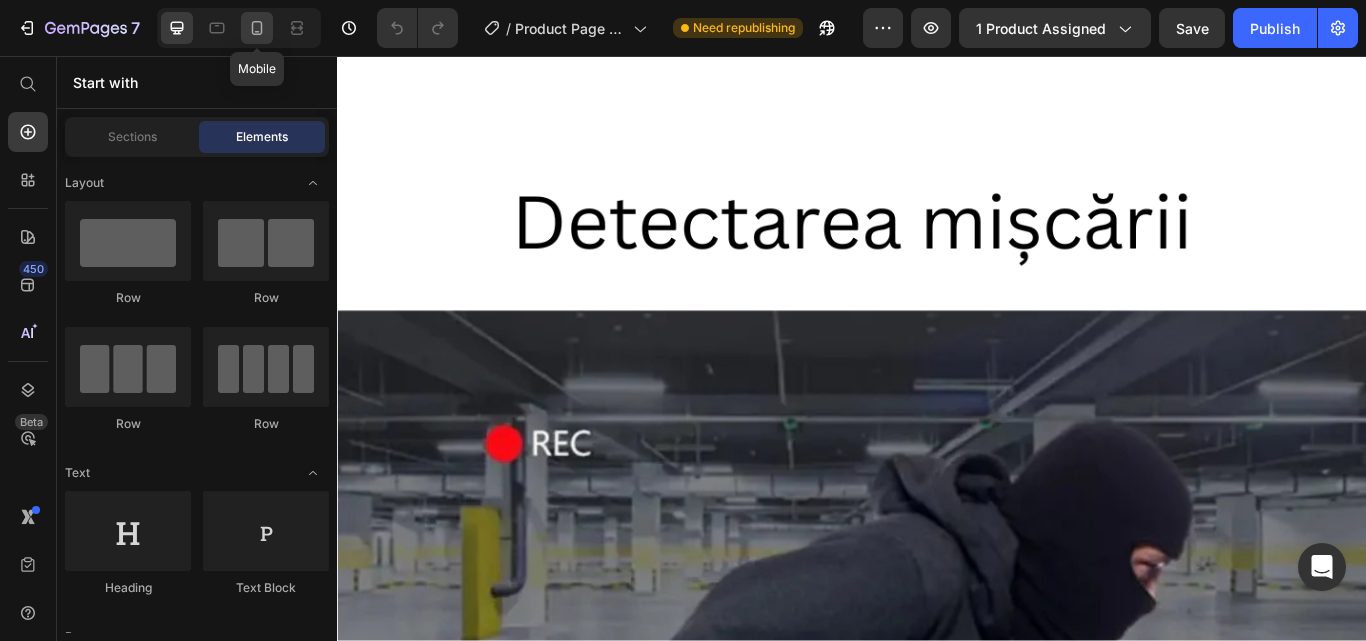 click 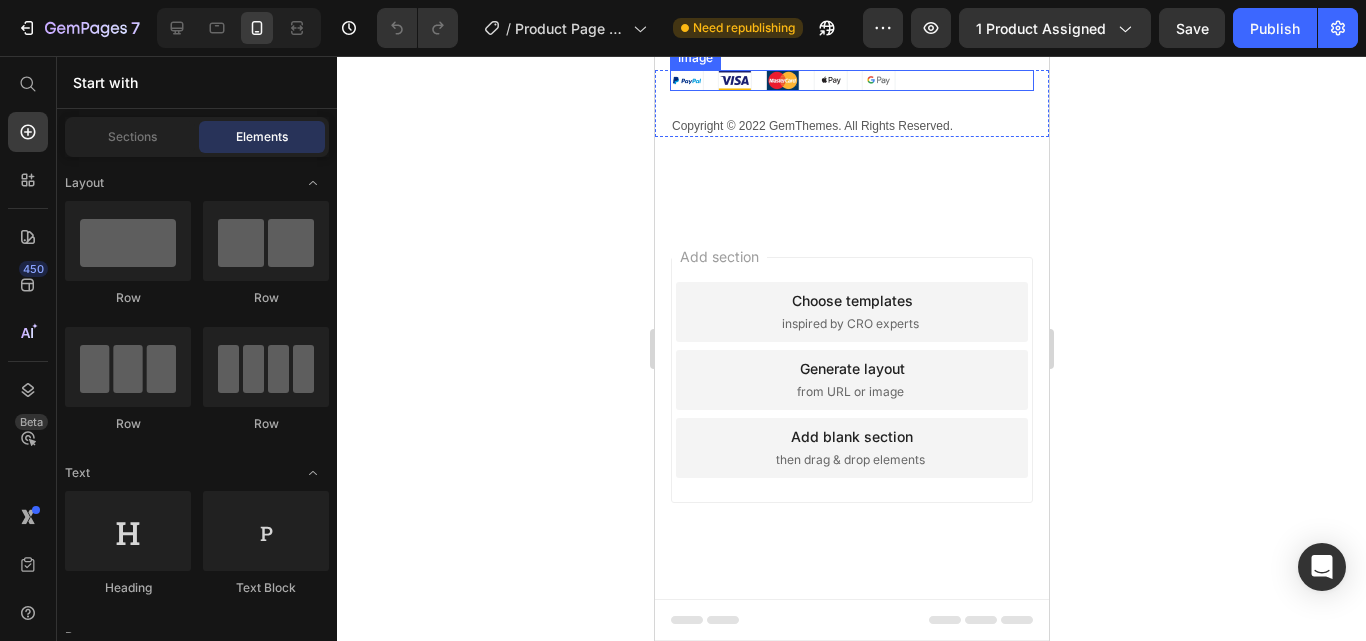 scroll, scrollTop: 4871, scrollLeft: 0, axis: vertical 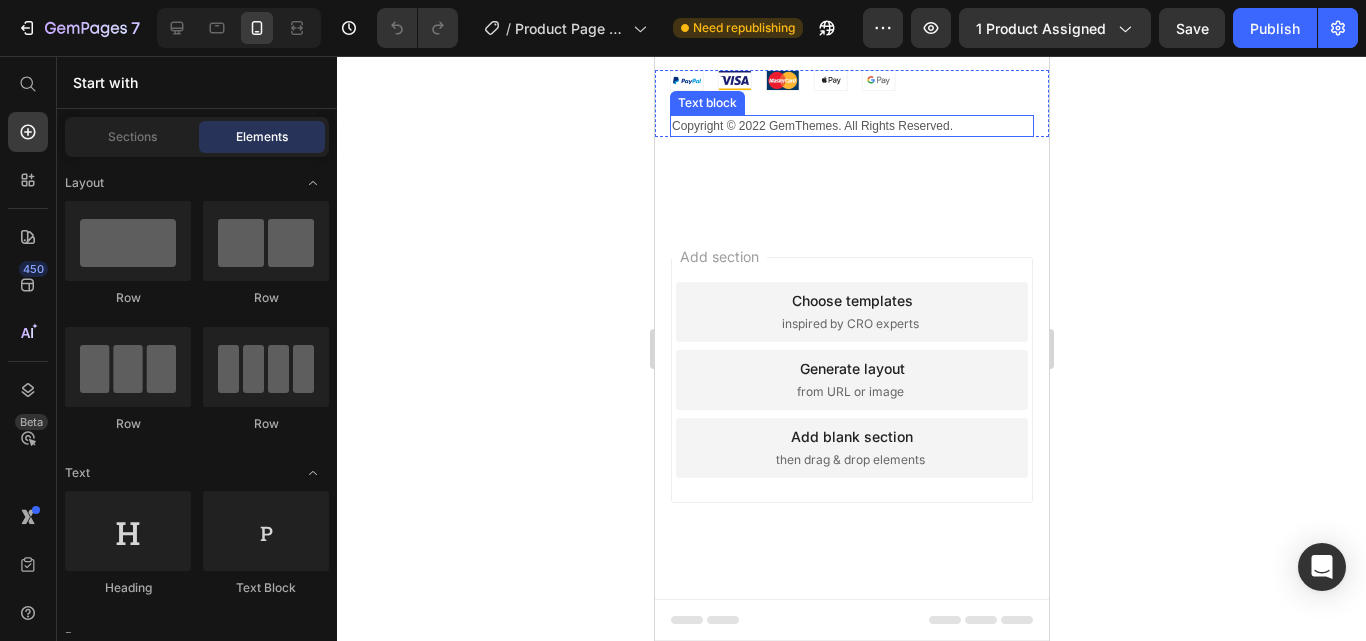 click on "Copyright © 2022 GemThemes. All Rights Reserved." at bounding box center (851, 126) 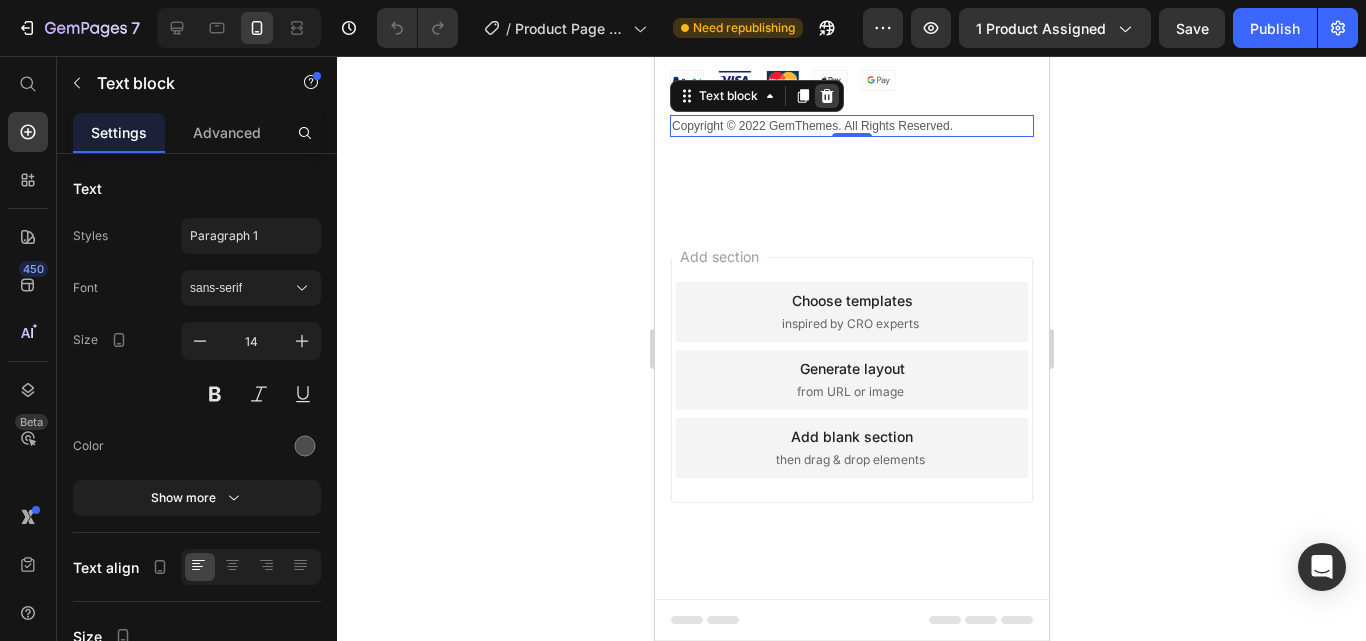 click 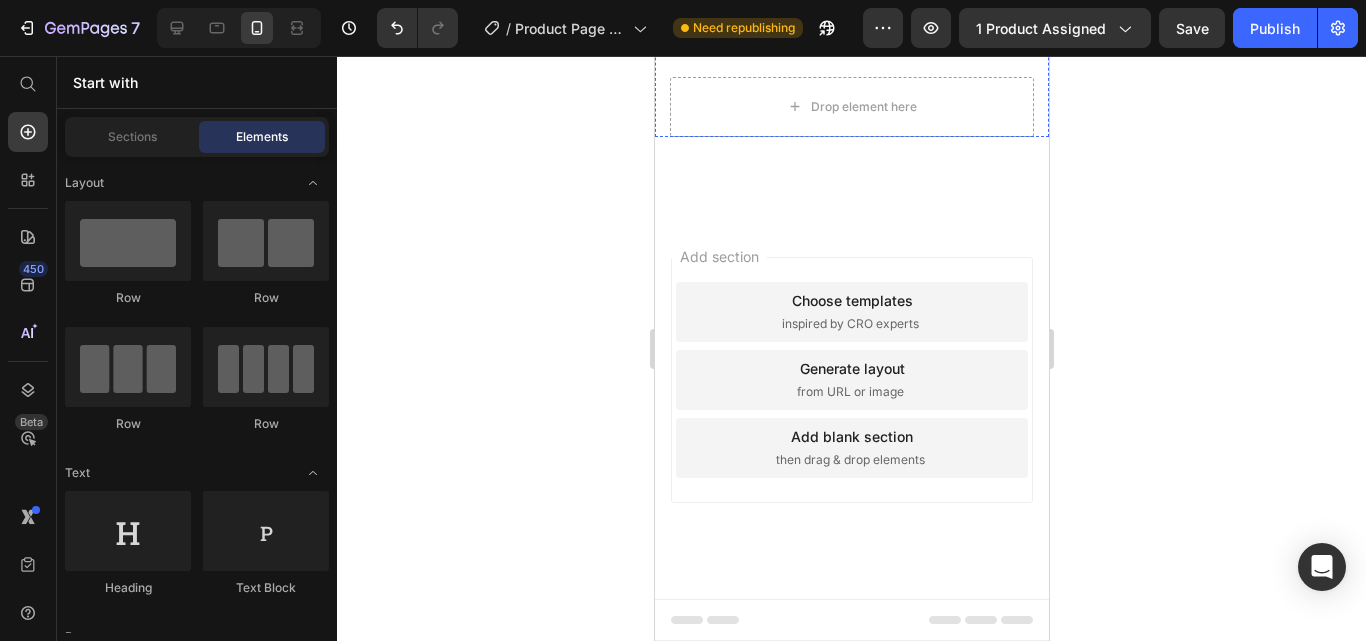 click at bounding box center (851, 42) 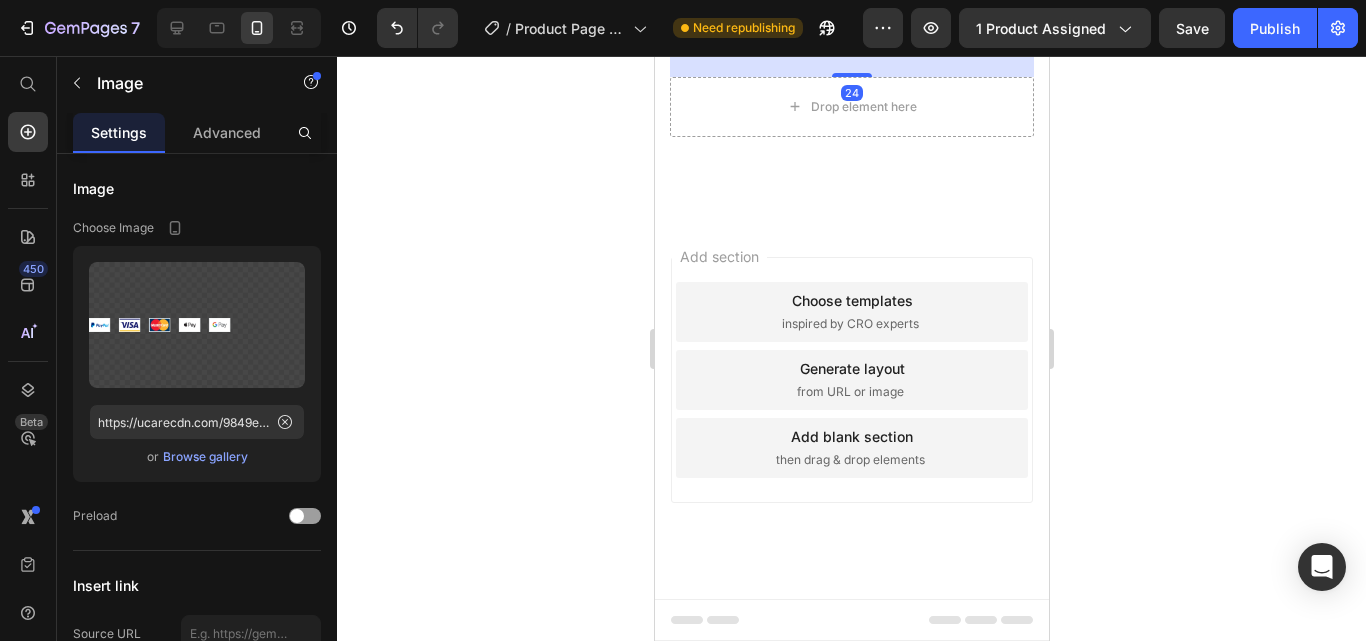 click 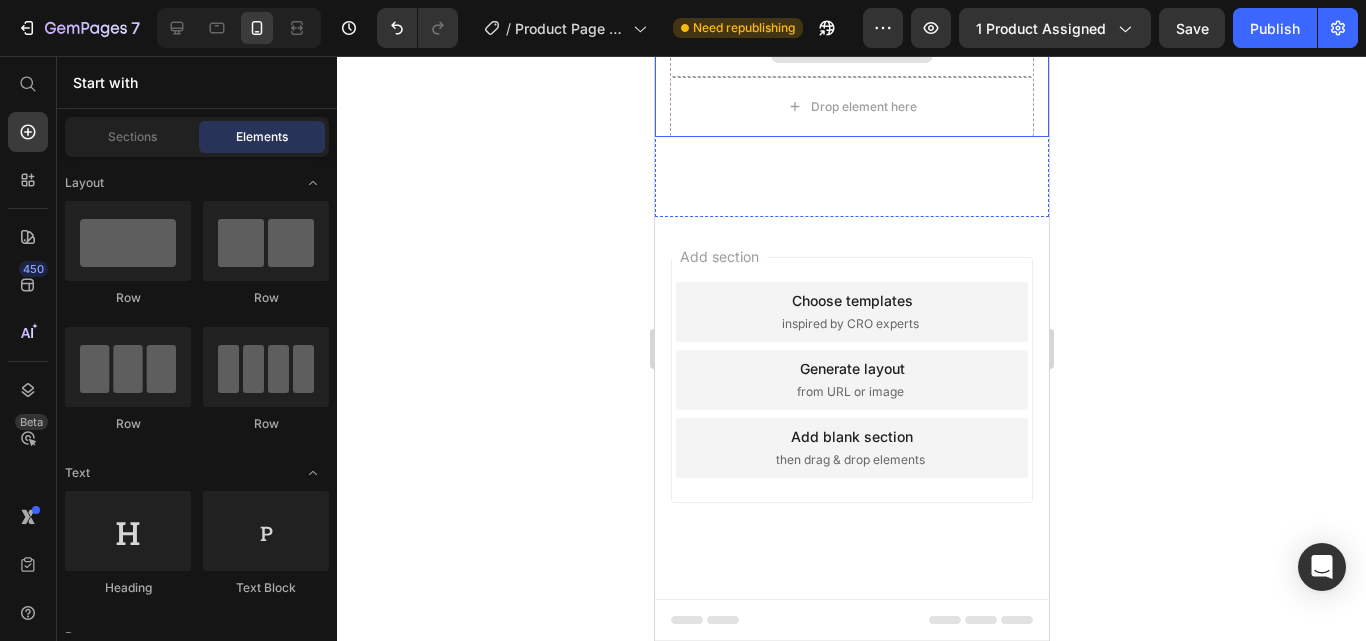 click on "Drop element here" at bounding box center (851, 47) 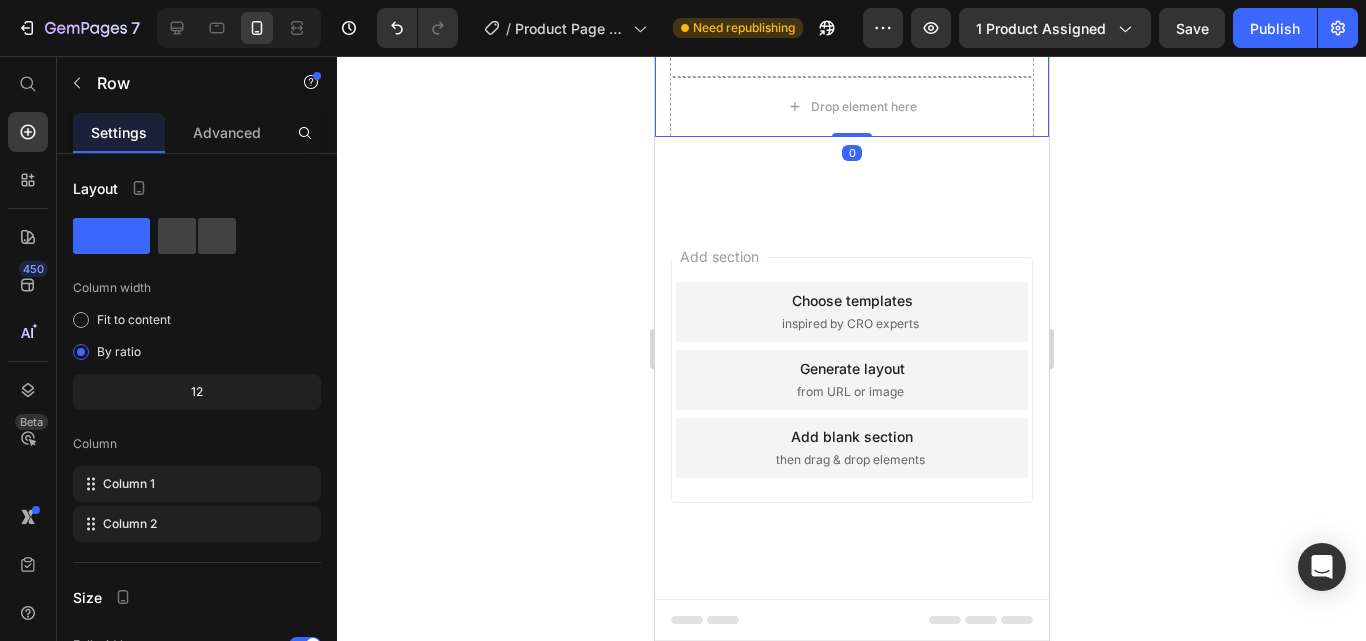 click 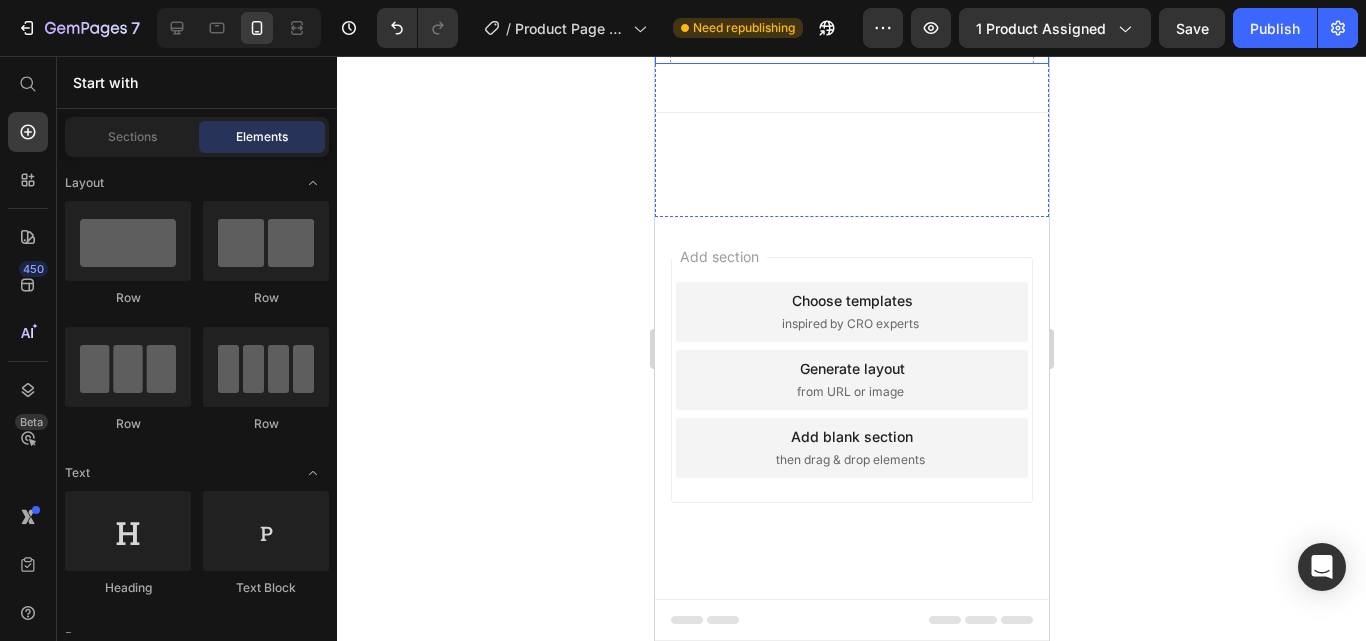 click on "Drop element here" at bounding box center (863, 34) 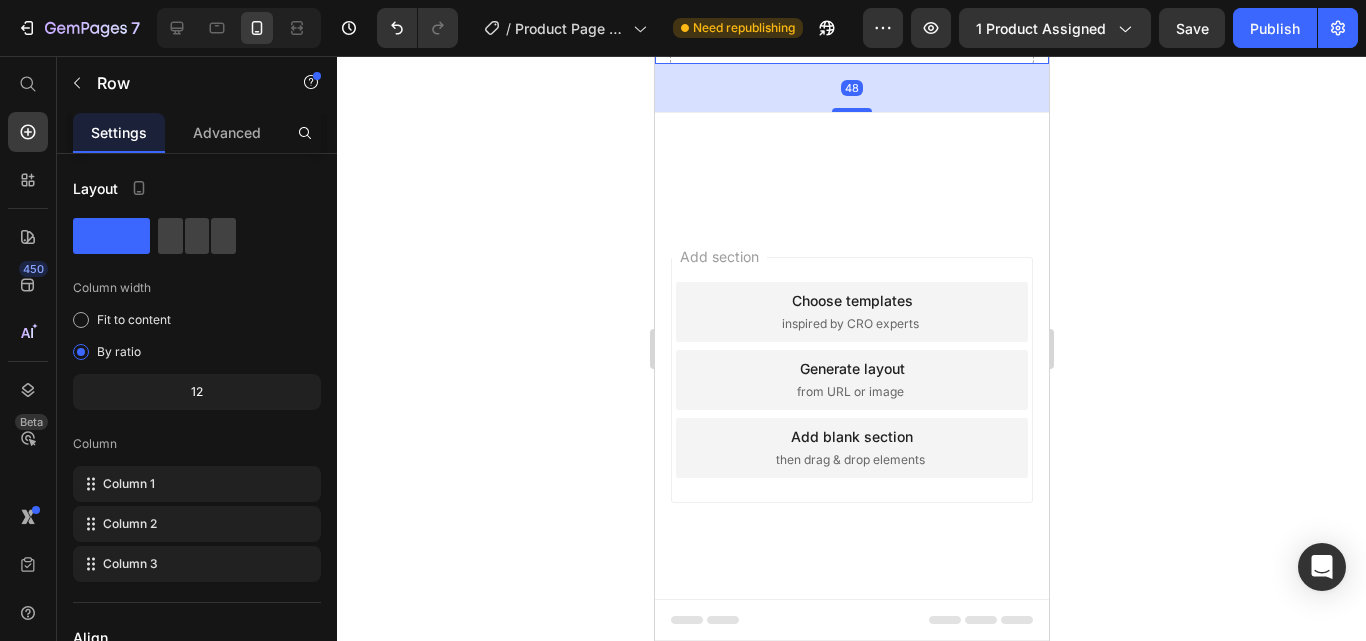 click on "About Us  Heading About Us Text block FAQ Text block Terms & Conditions Text block Privacy Policy Text block Image
Drop element here Row   48                Title Line Copyright © 2022 GemThemes. All Rights Reserved. Text block Image Row" at bounding box center [851, -163] 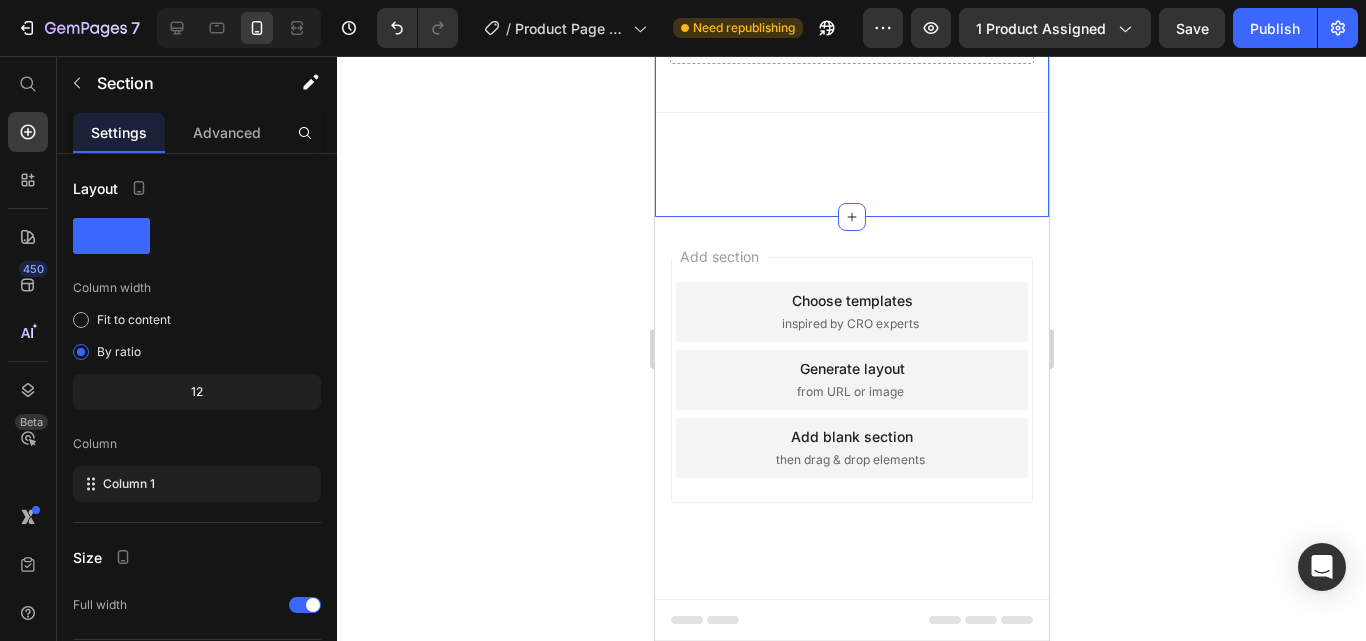 click on "About Us  Heading About Us Text block FAQ Text block Terms & Conditions Text block Privacy Policy Text block Image
Drop element here Row                Title Line Copyright © 2022 GemThemes. All Rights Reserved. Text block Image Row Section 2   You can create reusable sections Create Theme Section AI Content Write with GemAI What would you like to describe here? Tone and Voice Persuasive Product Getting products... Show more Generate" at bounding box center (851, -163) 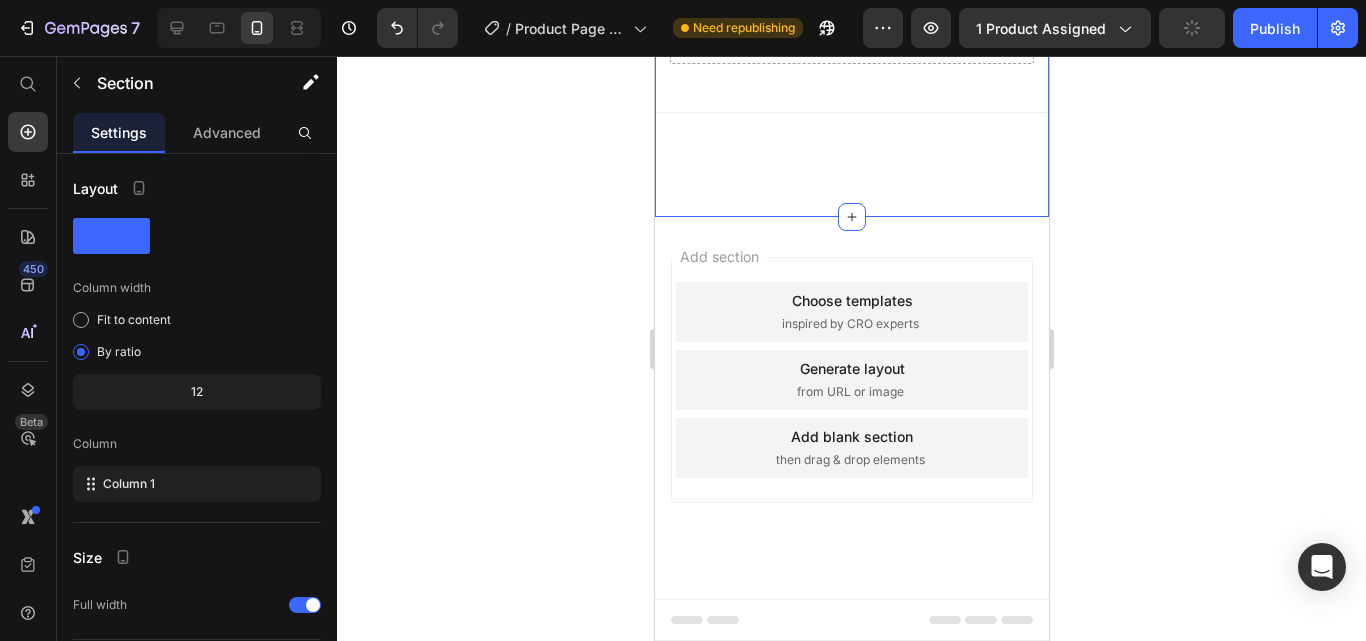 click on "About Us  Heading About Us Text block FAQ Text block Terms & Conditions Text block Privacy Policy Text block Image
Drop element here Row                Title Line Copyright © 2022 GemThemes. All Rights Reserved. Text block Image Row Section 2   You can create reusable sections Create Theme Section AI Content Write with GemAI What would you like to describe here? Tone and Voice Persuasive Product Prioritizează comanda mea! Show more Generate" at bounding box center [851, -163] 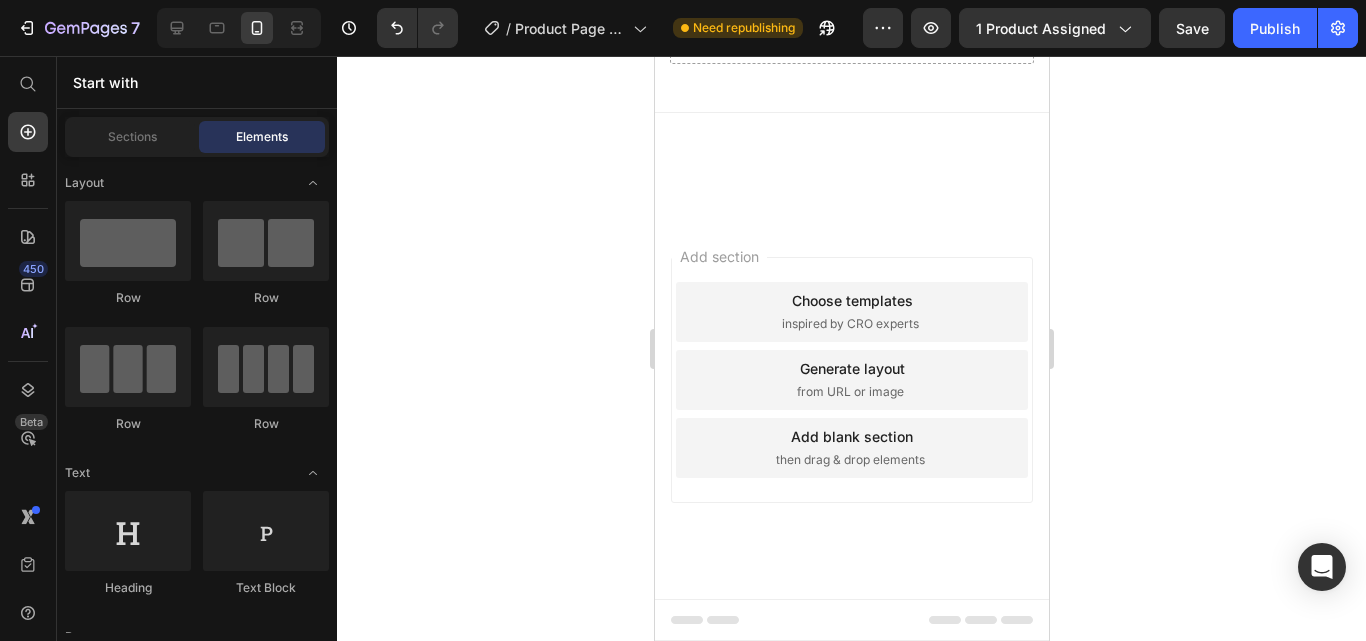 drag, startPoint x: 827, startPoint y: 490, endPoint x: 846, endPoint y: 357, distance: 134.3503 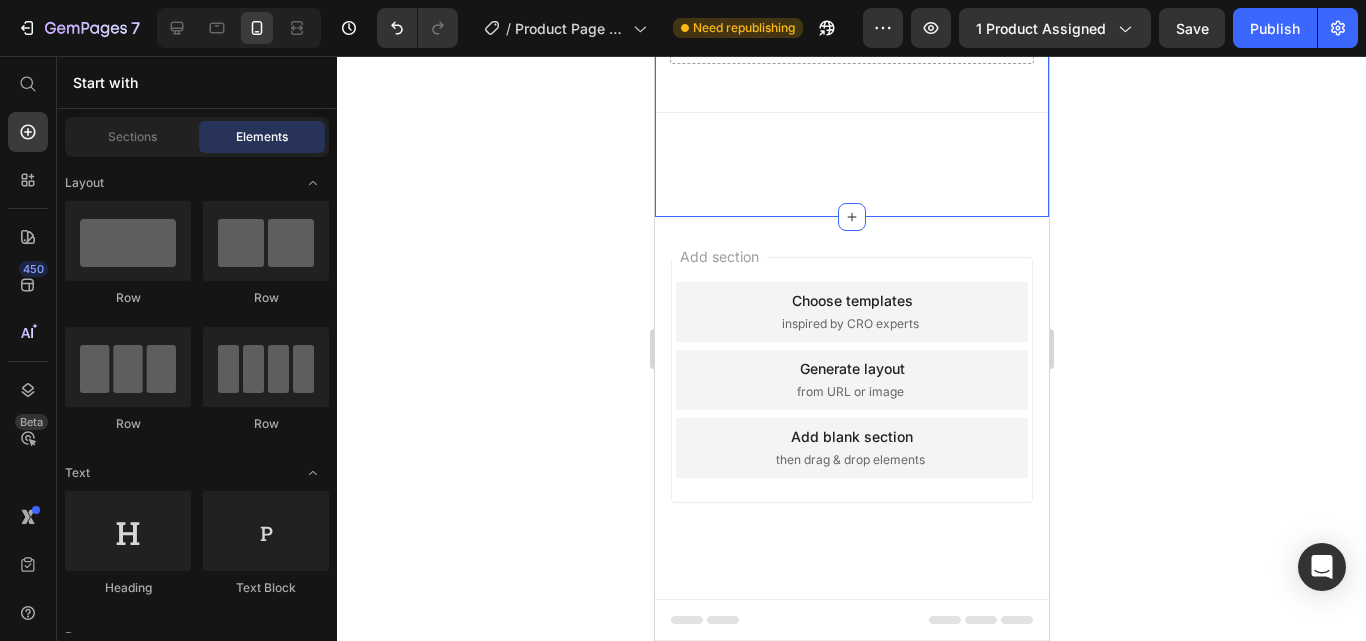 scroll, scrollTop: 4771, scrollLeft: 0, axis: vertical 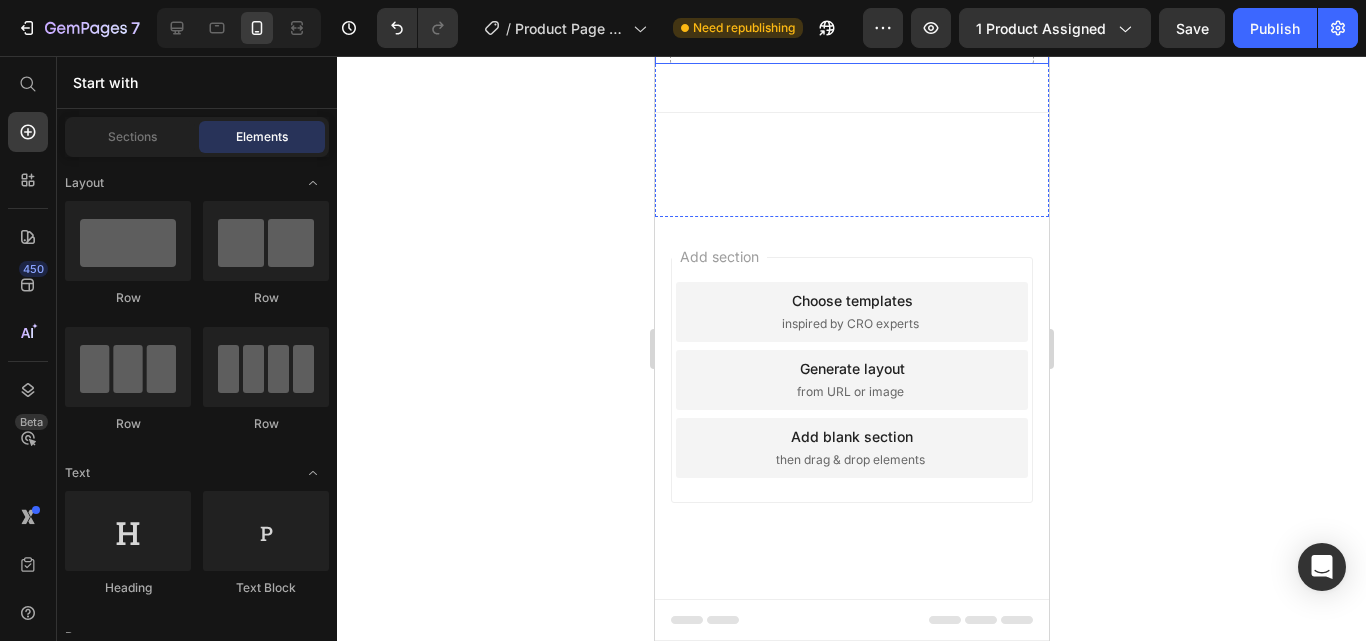click on "Drop element here" at bounding box center [851, 34] 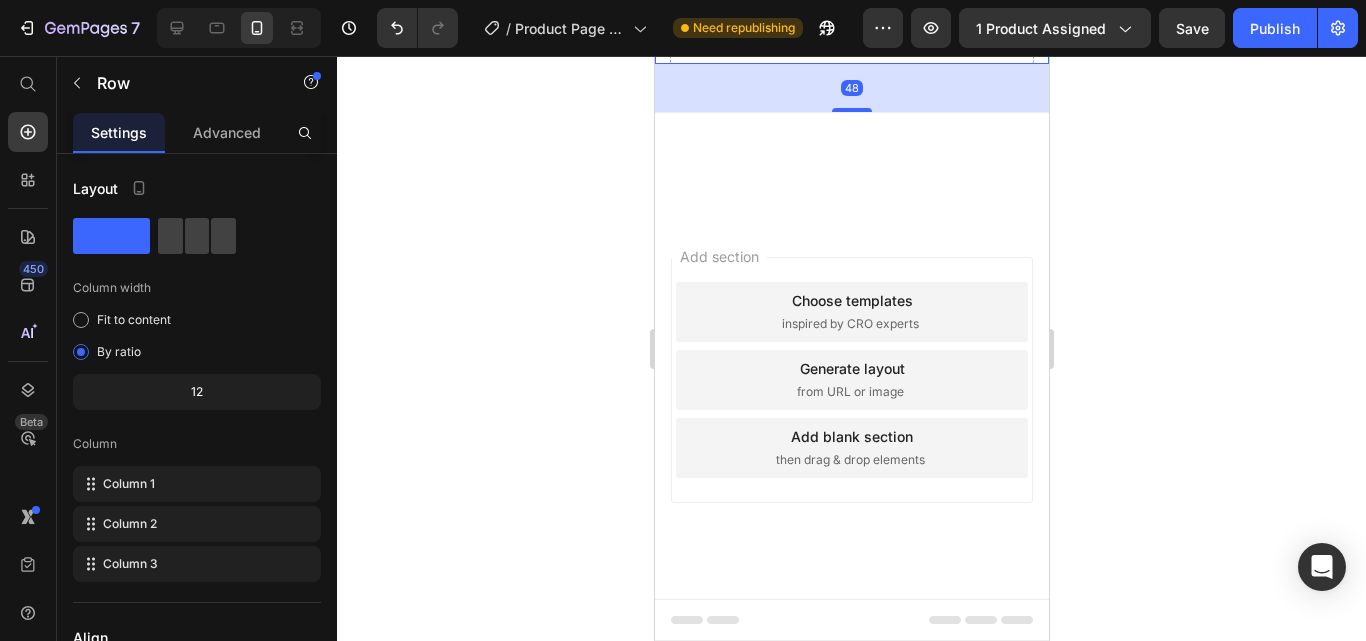 click on "48" at bounding box center [851, 88] 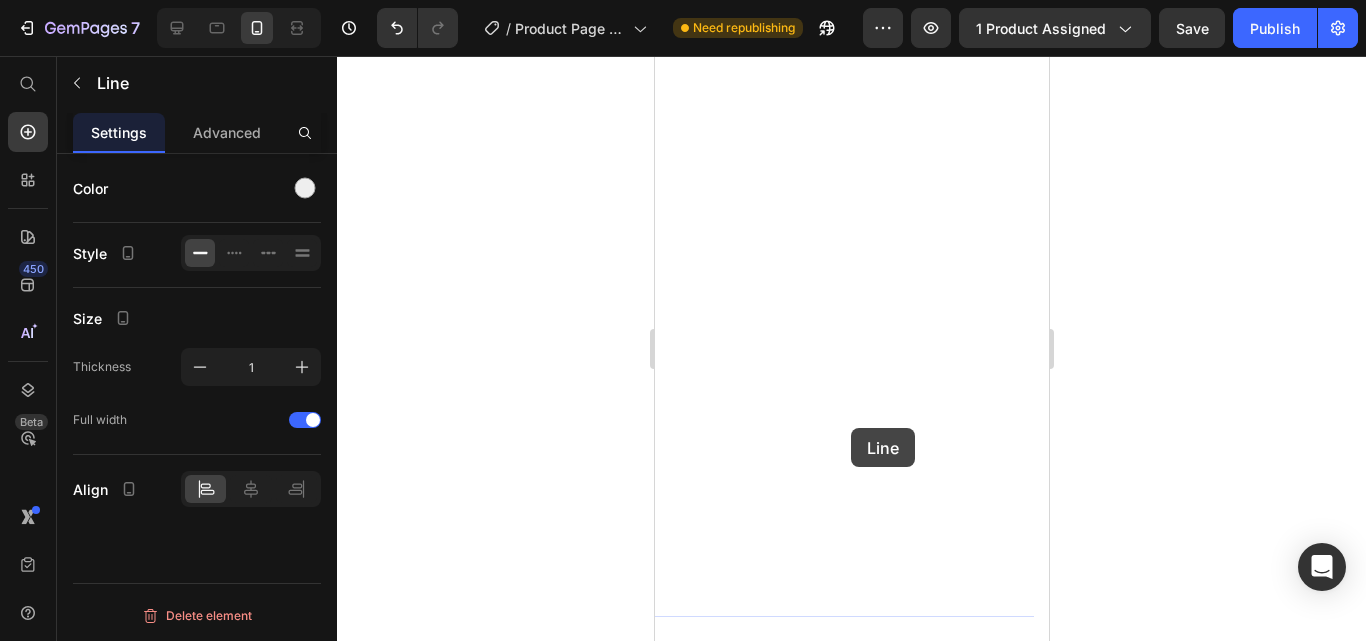 drag, startPoint x: 849, startPoint y: 445, endPoint x: 850, endPoint y: 428, distance: 17.029387 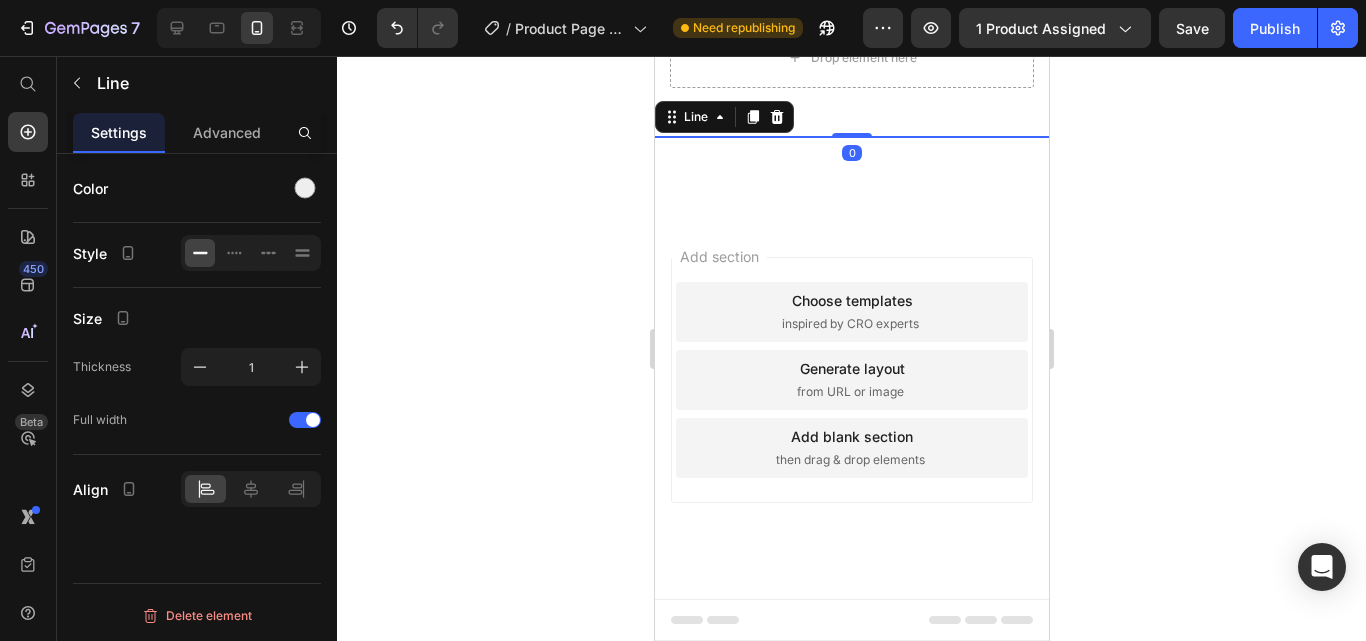drag, startPoint x: 845, startPoint y: 465, endPoint x: 843, endPoint y: 423, distance: 42.047592 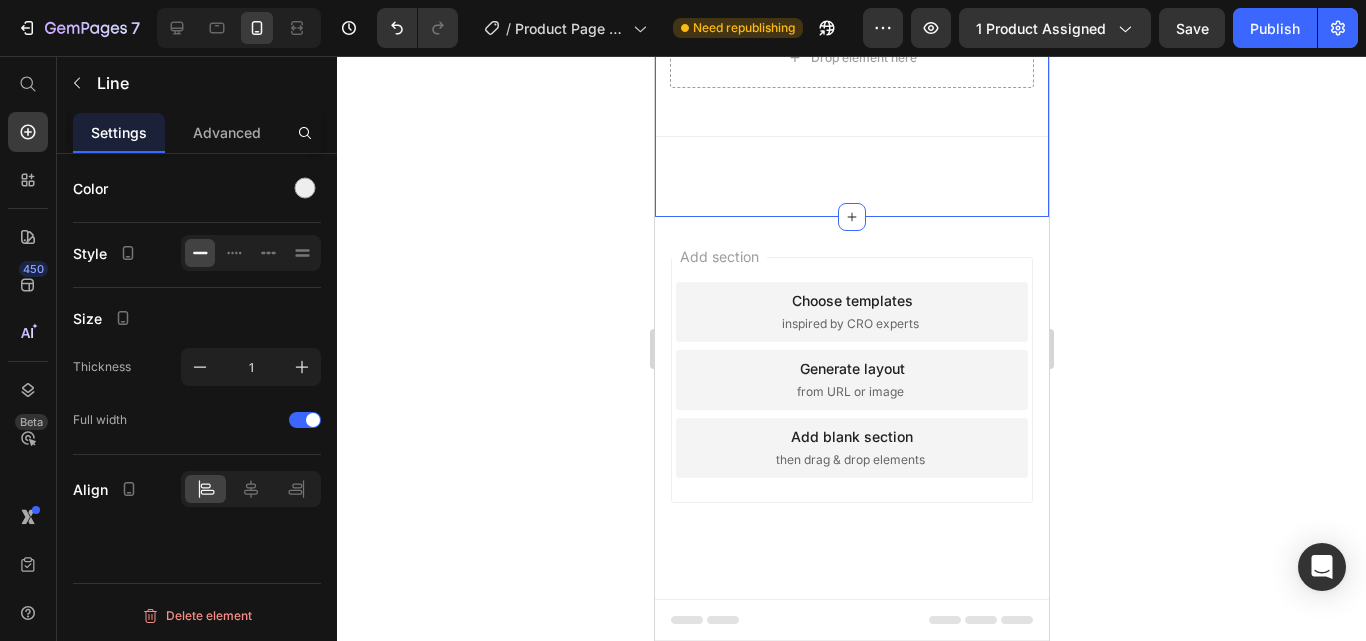 click on "About Us  Heading About Us Text block FAQ Text block Terms & Conditions Text block Privacy Policy Text block Image
Drop element here Row                Title Line   0 Copyright © 2022 GemThemes. All Rights Reserved. Text block Image Row" at bounding box center [851, -151] 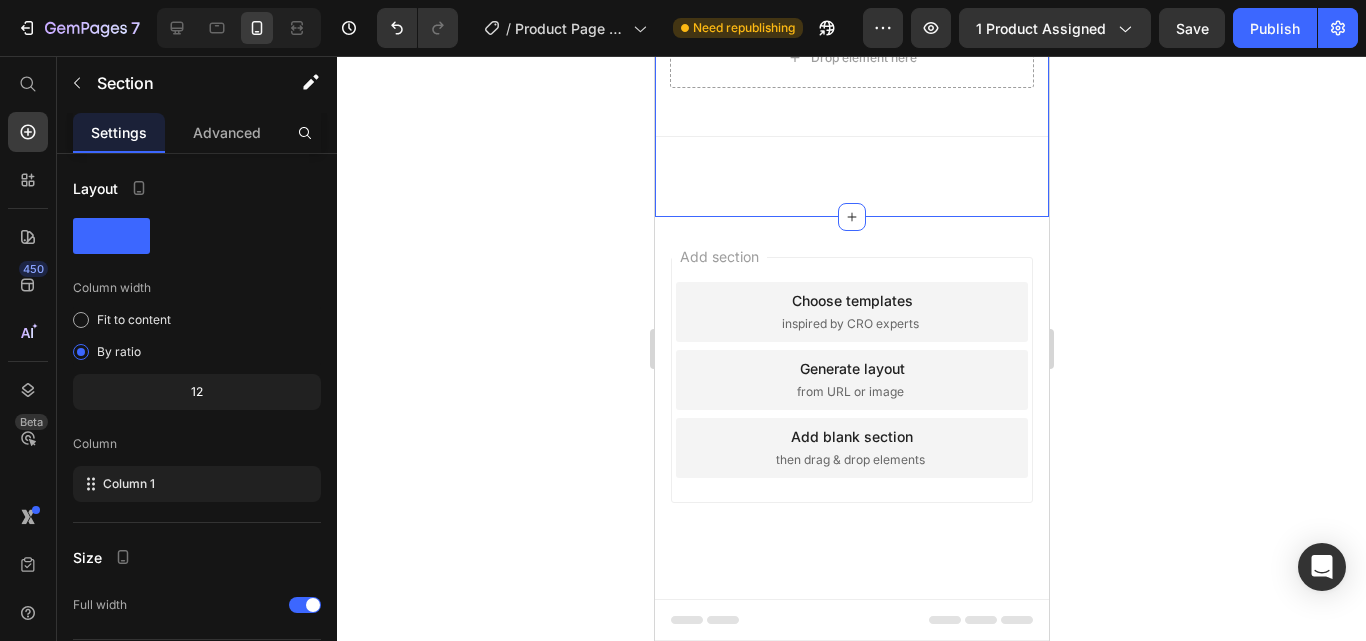 click on "About Us  Heading About Us Text block FAQ Text block Terms & Conditions Text block Privacy Policy Text block Image
Drop element here Row                Title Line Copyright © 2022 GemThemes. All Rights Reserved. Text block Image Row" at bounding box center (851, -151) 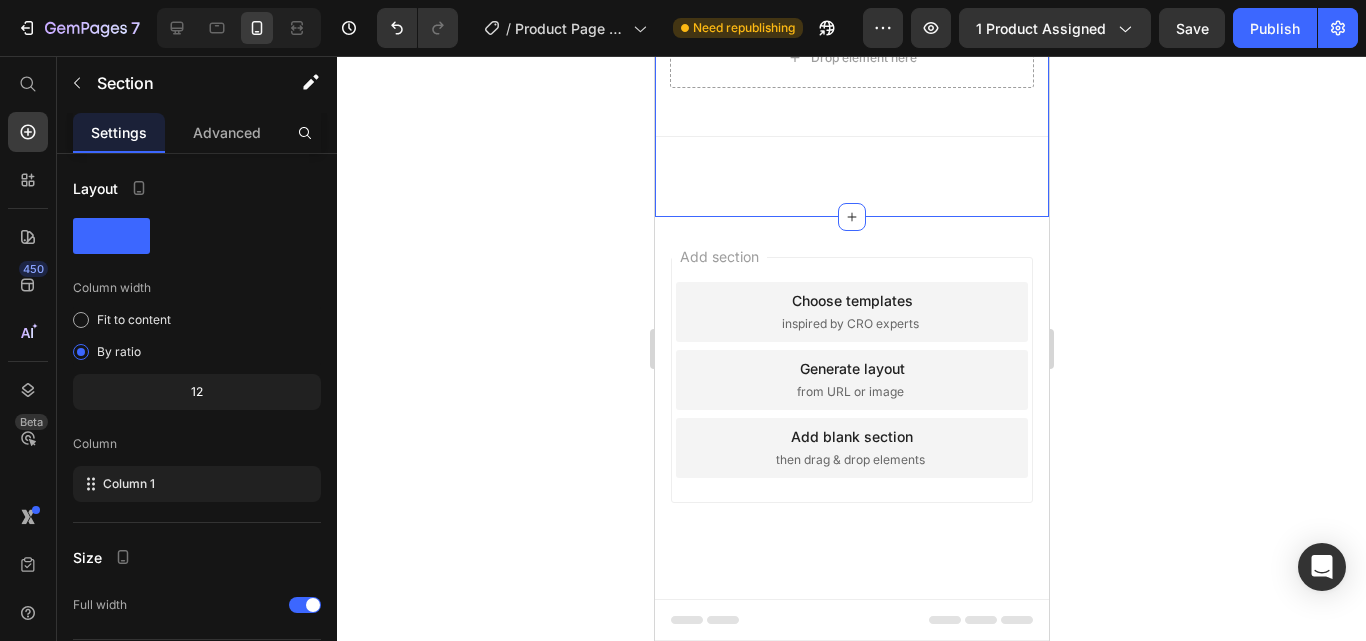 click on "About Us  Heading About Us Text block FAQ Text block Terms & Conditions Text block Privacy Policy Text block Image
Drop element here Row                Title Line Copyright © 2022 GemThemes. All Rights Reserved. Text block Image Row" at bounding box center (851, -151) 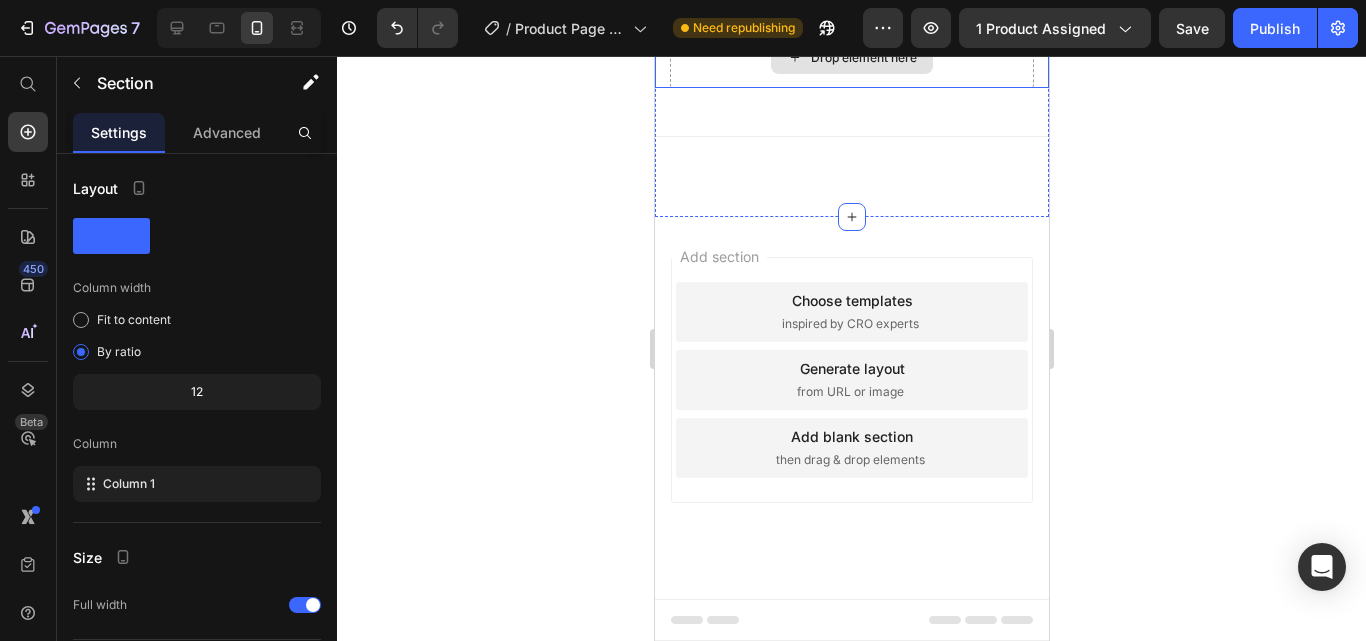 click on "Drop element here" at bounding box center [851, 58] 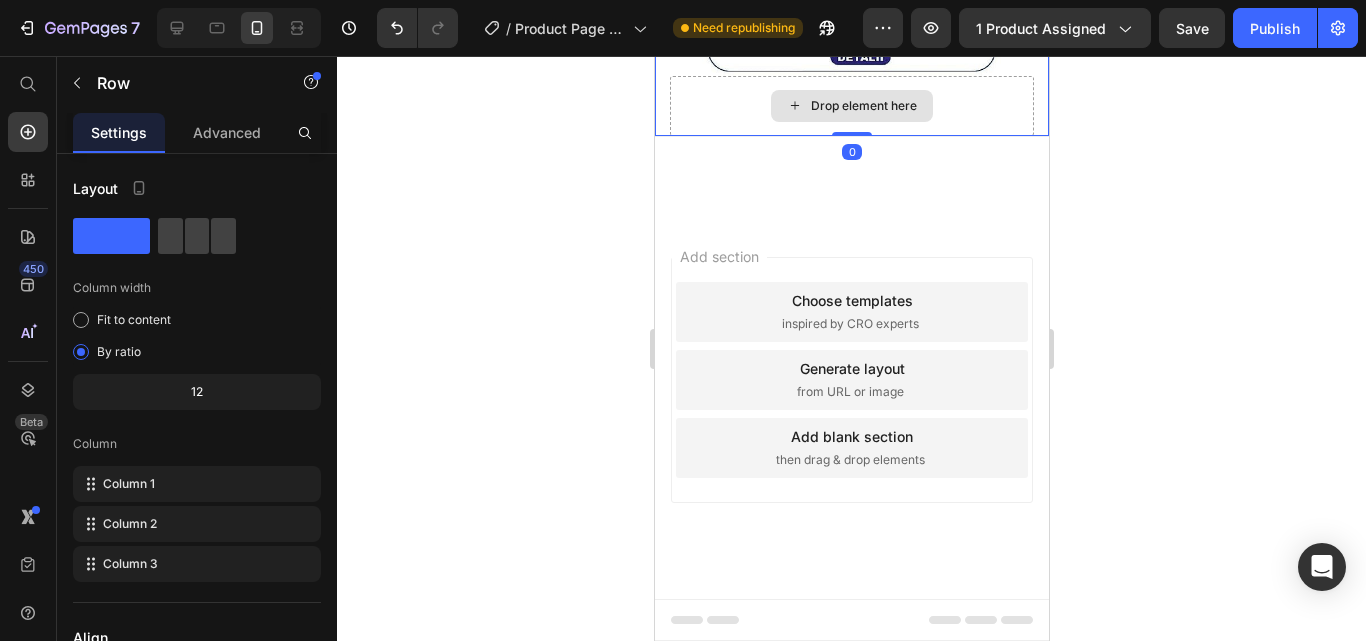 drag, startPoint x: 843, startPoint y: 443, endPoint x: 842, endPoint y: 379, distance: 64.00781 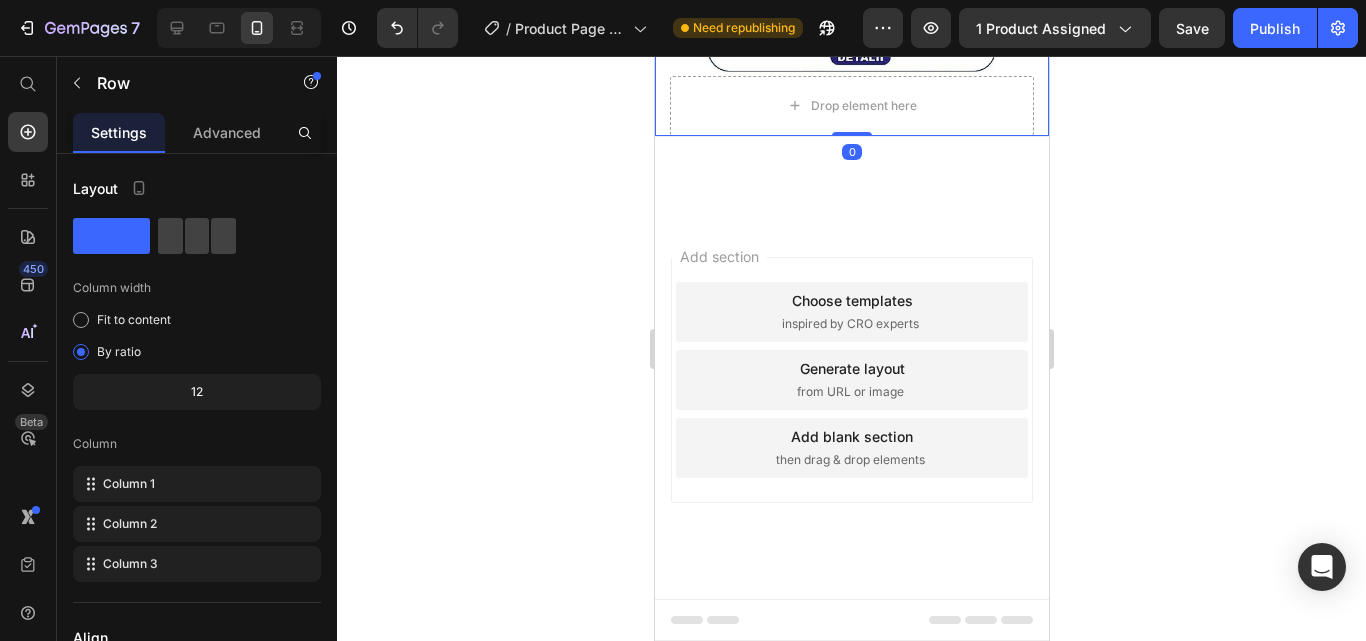 click on "Add section Choose templates inspired by CRO experts Generate layout from URL or image Add blank section then drag & drop elements" at bounding box center [851, 380] 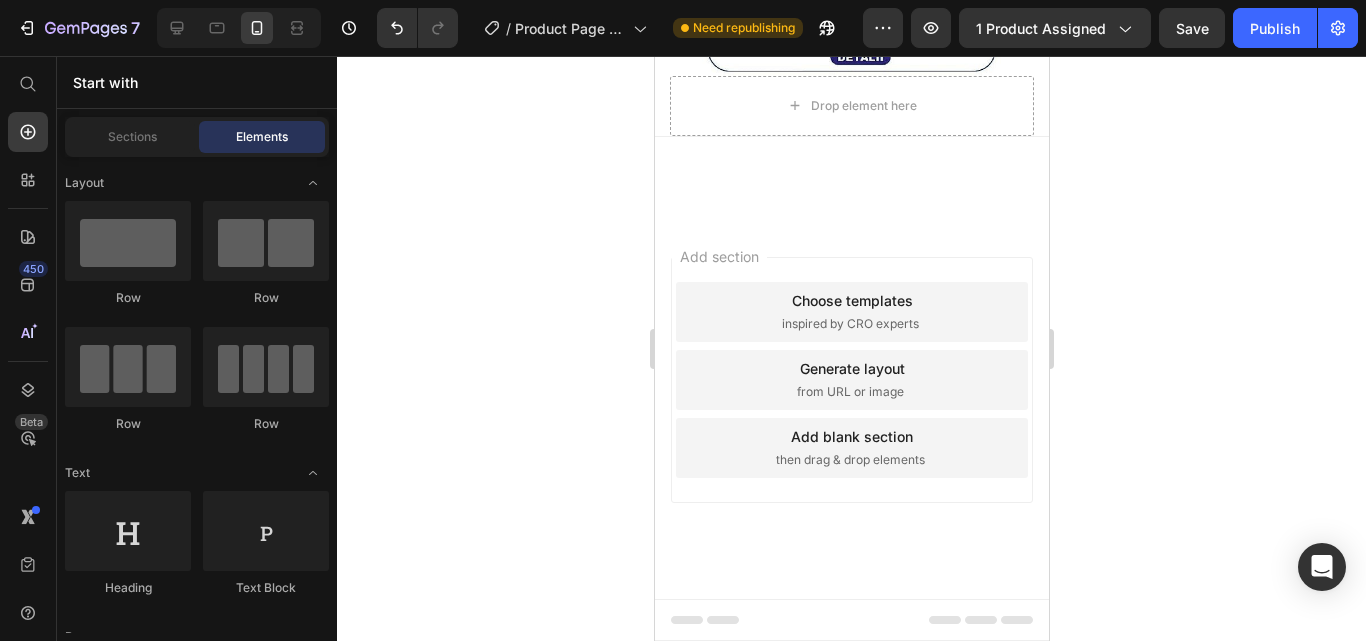 click on "Add section Choose templates inspired by CRO experts Generate layout from URL or image Add blank section then drag & drop elements" at bounding box center [851, 408] 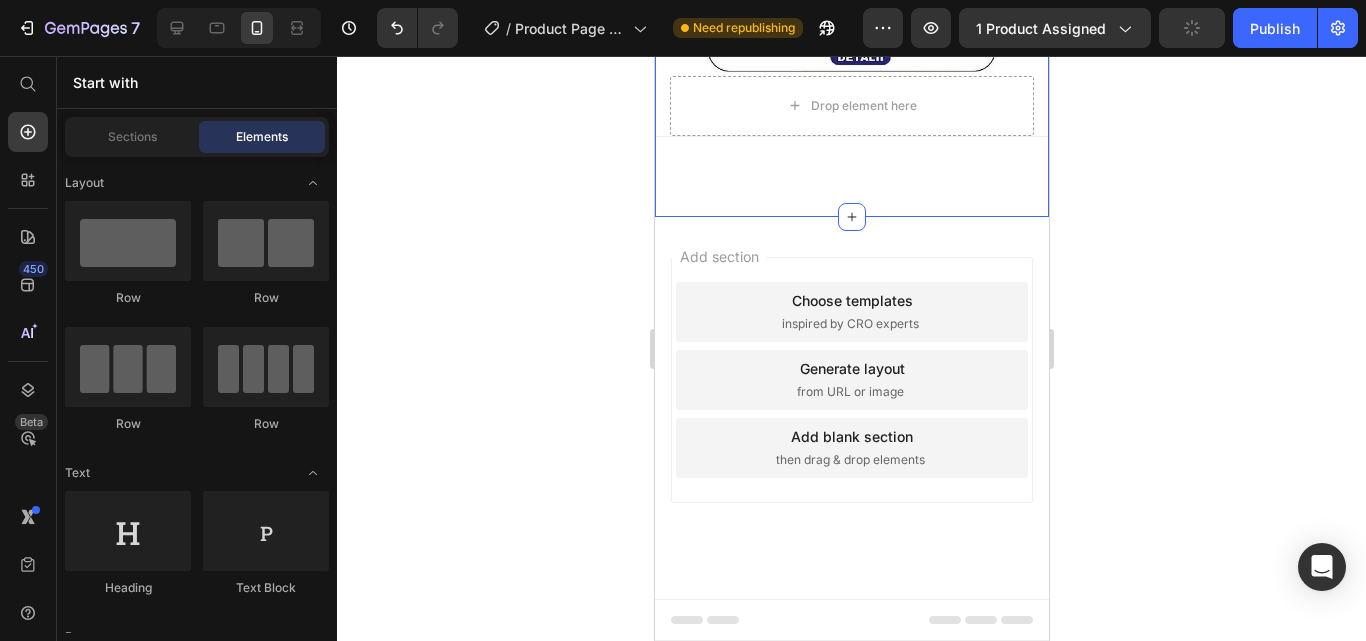 click on "About Us  Heading About Us Text block FAQ Text block Terms & Conditions Text block Privacy Policy Text block Image
Drop element here Row                Title Line Copyright © 2022 GemThemes. All Rights Reserved. Text block Image Row Section 2" at bounding box center [851, -127] 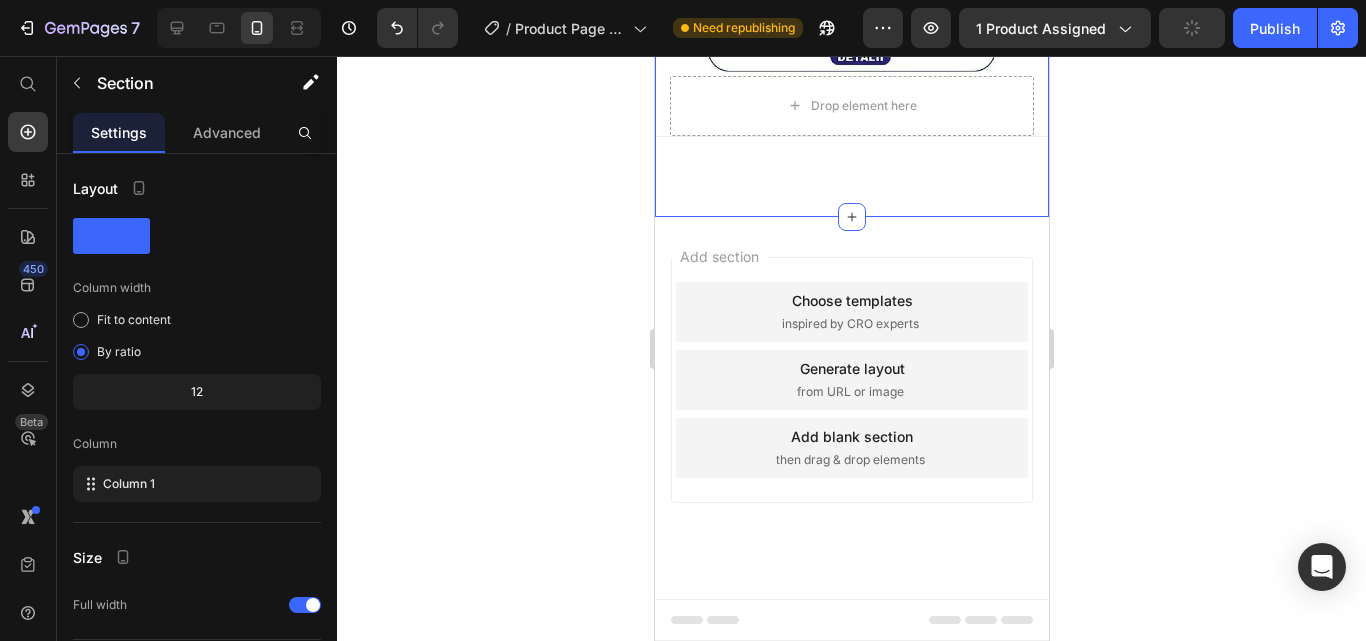 click on "About Us  Heading About Us Text block FAQ Text block Terms & Conditions Text block Privacy Policy Text block Image
Drop element here Row                Title Line Copyright © 2022 GemThemes. All Rights Reserved. Text block Image Row Section 2   You can create reusable sections Create Theme Section AI Content Write with GemAI What would you like to describe here? Tone and Voice Persuasive Product Prioritizează comanda mea! Show more Generate" at bounding box center [851, -127] 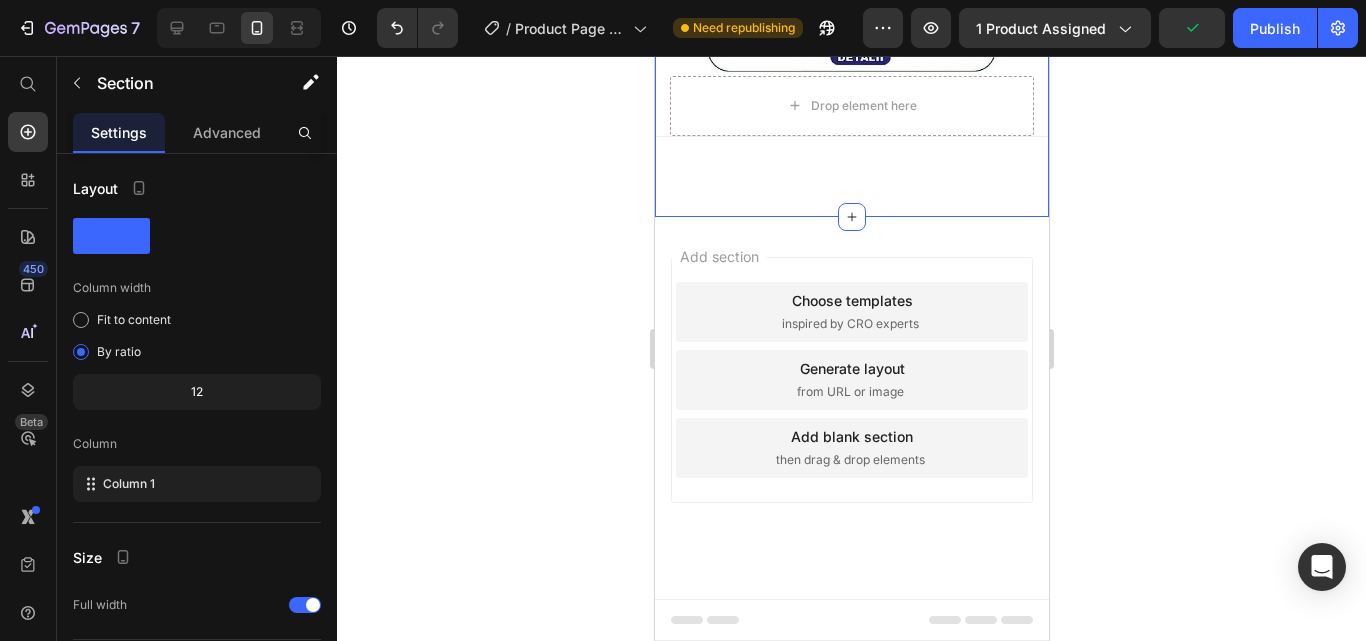 click on "About Us  Heading About Us Text block FAQ Text block Terms & Conditions Text block Privacy Policy Text block Image
Drop element here Row                Title Line Copyright © 2022 GemThemes. All Rights Reserved. Text block Image Row Section 2   You can create reusable sections Create Theme Section AI Content Write with GemAI What would you like to describe here? Tone and Voice Persuasive Product Prioritizează comanda mea! Show more Generate" at bounding box center [851, -127] 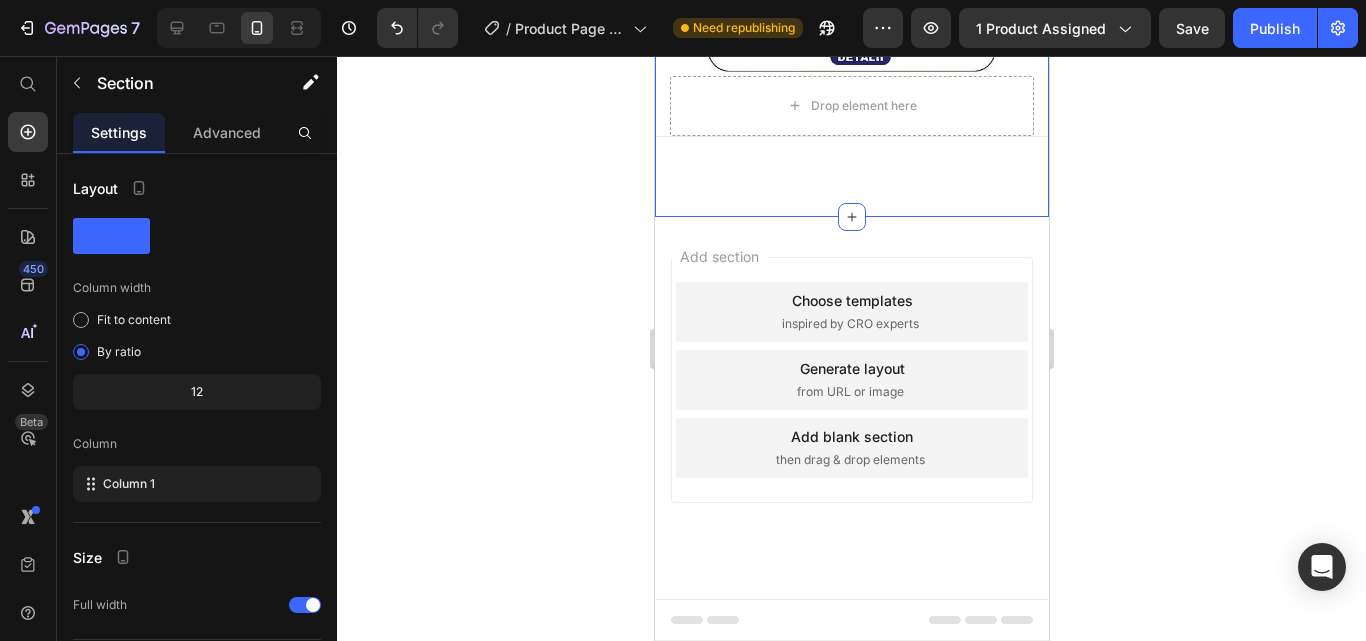 click on "Add section Choose templates inspired by CRO experts Generate layout from URL or image Add blank section then drag & drop elements" at bounding box center (851, 408) 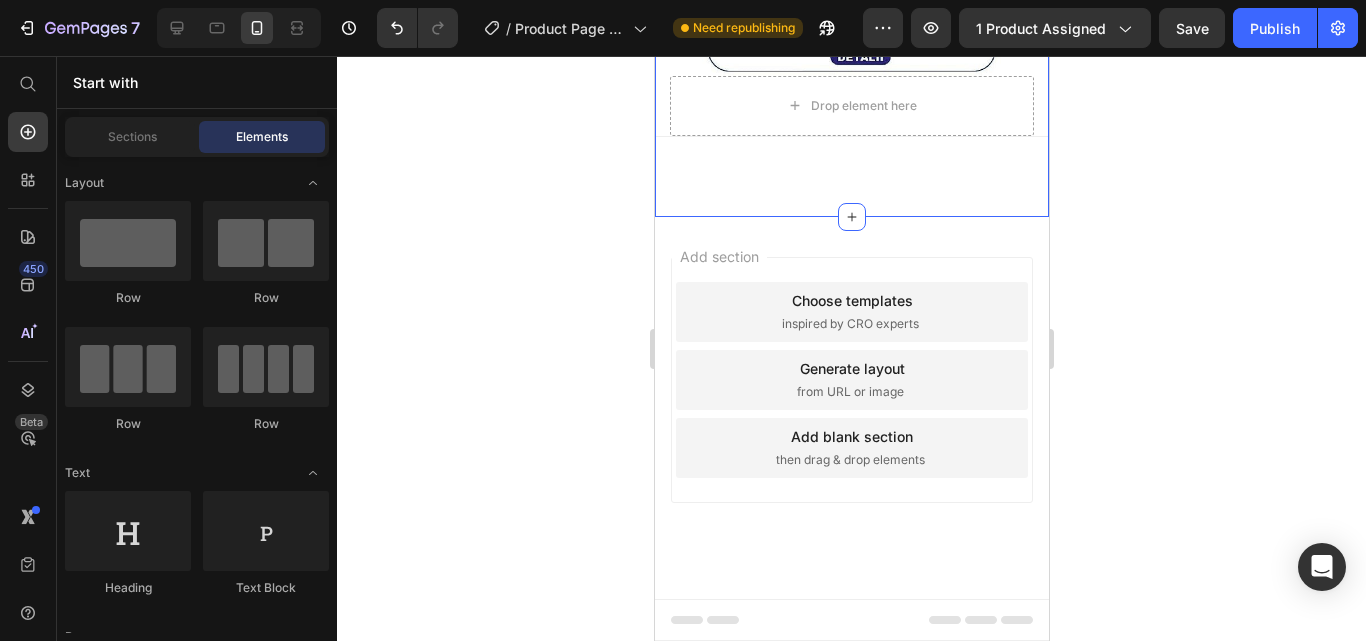 click on "About Us  Heading About Us Text block FAQ Text block Terms & Conditions Text block Privacy Policy Text block Image
Drop element here Row                Title Line Copyright © 2022 GemThemes. All Rights Reserved. Text block Image Row Section 2" at bounding box center [851, -127] 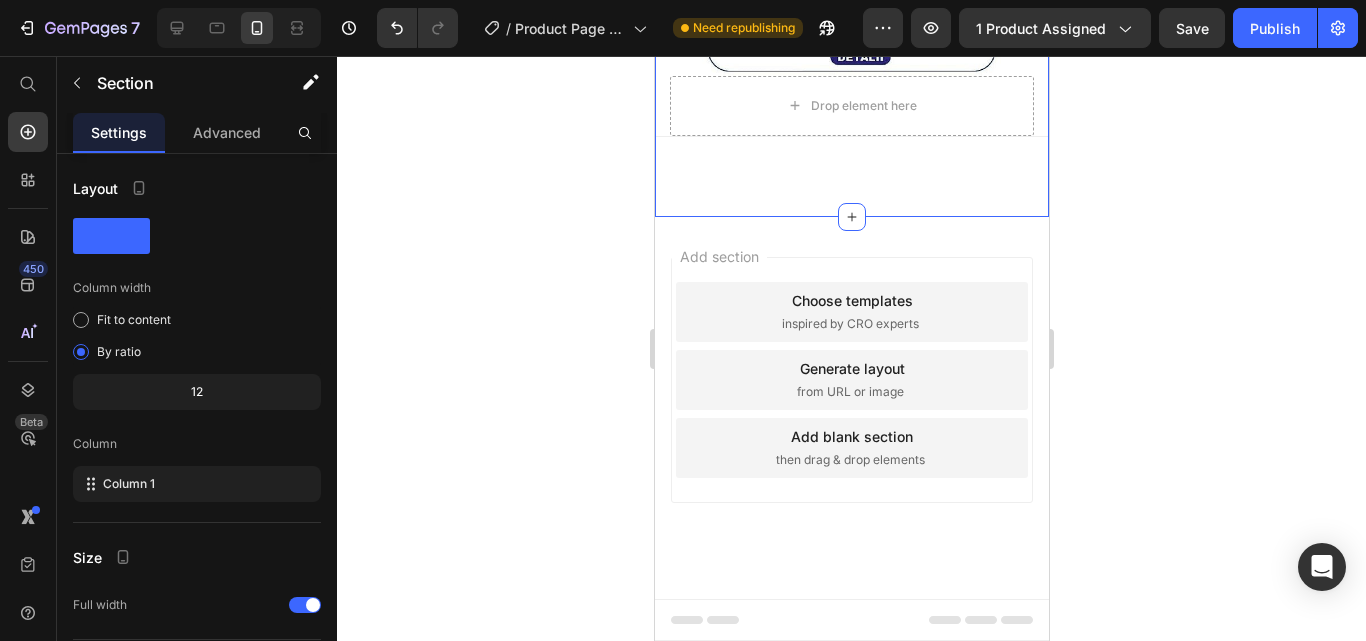 drag, startPoint x: 856, startPoint y: 424, endPoint x: 854, endPoint y: 407, distance: 17.117243 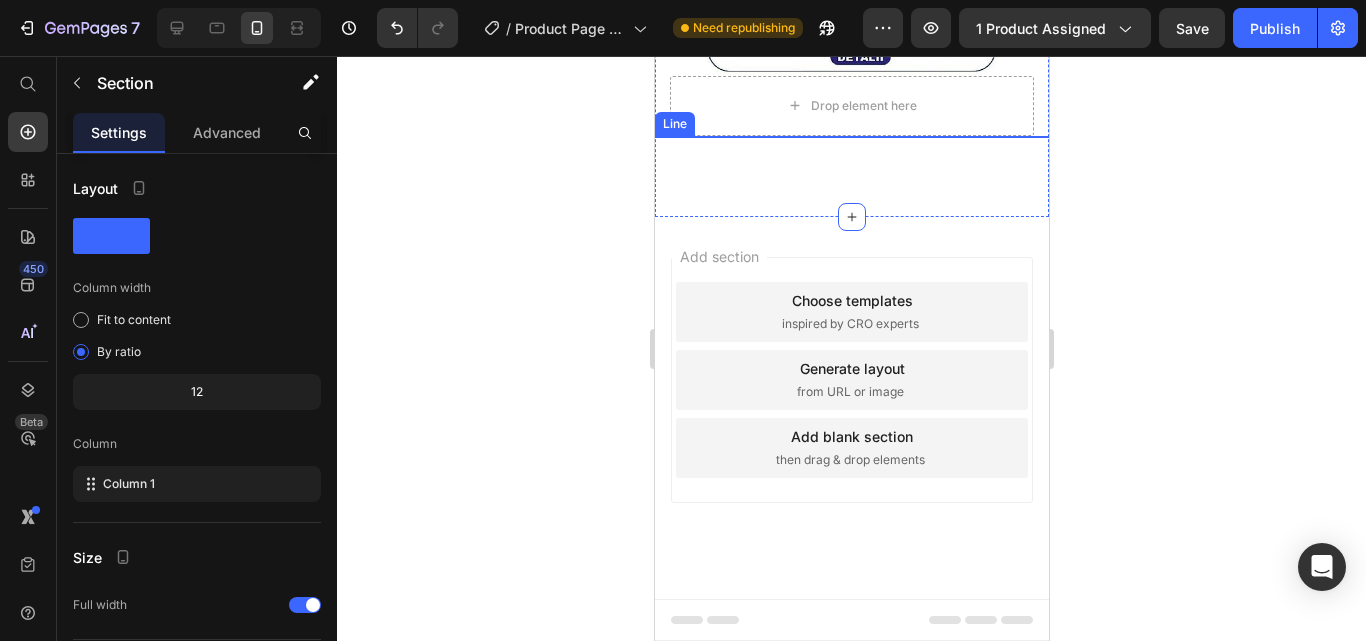 click at bounding box center [851, 136] 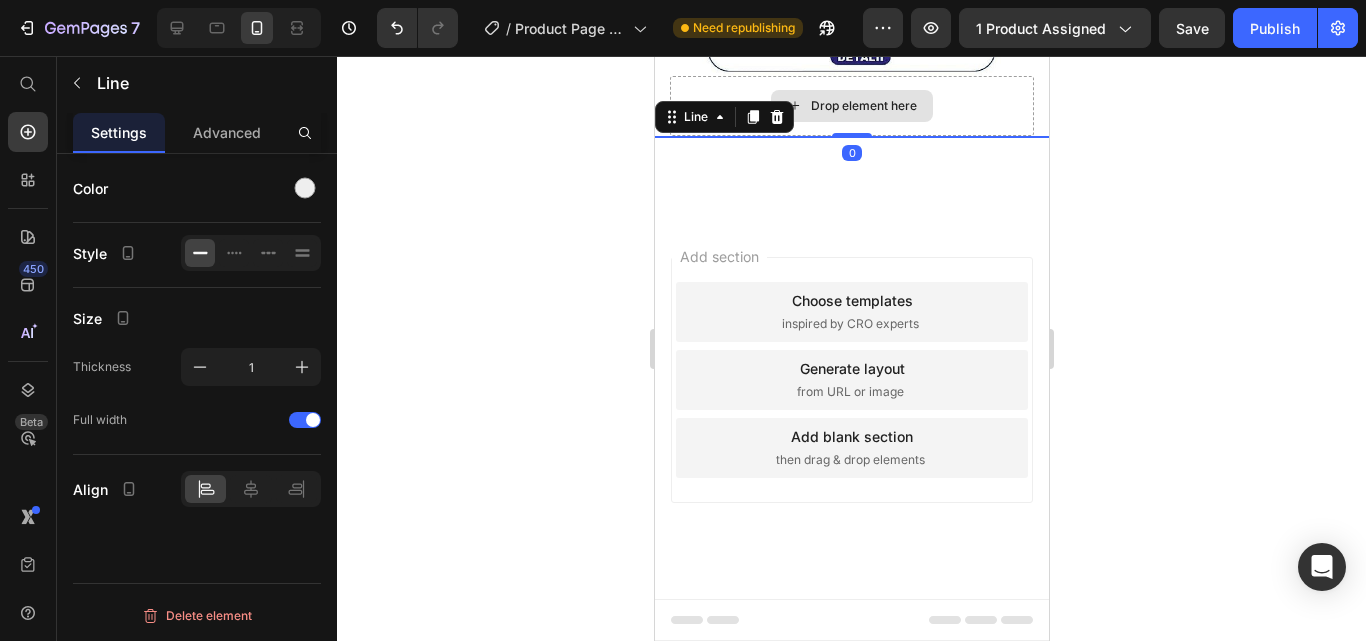 drag, startPoint x: 850, startPoint y: 396, endPoint x: 853, endPoint y: 369, distance: 27.166155 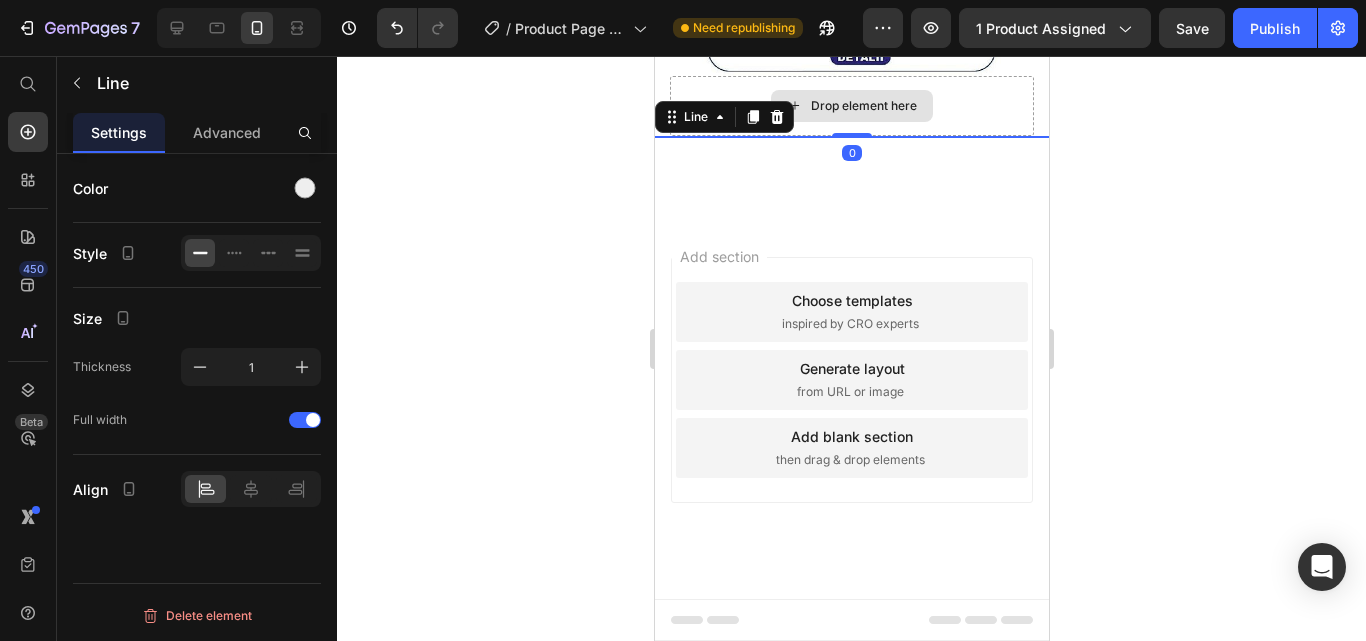 drag, startPoint x: 843, startPoint y: 395, endPoint x: 845, endPoint y: 371, distance: 24.083189 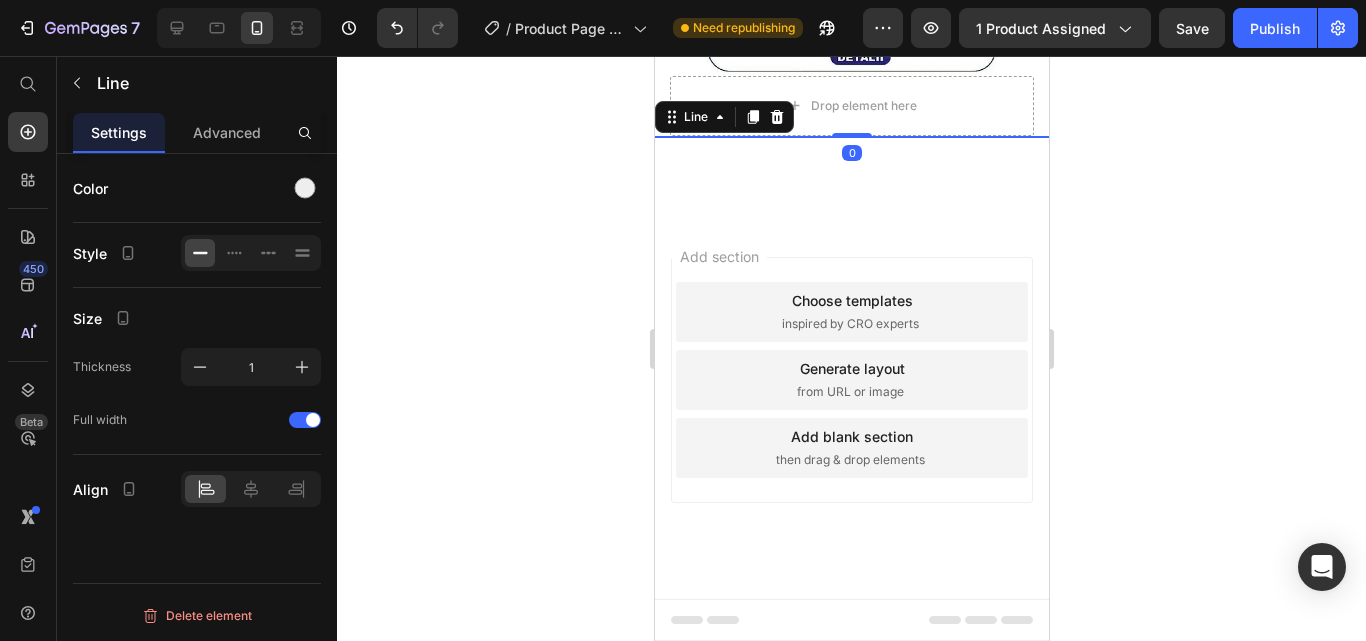 drag, startPoint x: 841, startPoint y: 396, endPoint x: 862, endPoint y: 266, distance: 131.68523 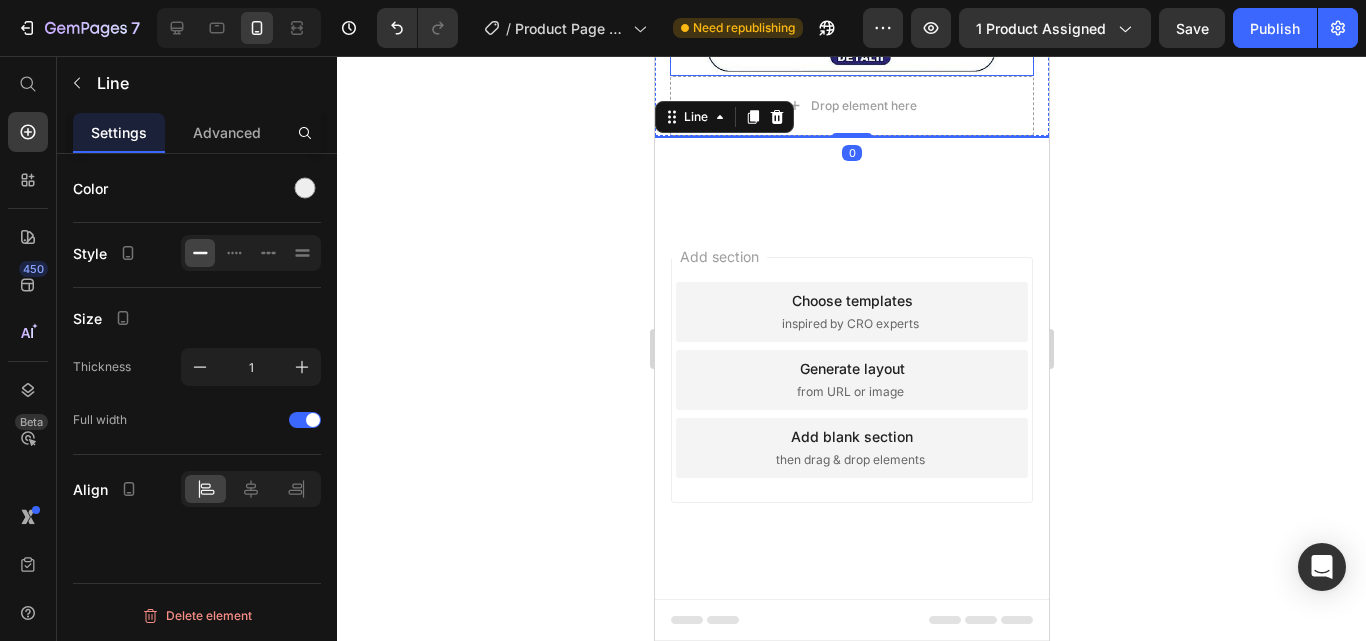 click 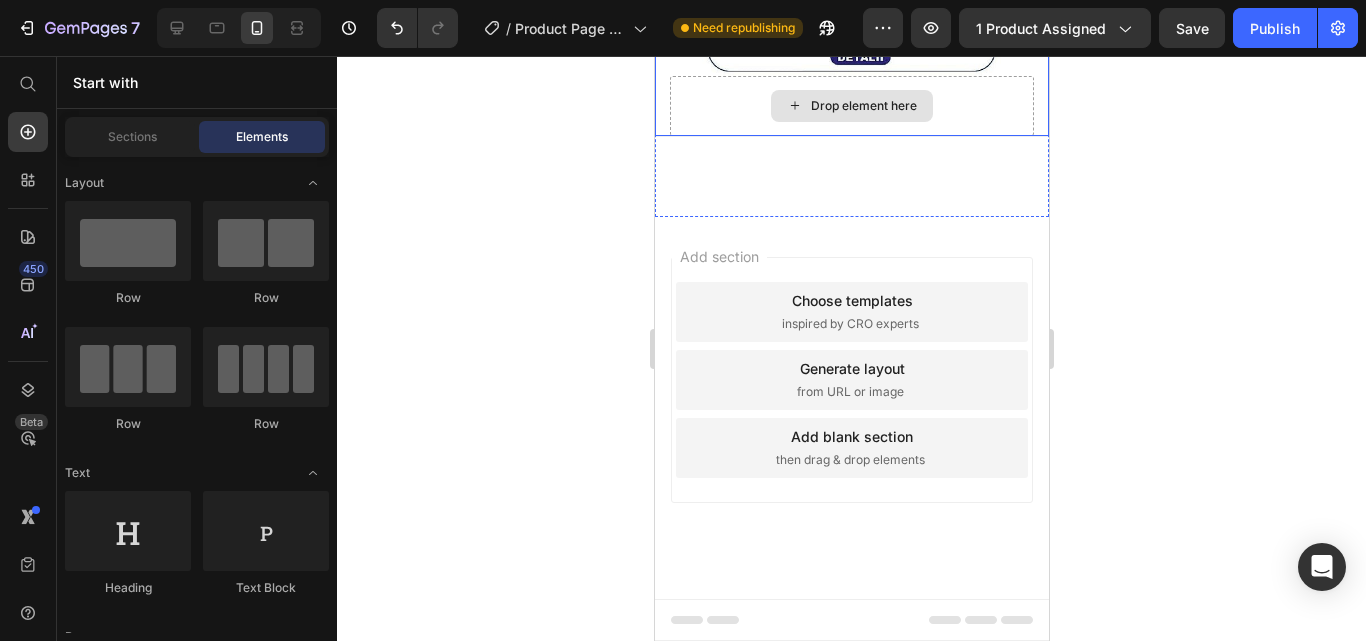 scroll, scrollTop: 4771, scrollLeft: 0, axis: vertical 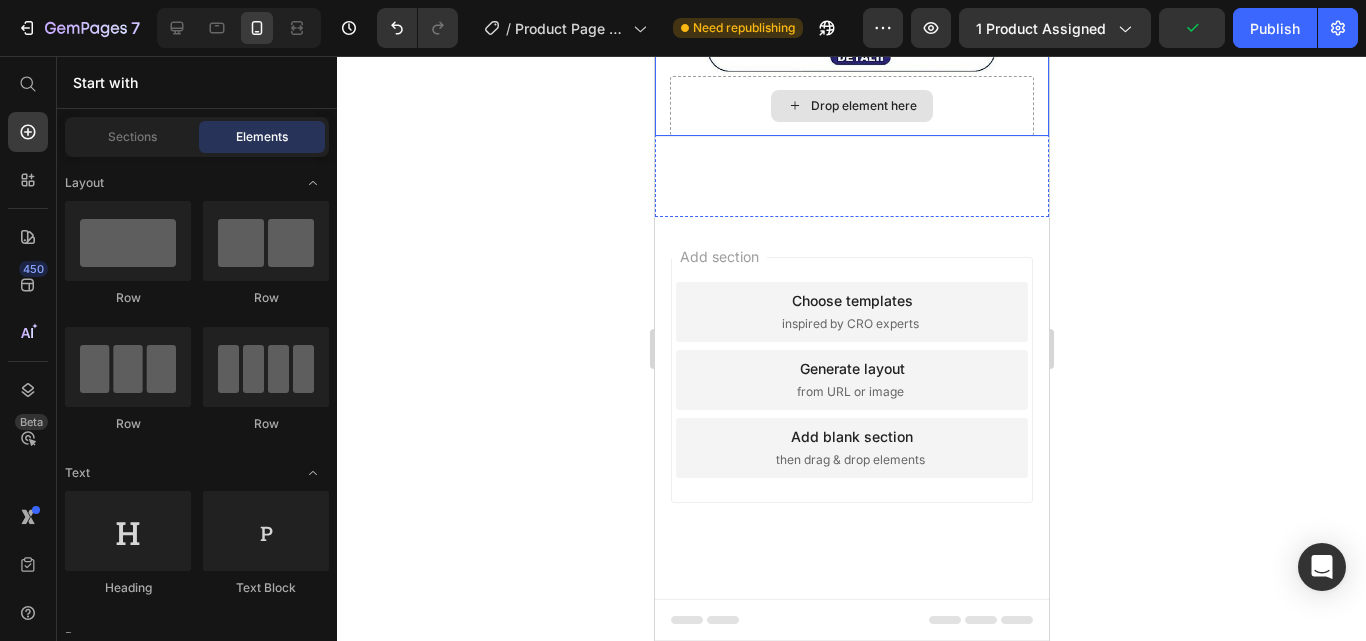 click on "Drop element here" at bounding box center (863, 106) 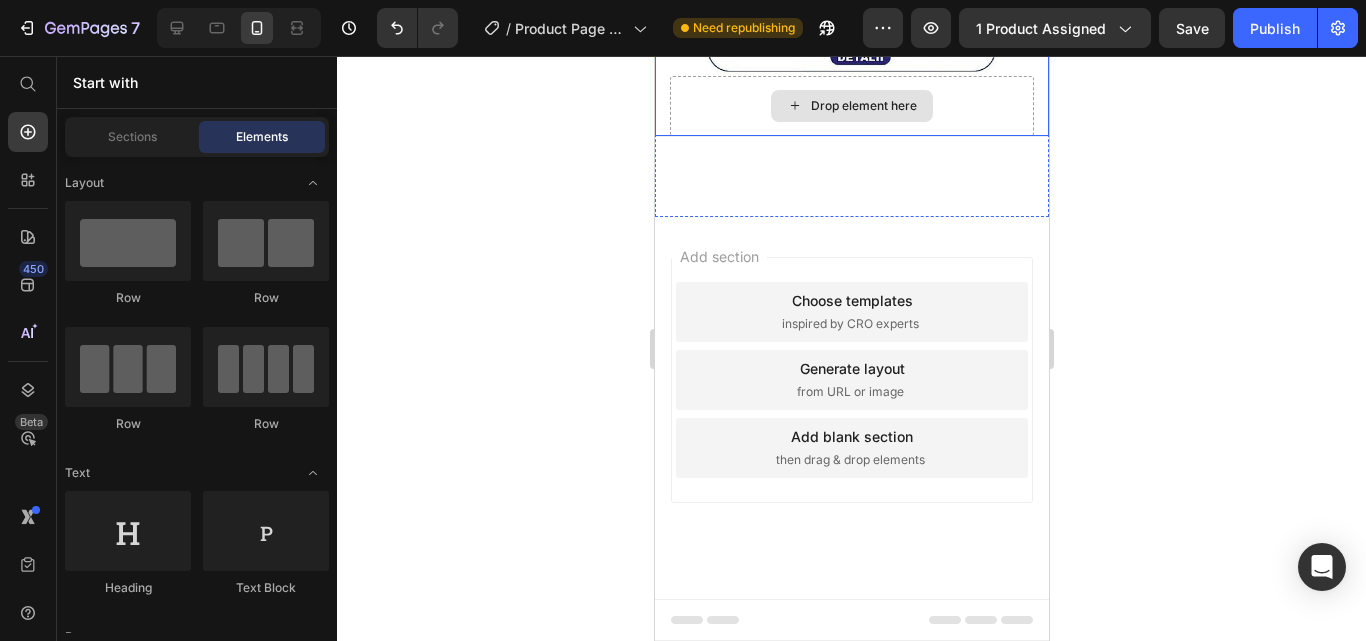 click on "Drop element here" at bounding box center [863, 106] 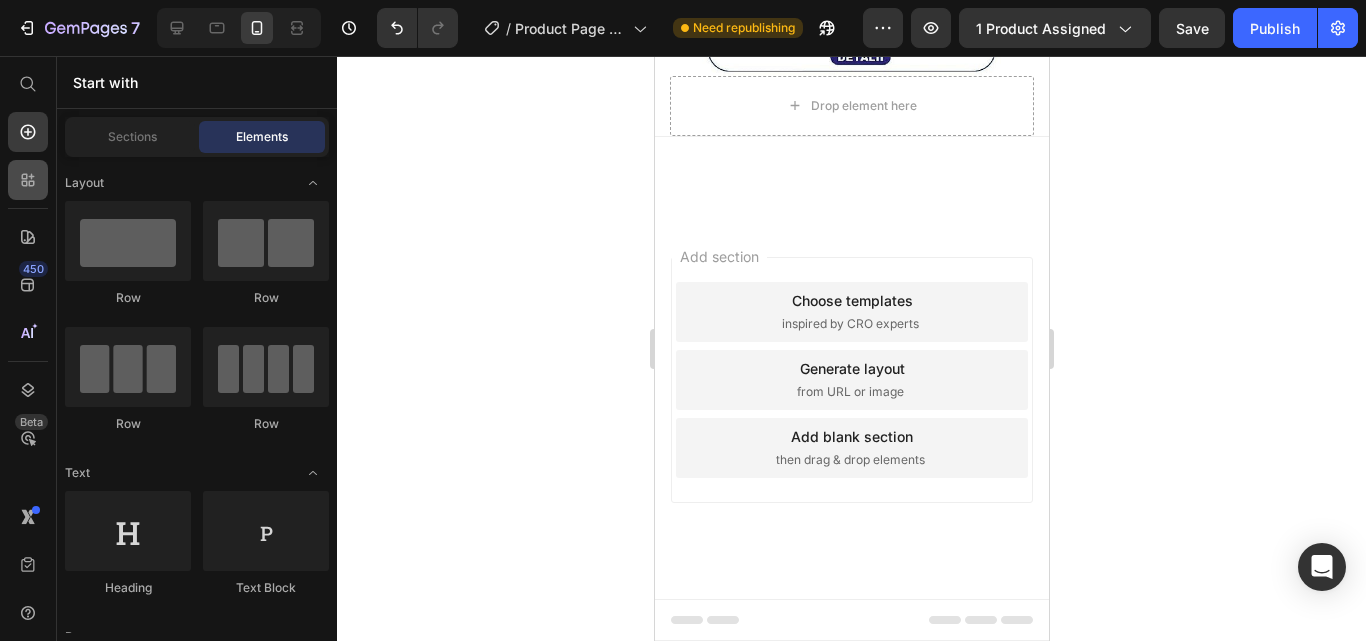 click 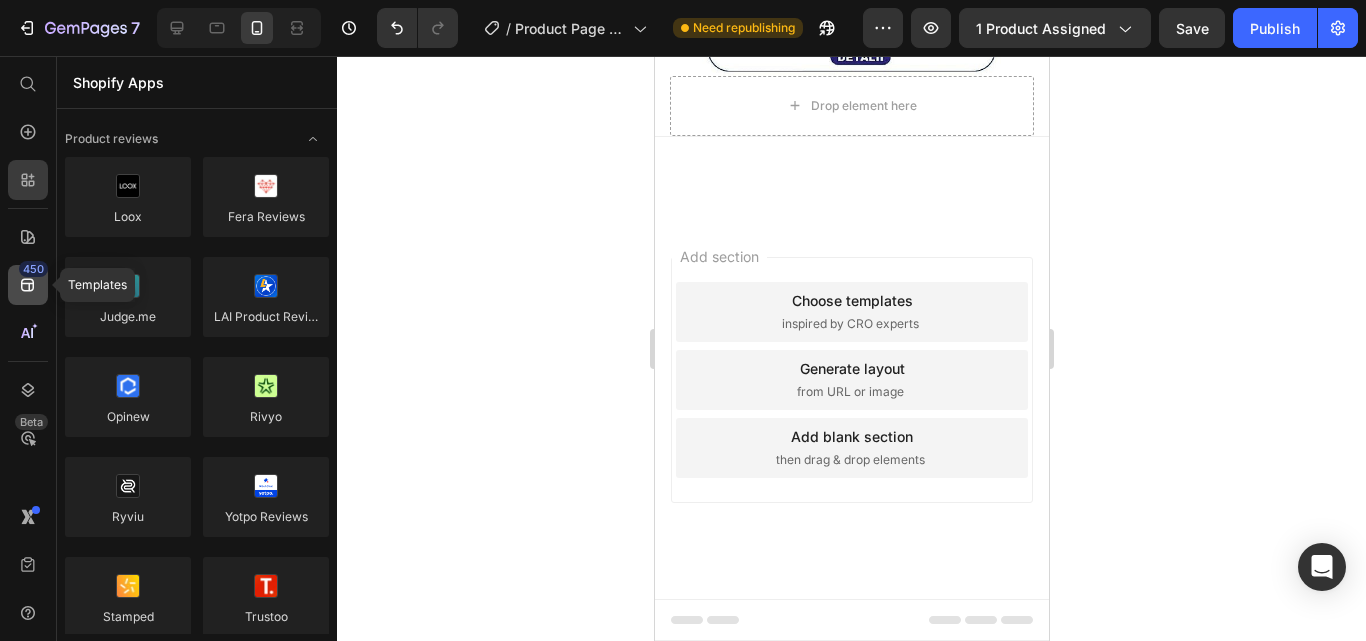 click 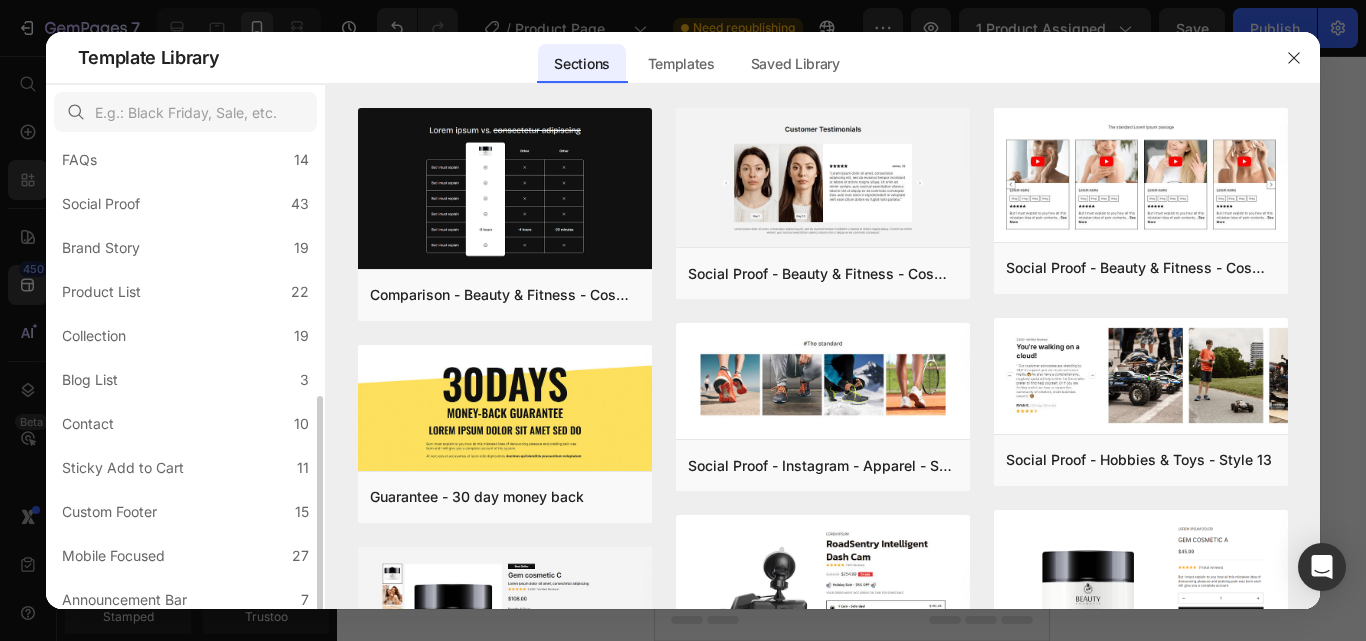 scroll, scrollTop: 511, scrollLeft: 0, axis: vertical 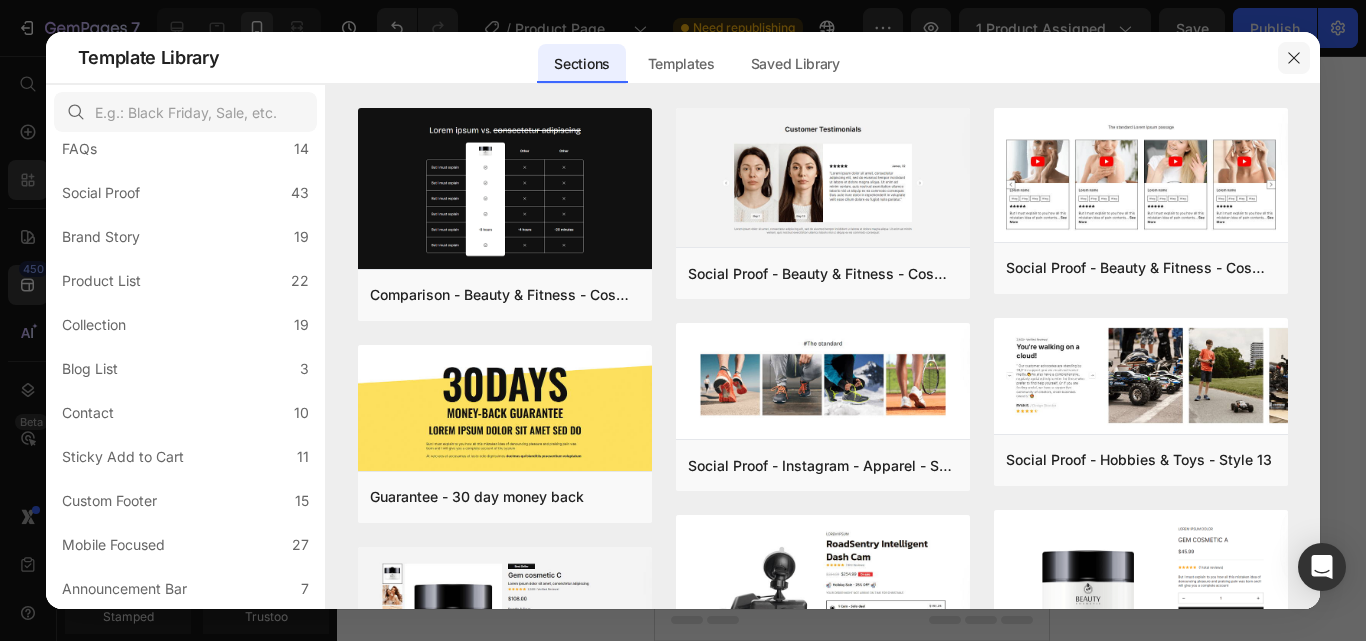 click at bounding box center (1294, 58) 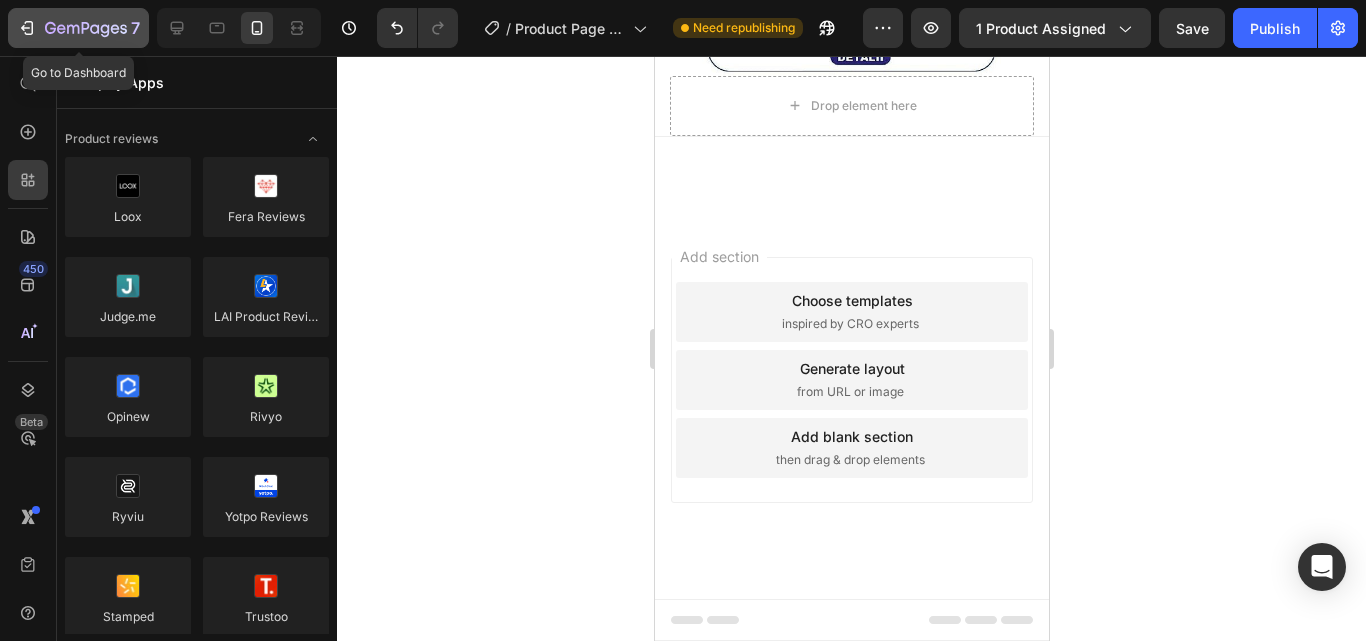 click 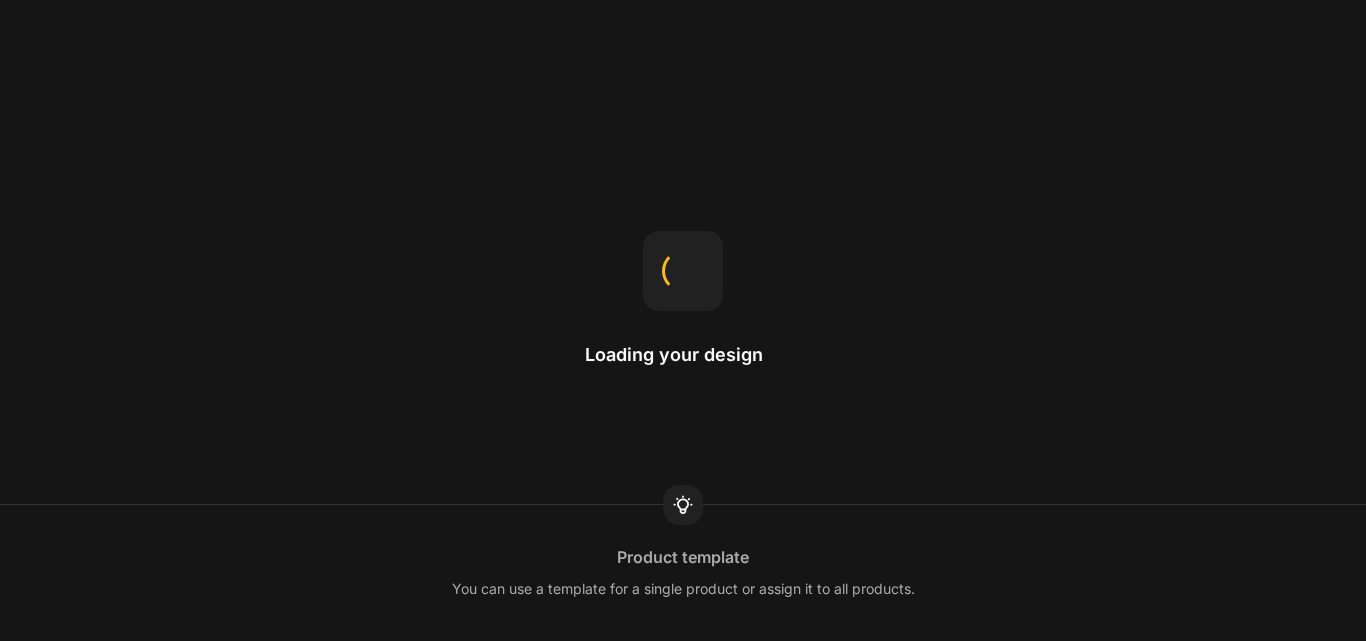 scroll, scrollTop: 0, scrollLeft: 0, axis: both 